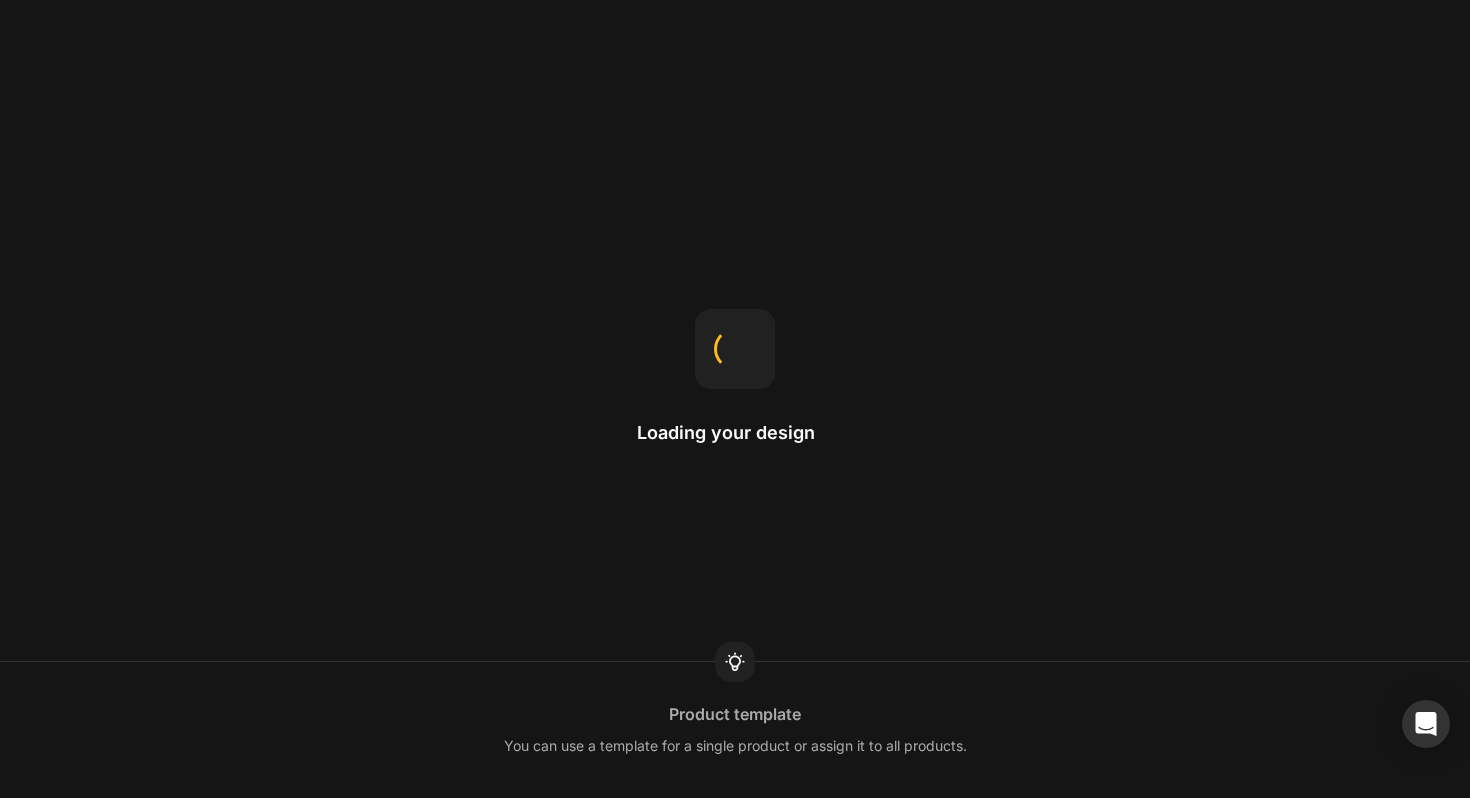 scroll, scrollTop: 0, scrollLeft: 0, axis: both 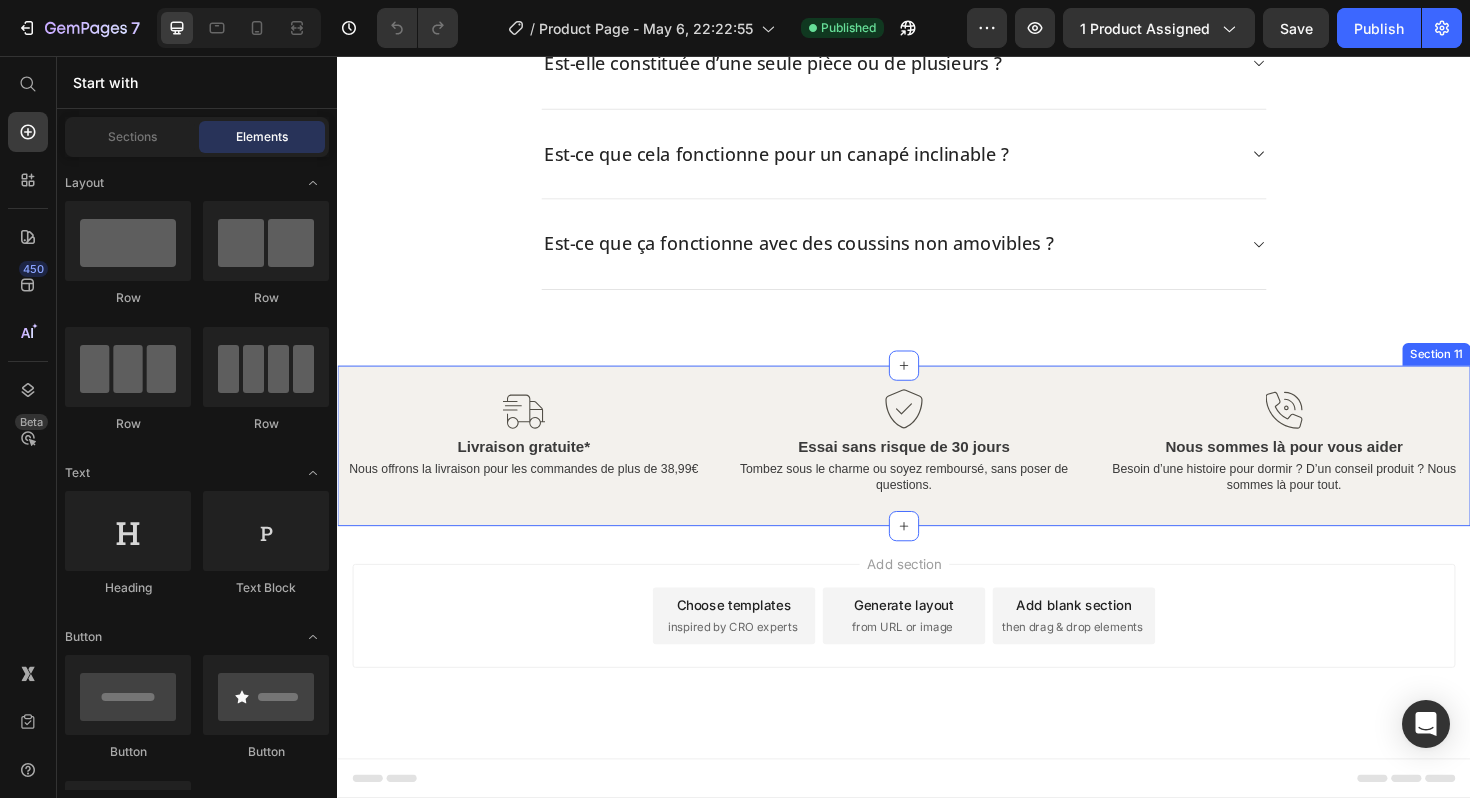 click on "Image Image Image Row Livraison gratuite* Text Block Nous offrons la livraison pour les commandes de plus de 38,99€ Text Block Essai sans risque de 30 jours Text Block Tombez sous le charme ou soyez remboursé, sans poser de questions. Text Block Nous sommes là pour vous aider Text Block Besoin d’une histoire pour dormir ? D’un conseil produit ? Nous sommes là pour tout. Text Block Row Section 11" at bounding box center (937, 469) 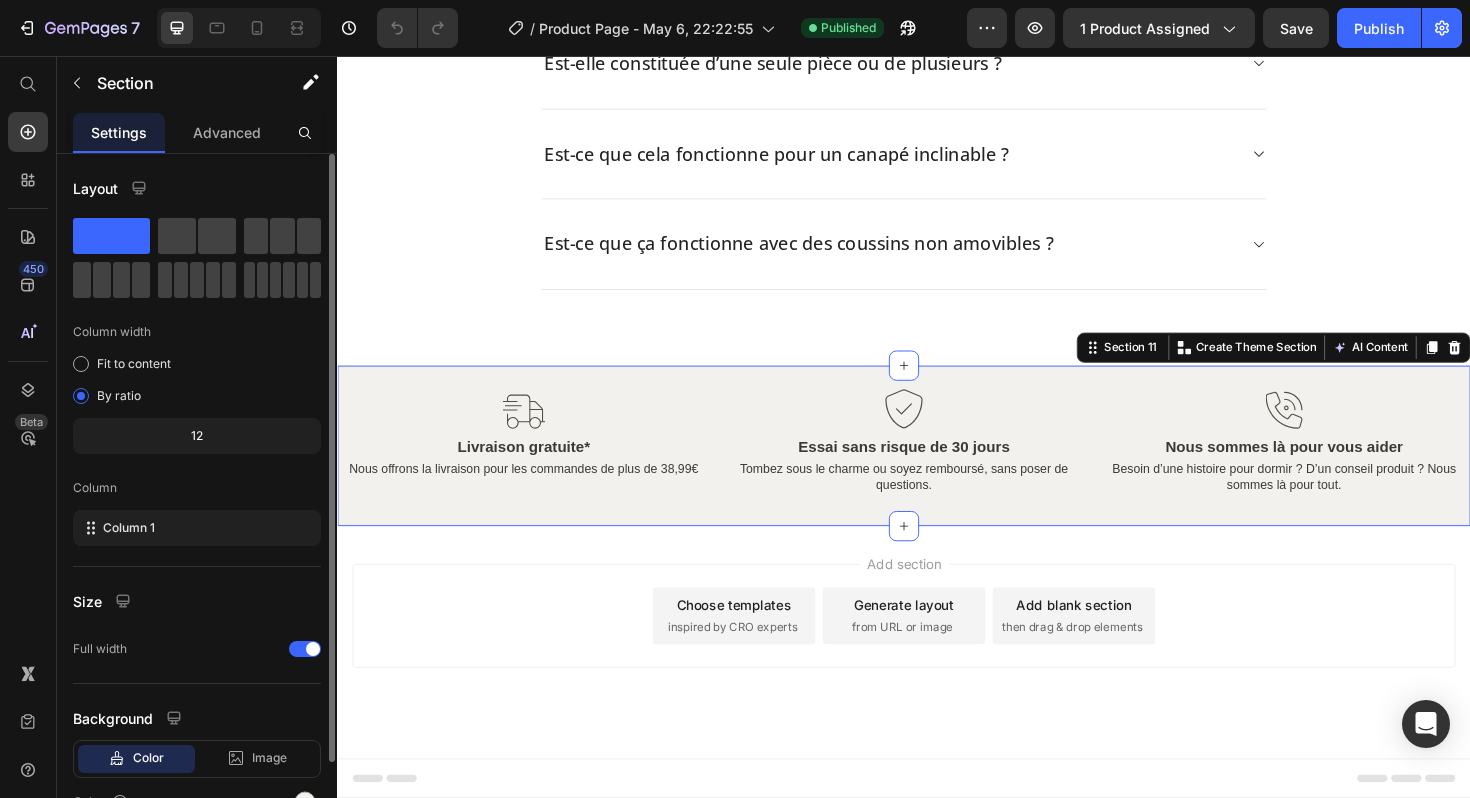 click 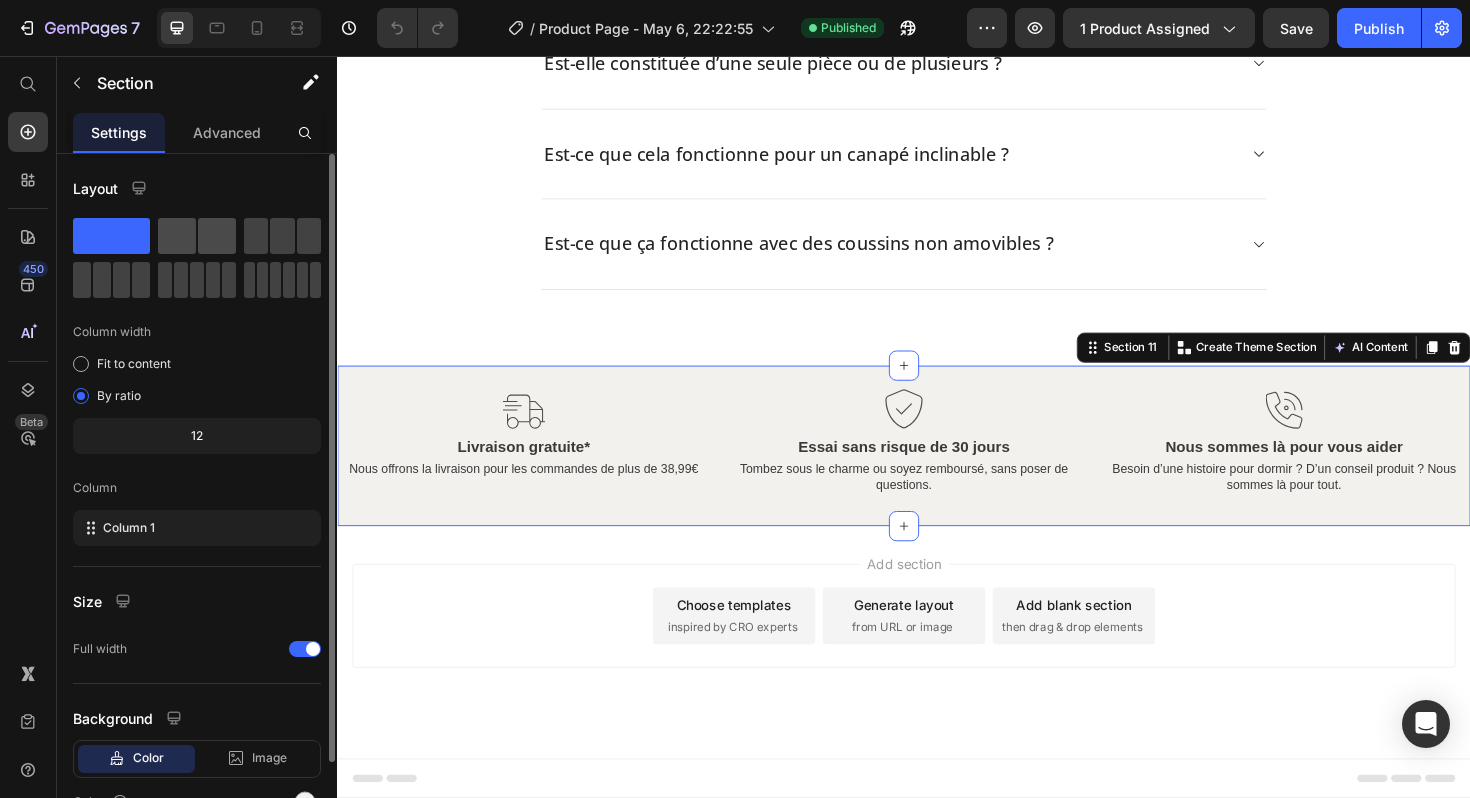 click 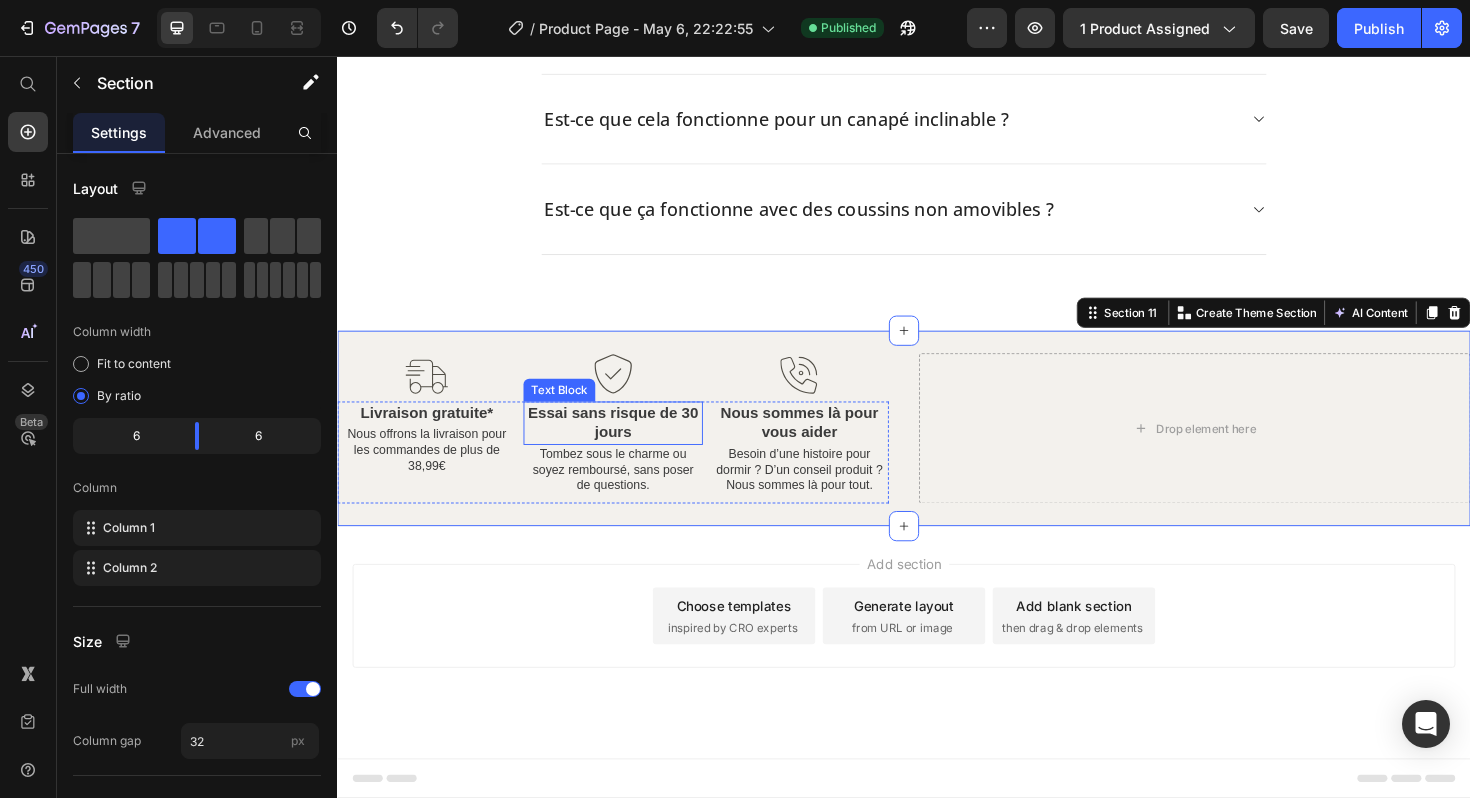 click on "Essai sans risque de 30 jours" at bounding box center [628, 445] 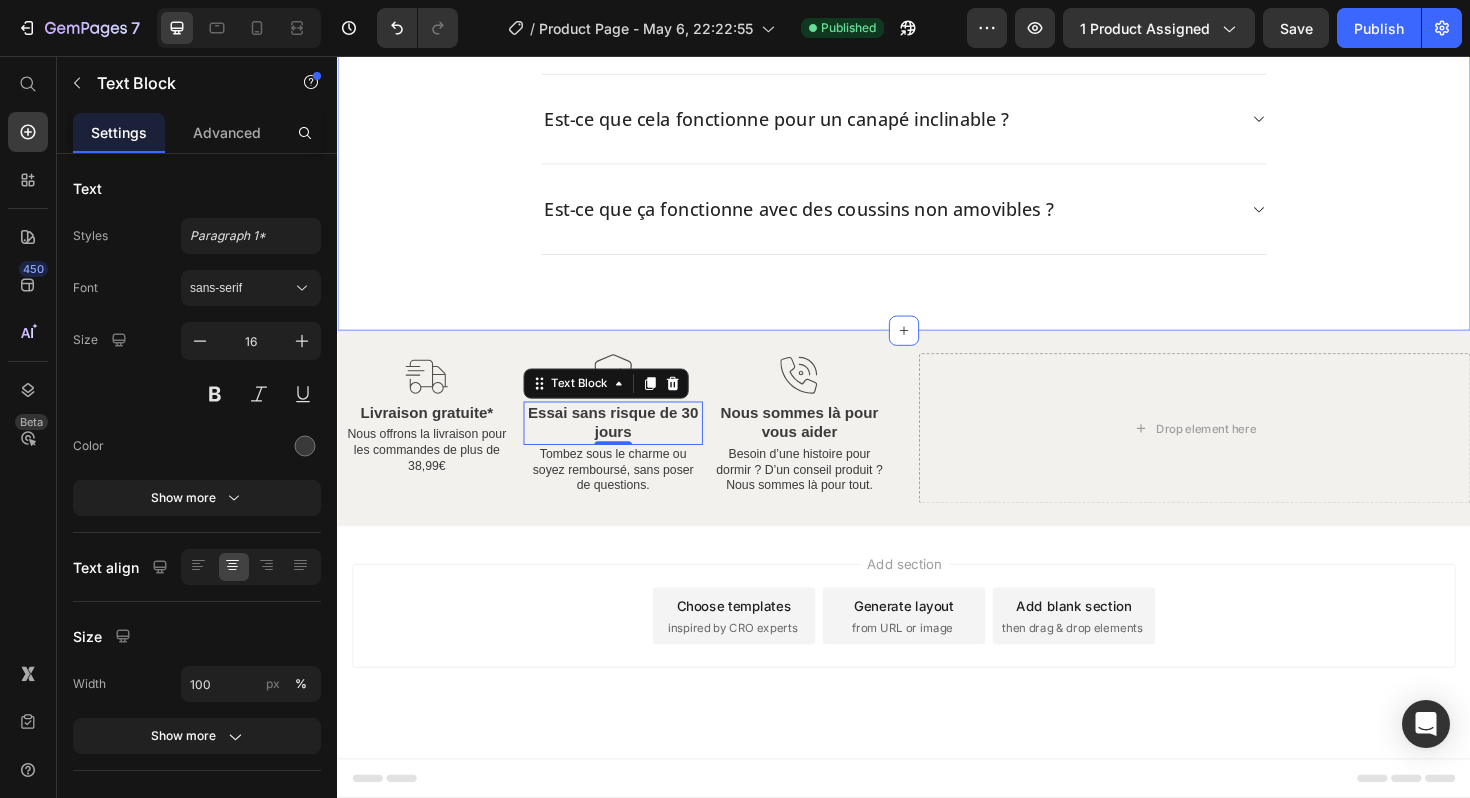 click on "FAQ Heading                Title Line
La housse de canapé est-elle imperméable, résistante aux éclaboussures ou aux taches ?
Est-elle constituée d’une seule pièce ou de plusieurs ?
Est-ce que cela fonctionne pour un canapé inclinable ?
Est-ce que ça fonctionne avec des coussins non amovibles ? Accordion Row Section 9" at bounding box center (937, 42) 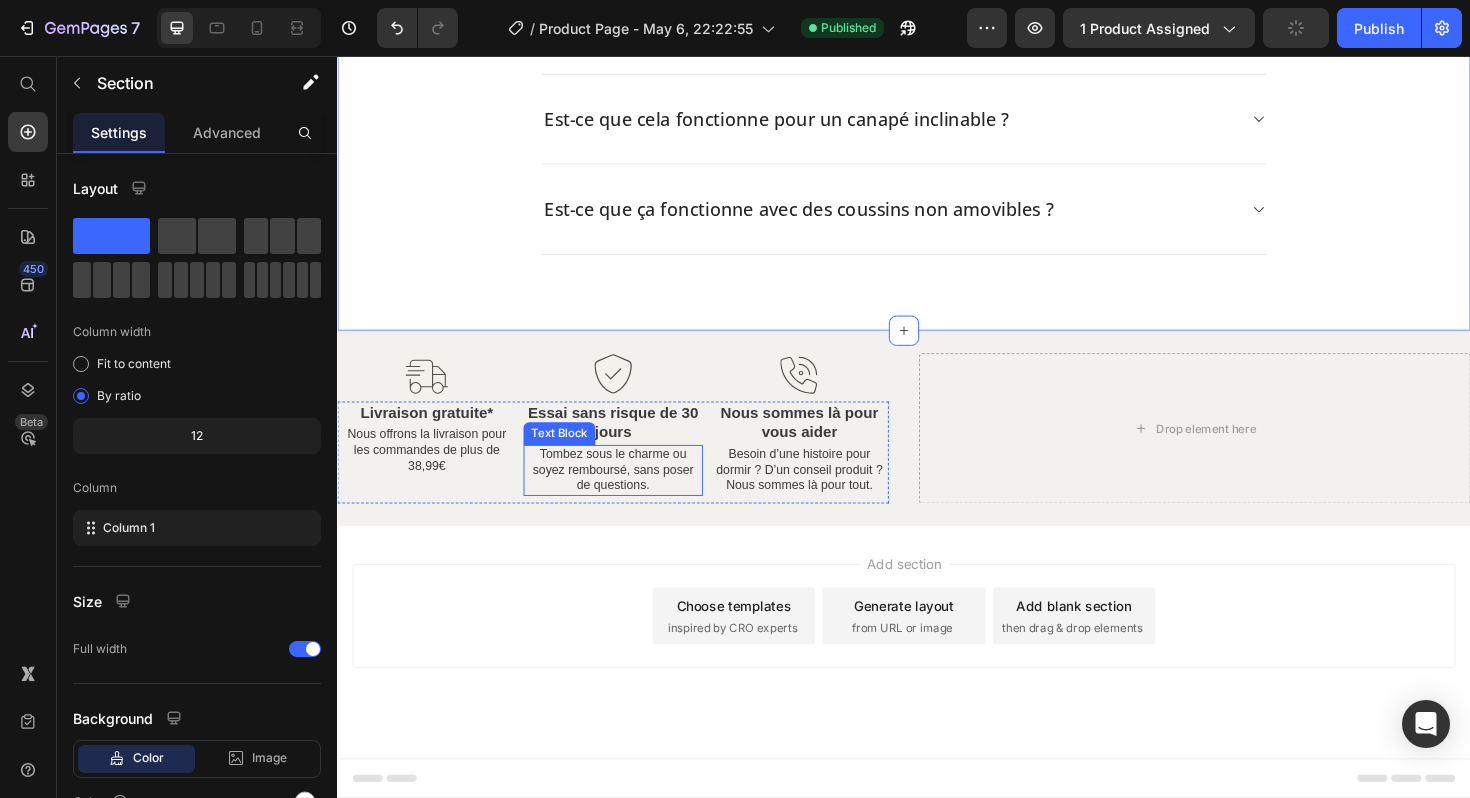click on "Tombez sous le charme ou soyez remboursé, sans poser de questions." at bounding box center [628, 495] 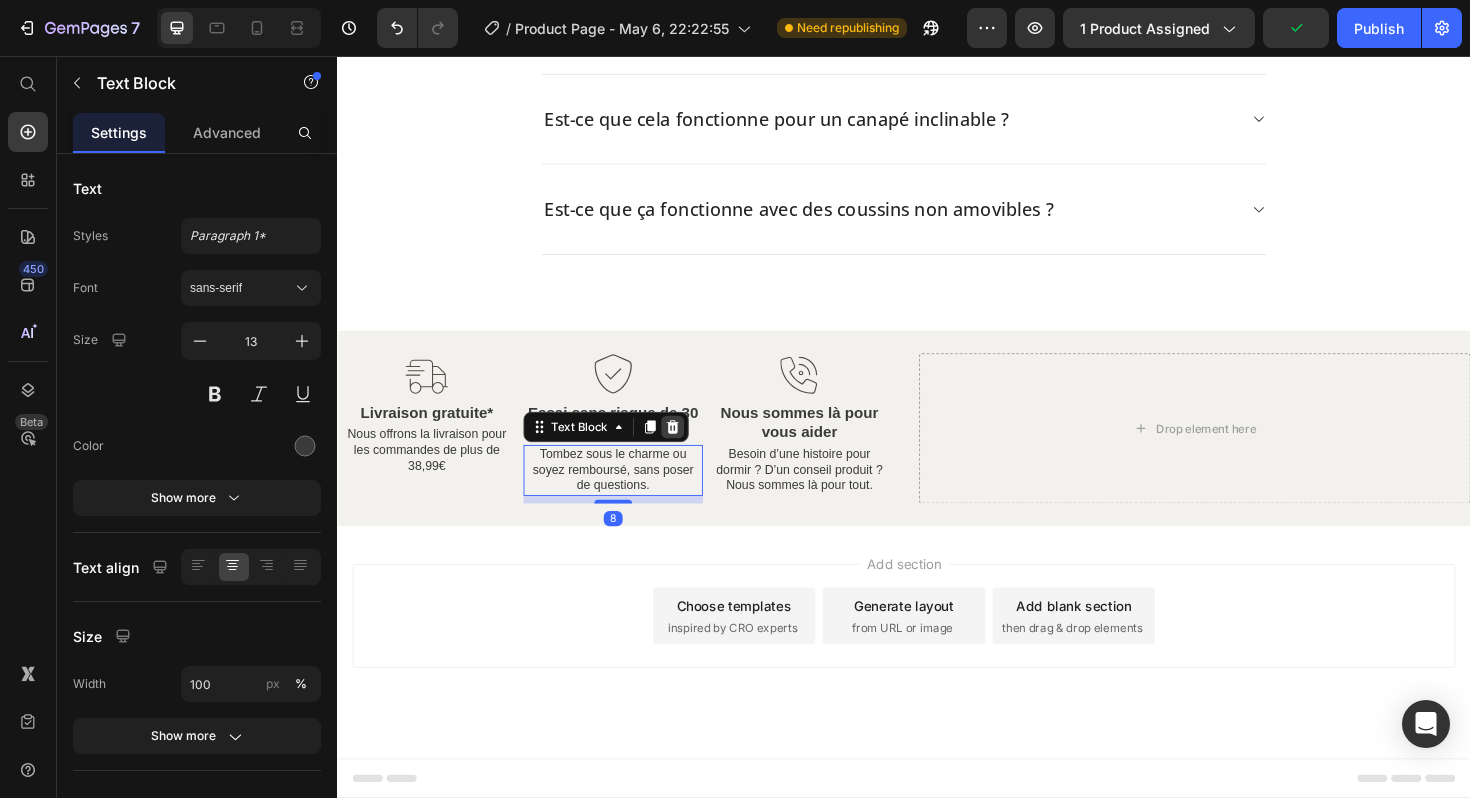 click 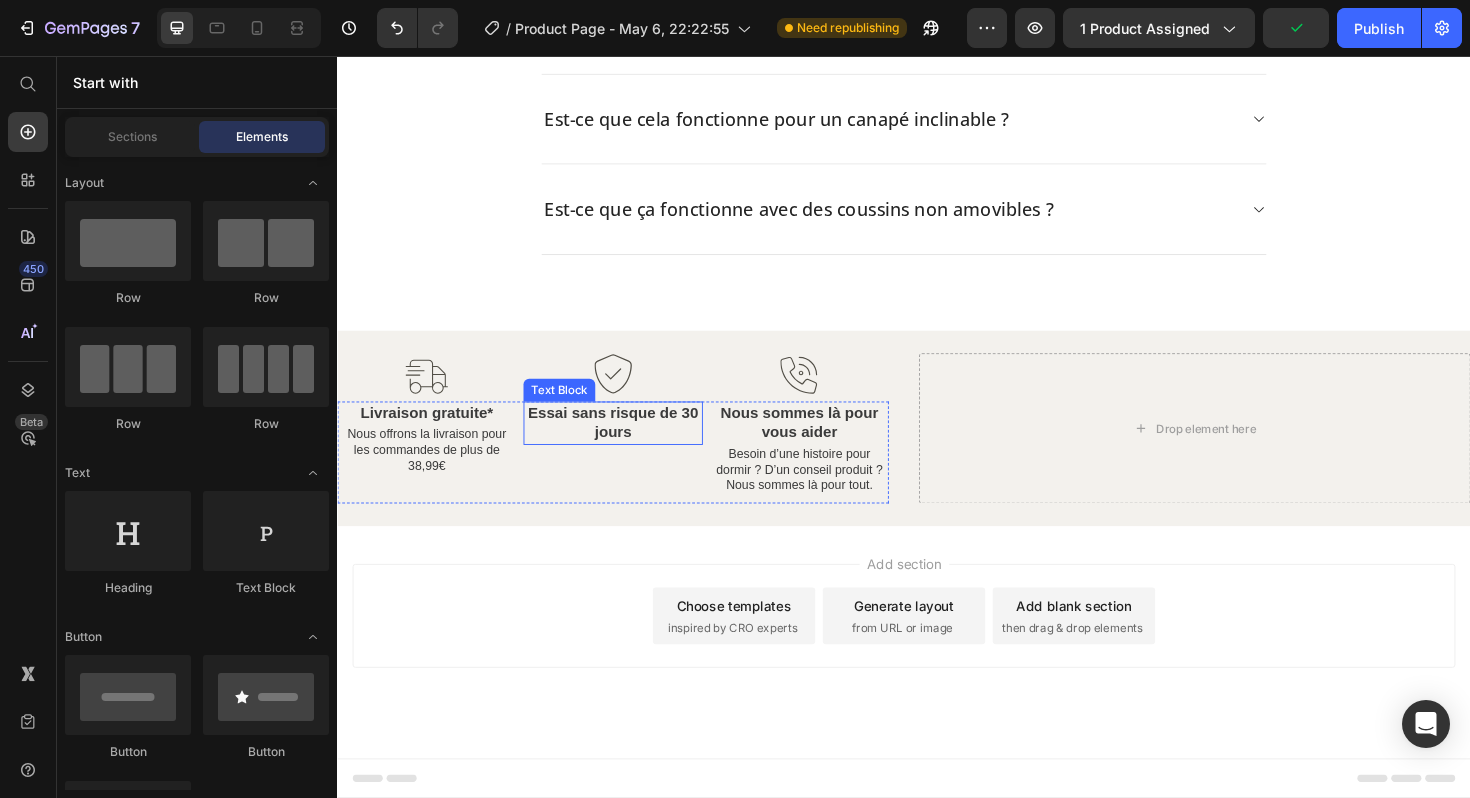 click on "Essai sans risque de 30 jours" at bounding box center (628, 445) 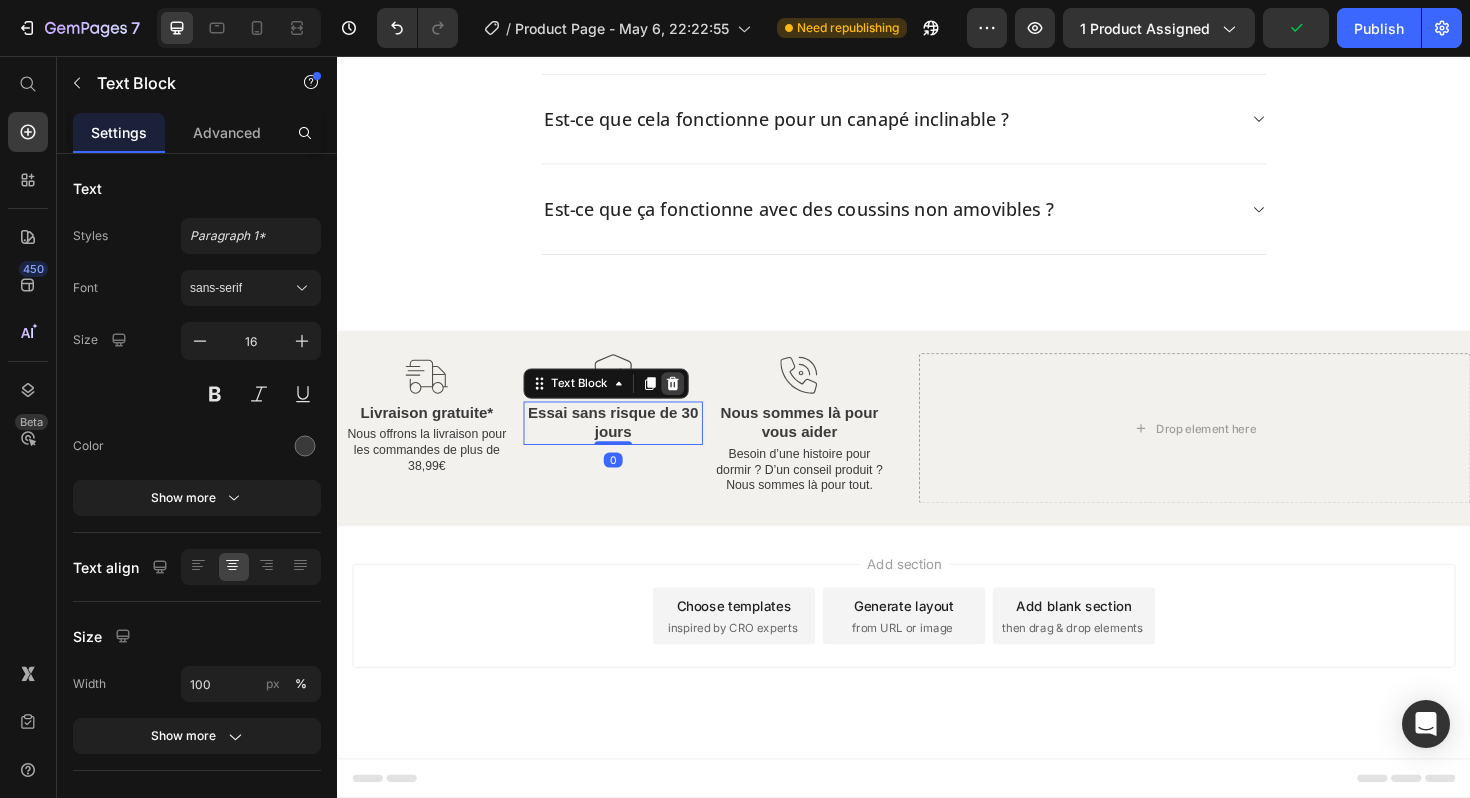 click 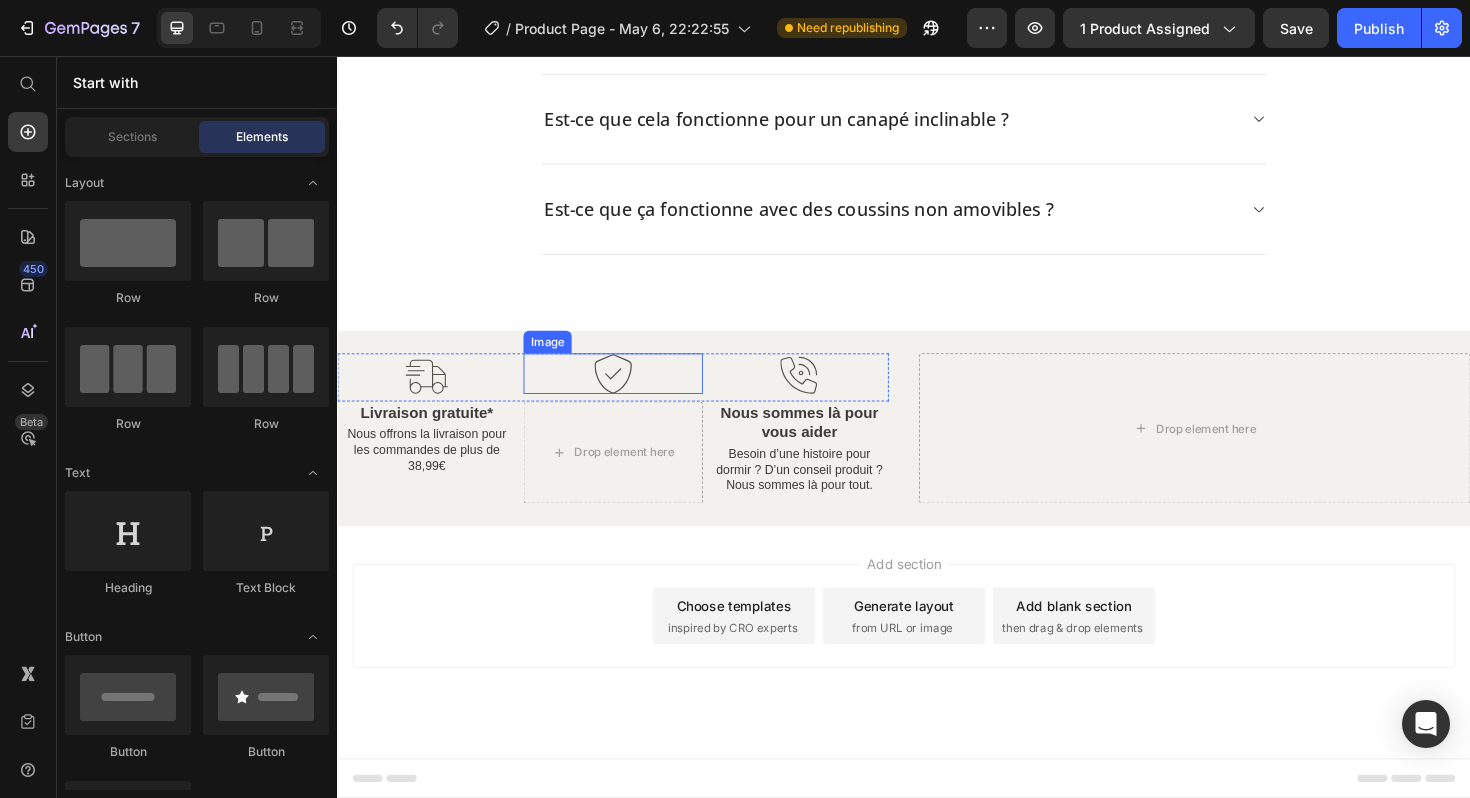 click at bounding box center [628, 392] 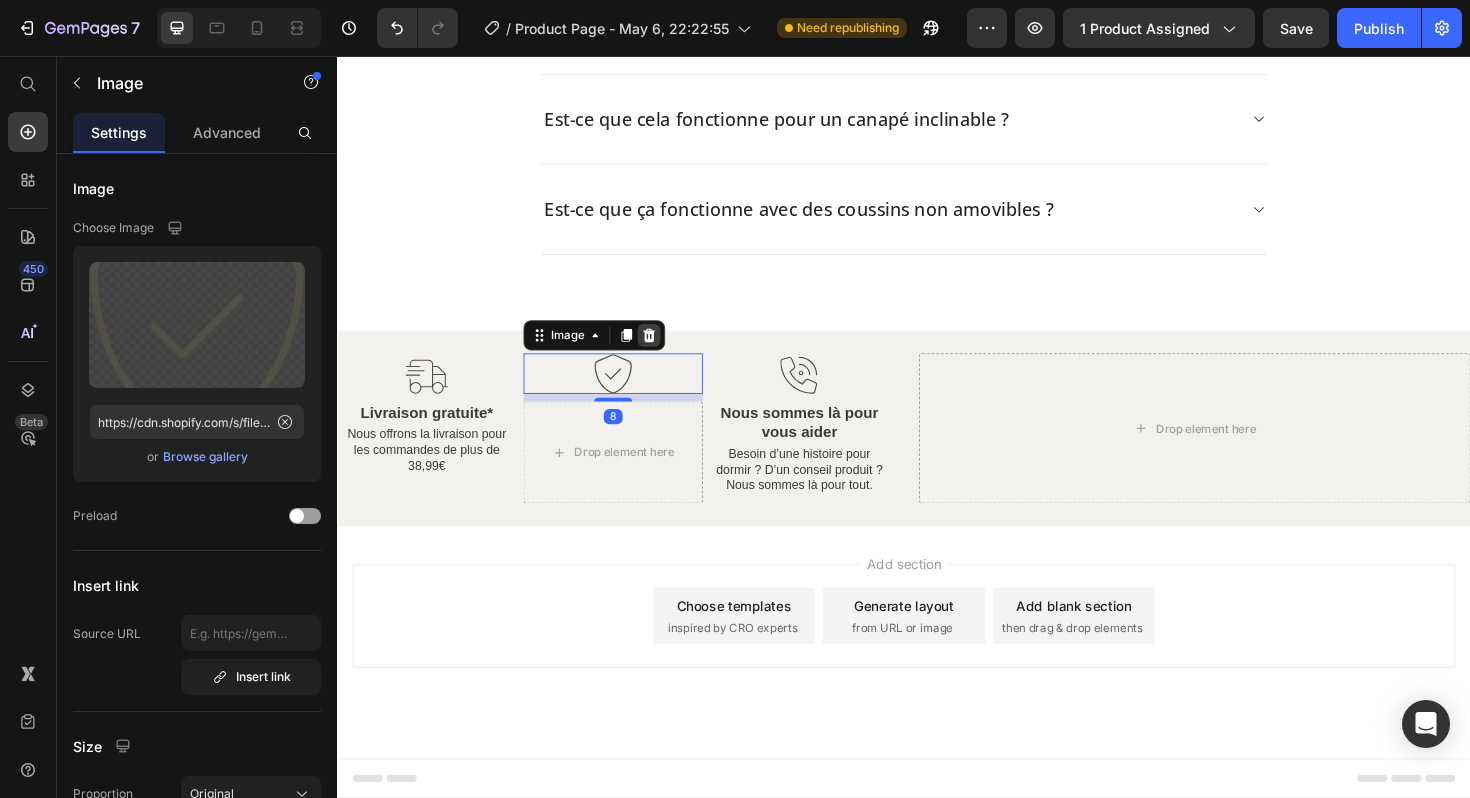 click 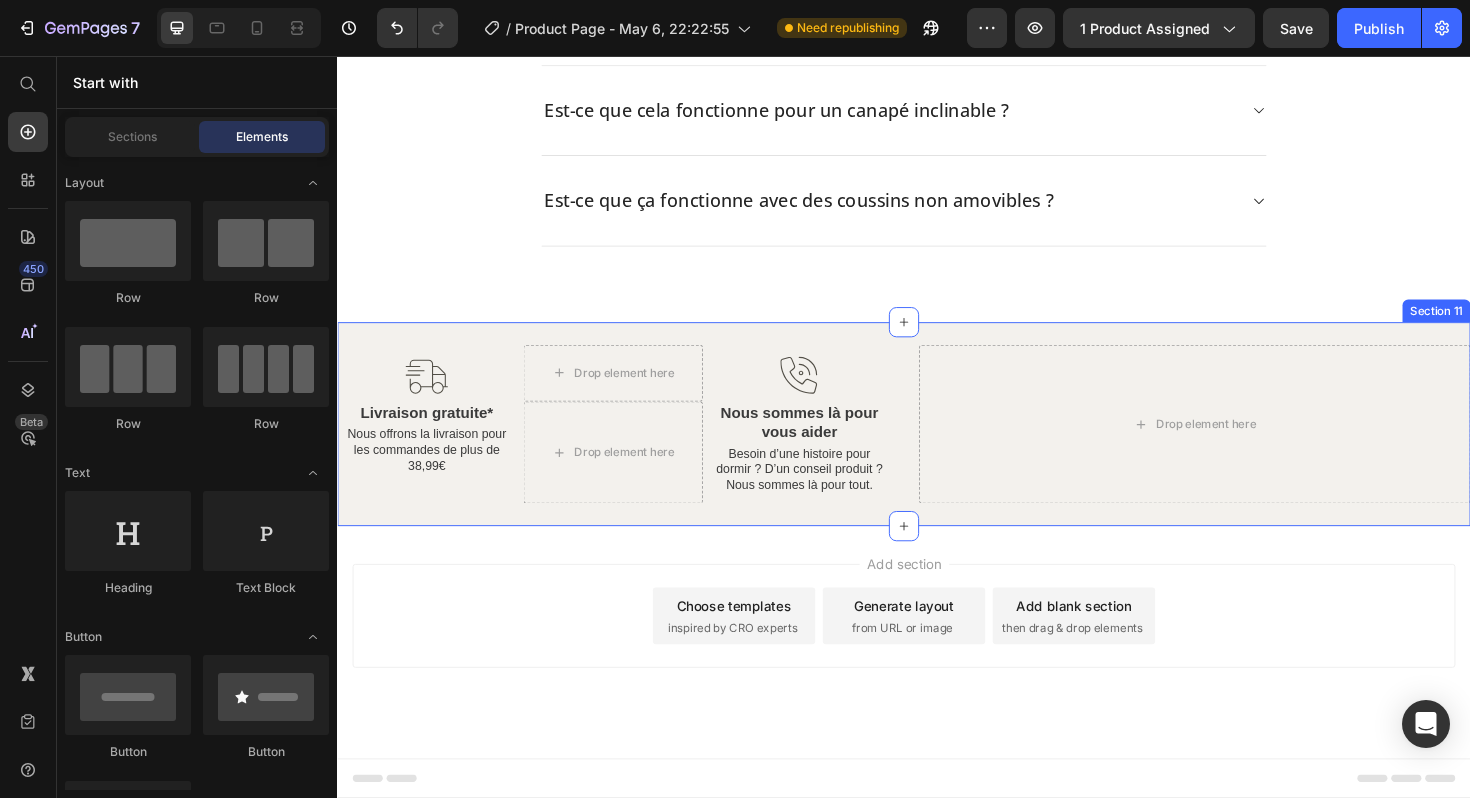 click on "Image
Drop element here Image Row Livraison gratuite* Text Block Nous offrons la livraison pour les commandes de plus de 38,99€ Text Block
Drop element here Nous sommes là pour vous aider Text Block Besoin d’une histoire pour dormir ? D’un conseil produit ? Nous sommes là pour tout. Text Block Row
Drop element here Section 11" at bounding box center [937, 446] 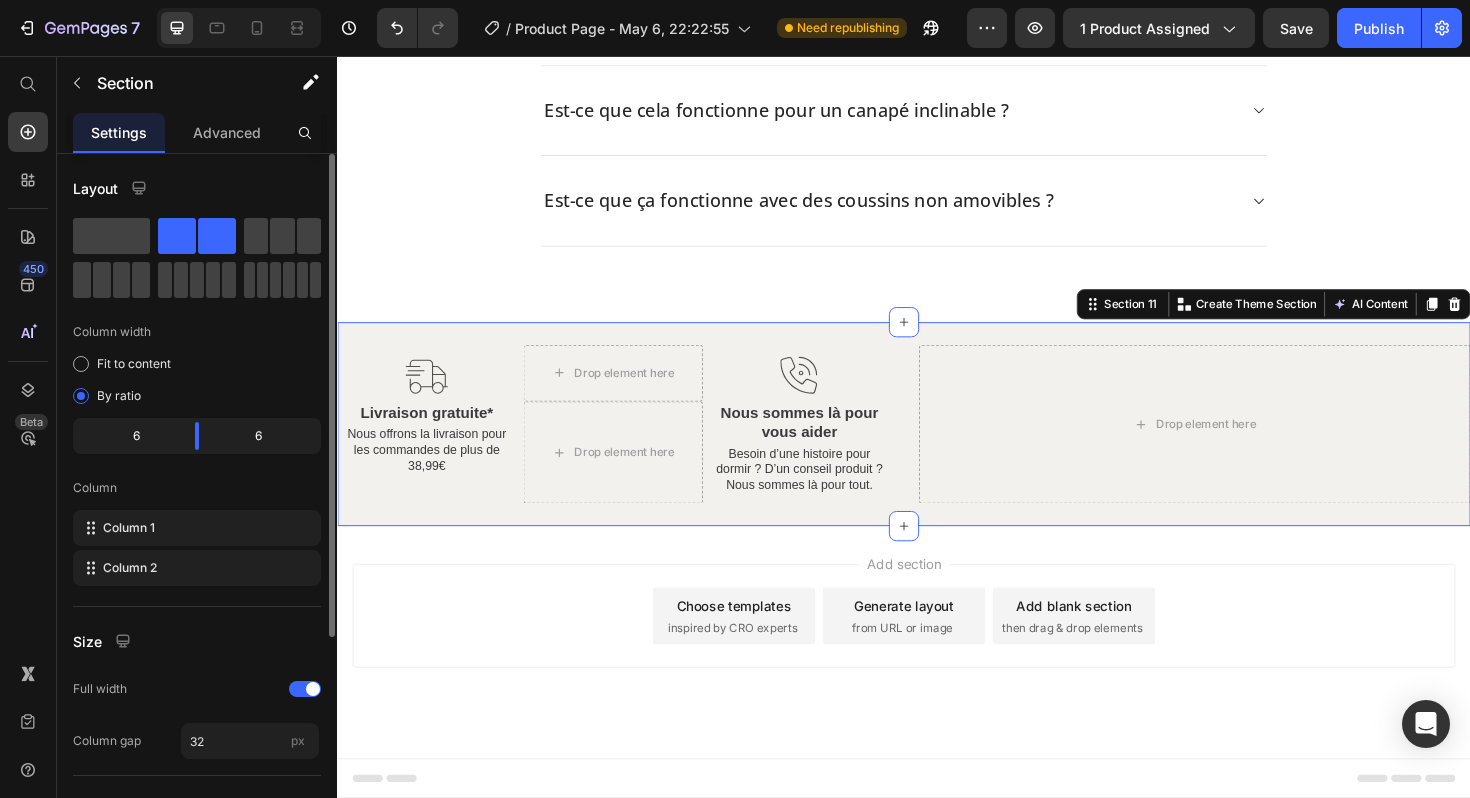 click 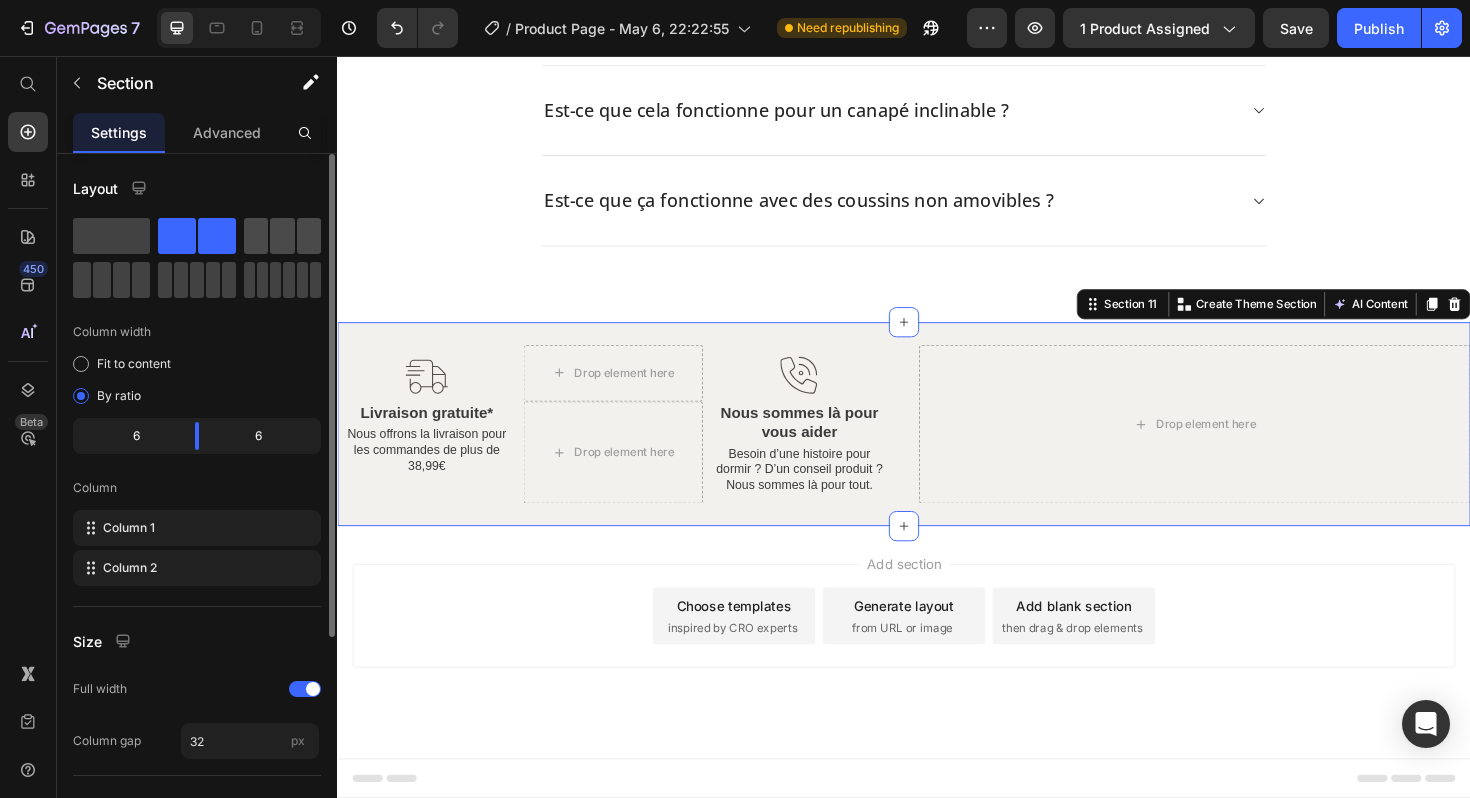 click 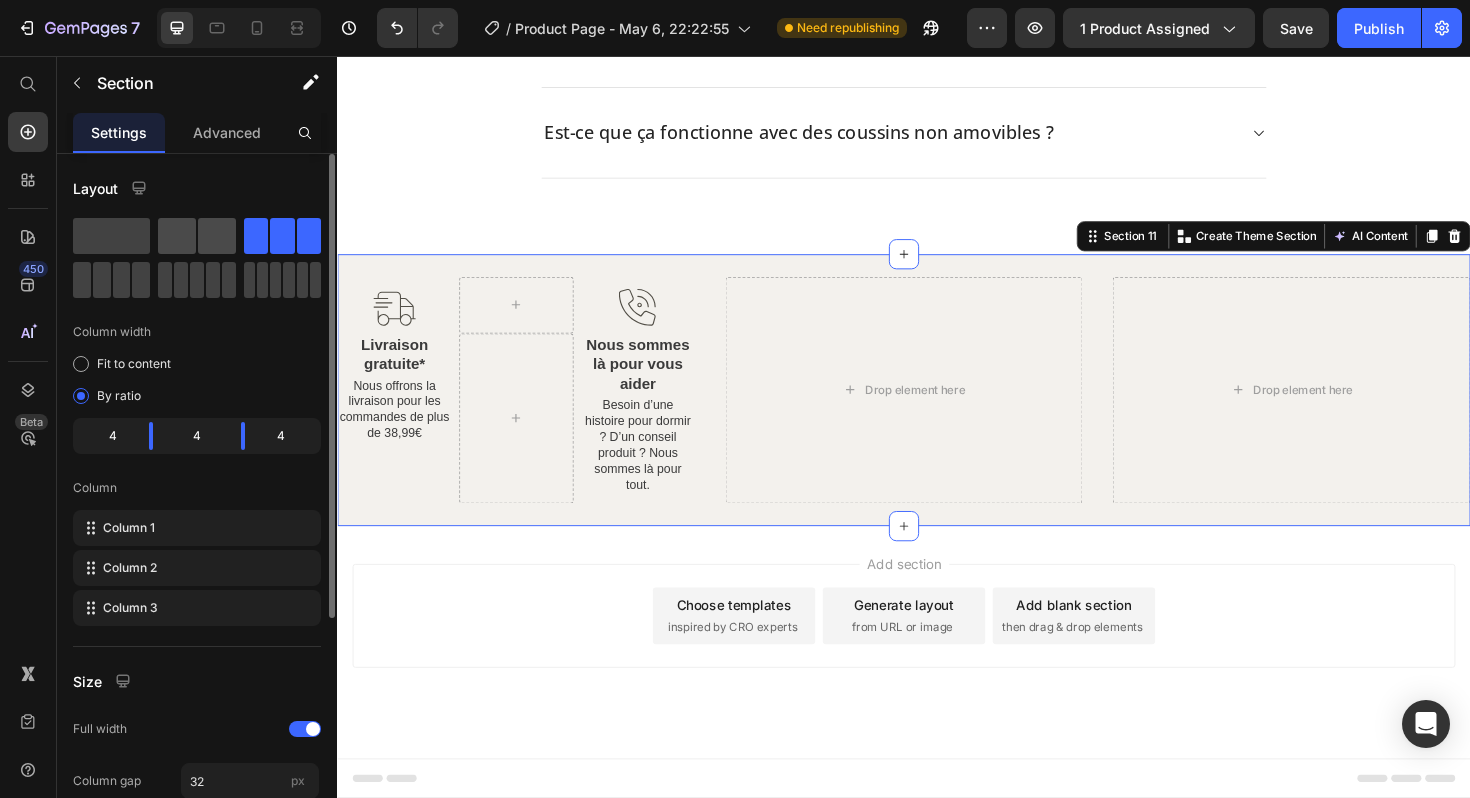 click 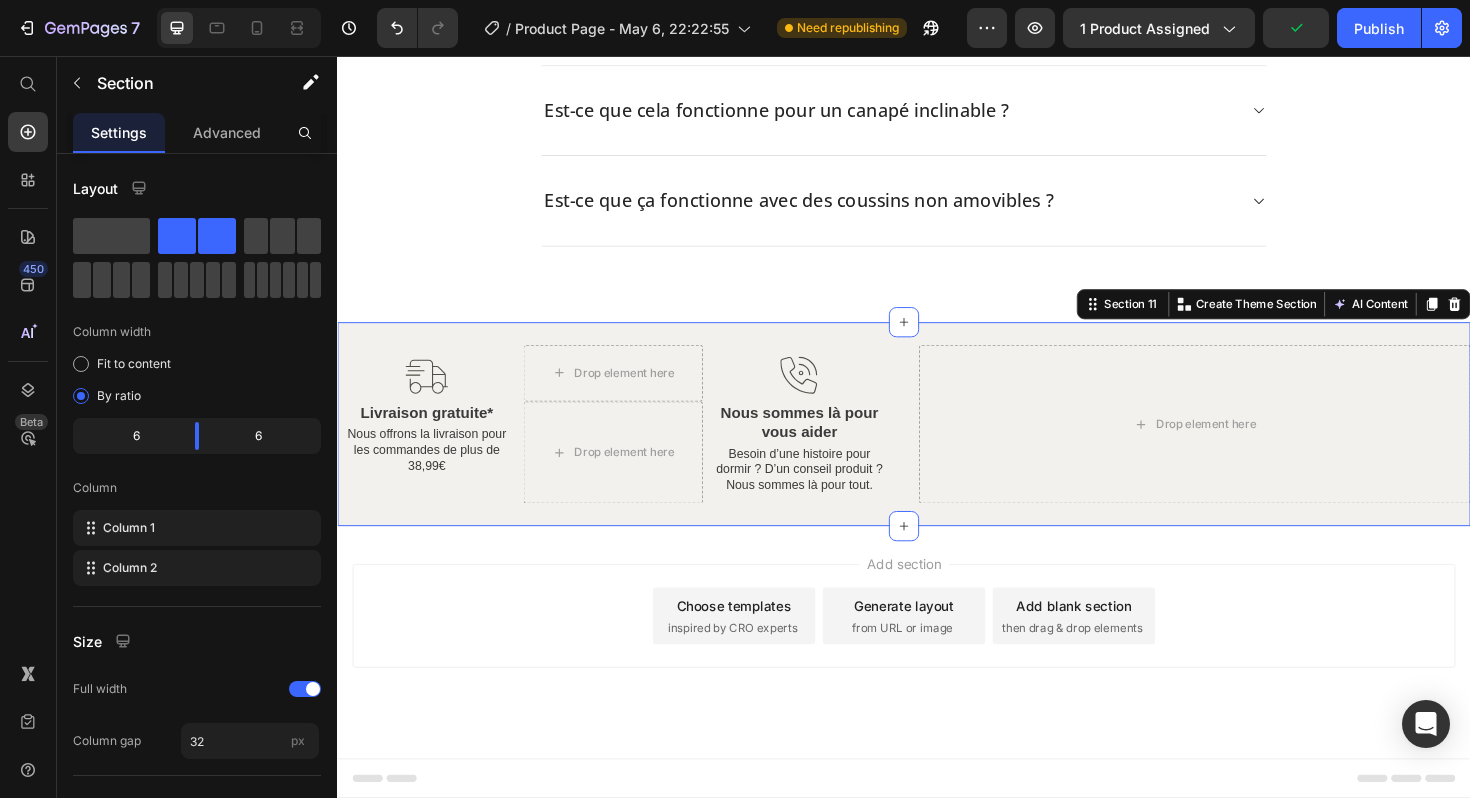 click on "Image
Drop element here Image Row Livraison gratuite* Text Block Nous offrons la livraison pour les commandes de plus de 38,99€ Text Block
Drop element here Nous sommes là pour vous aider Text Block Besoin d’une histoire pour dormir ? D’un conseil produit ? Nous sommes là pour tout. Text Block Row
Drop element here Section 11   You can create reusable sections Create Theme Section AI Content Write with GemAI What would you like to describe here? Tone and Voice Persuasive Product Housses de Canapé - Classique Show more Generate" at bounding box center [937, 446] 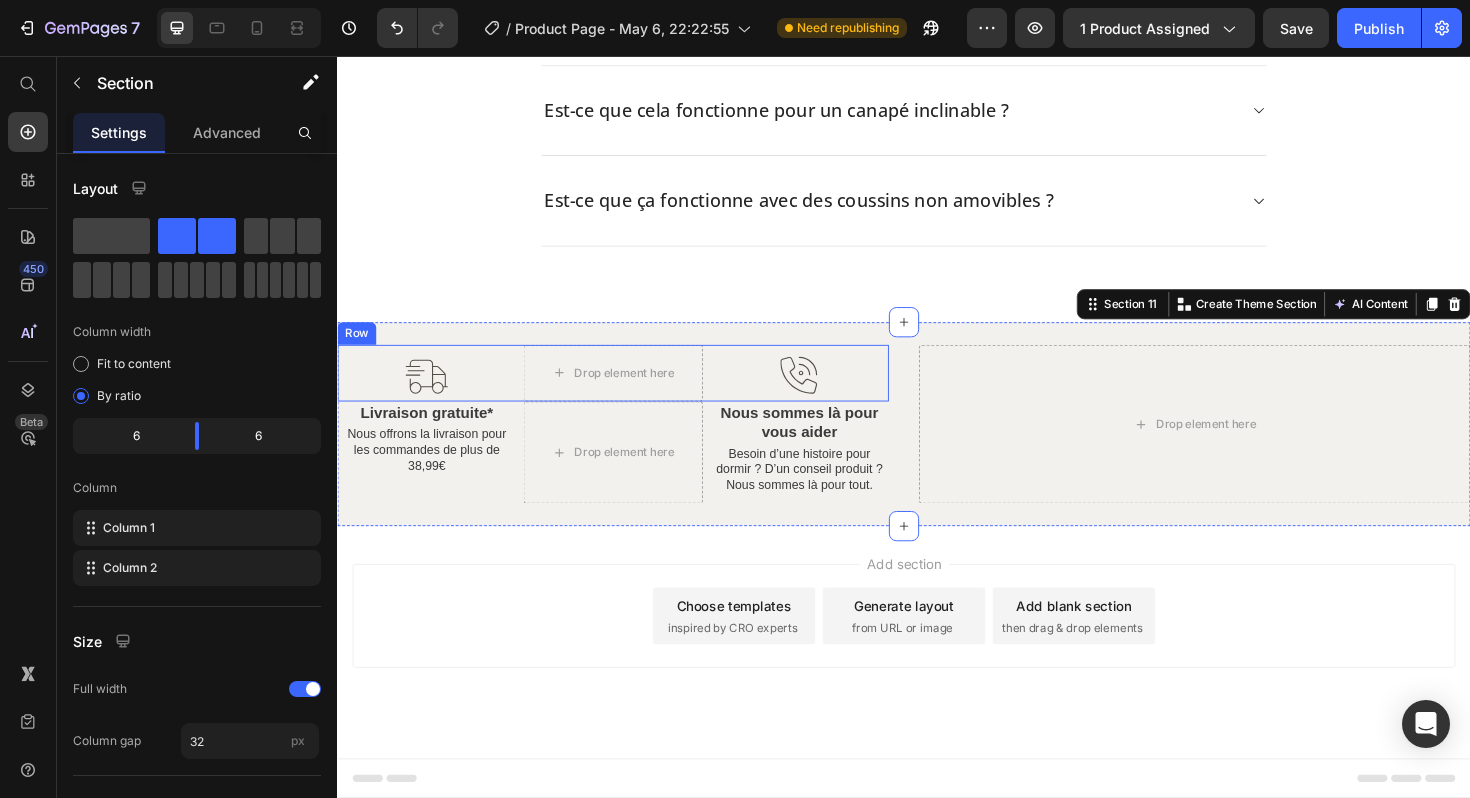 click on "Image" at bounding box center [826, 392] 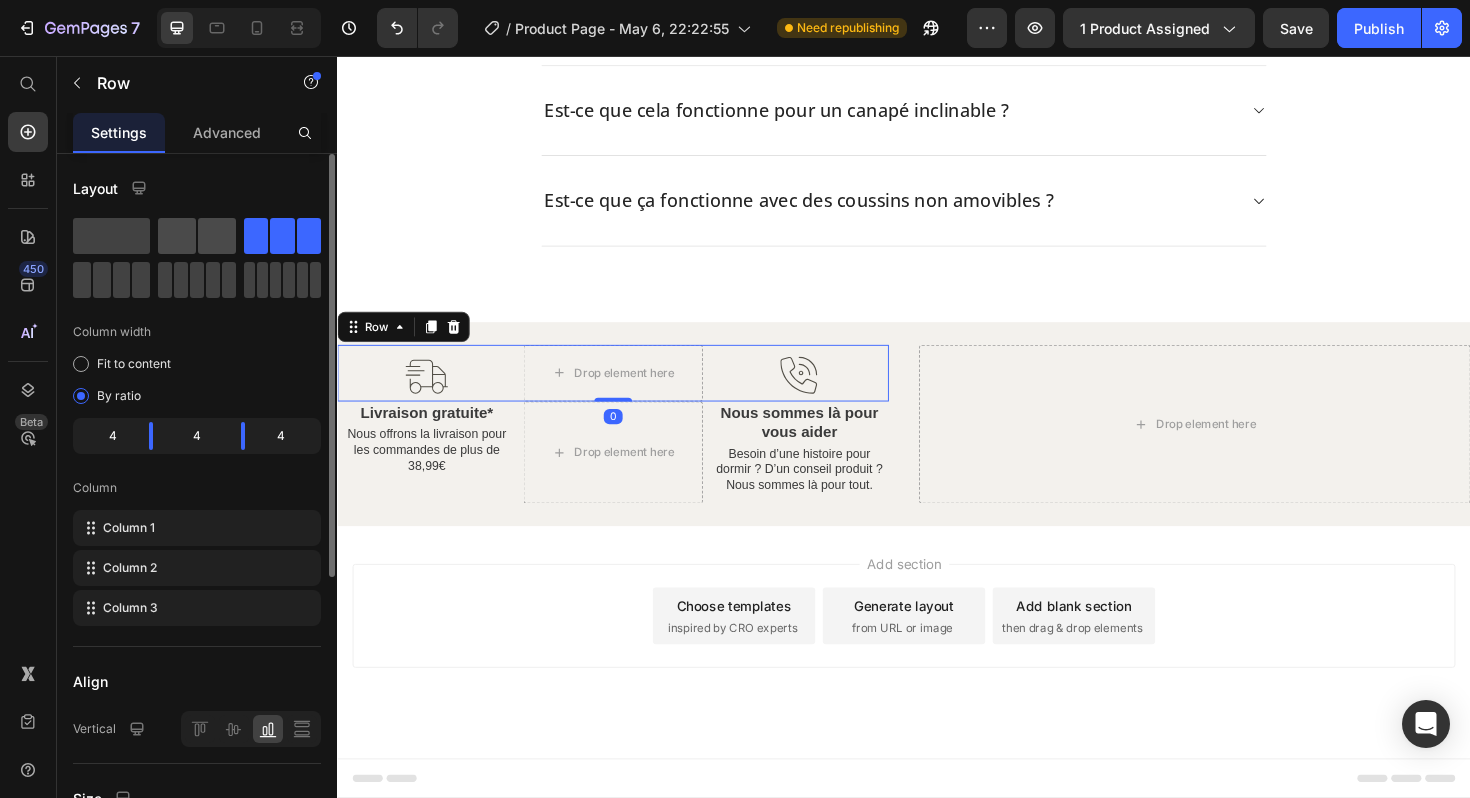 click 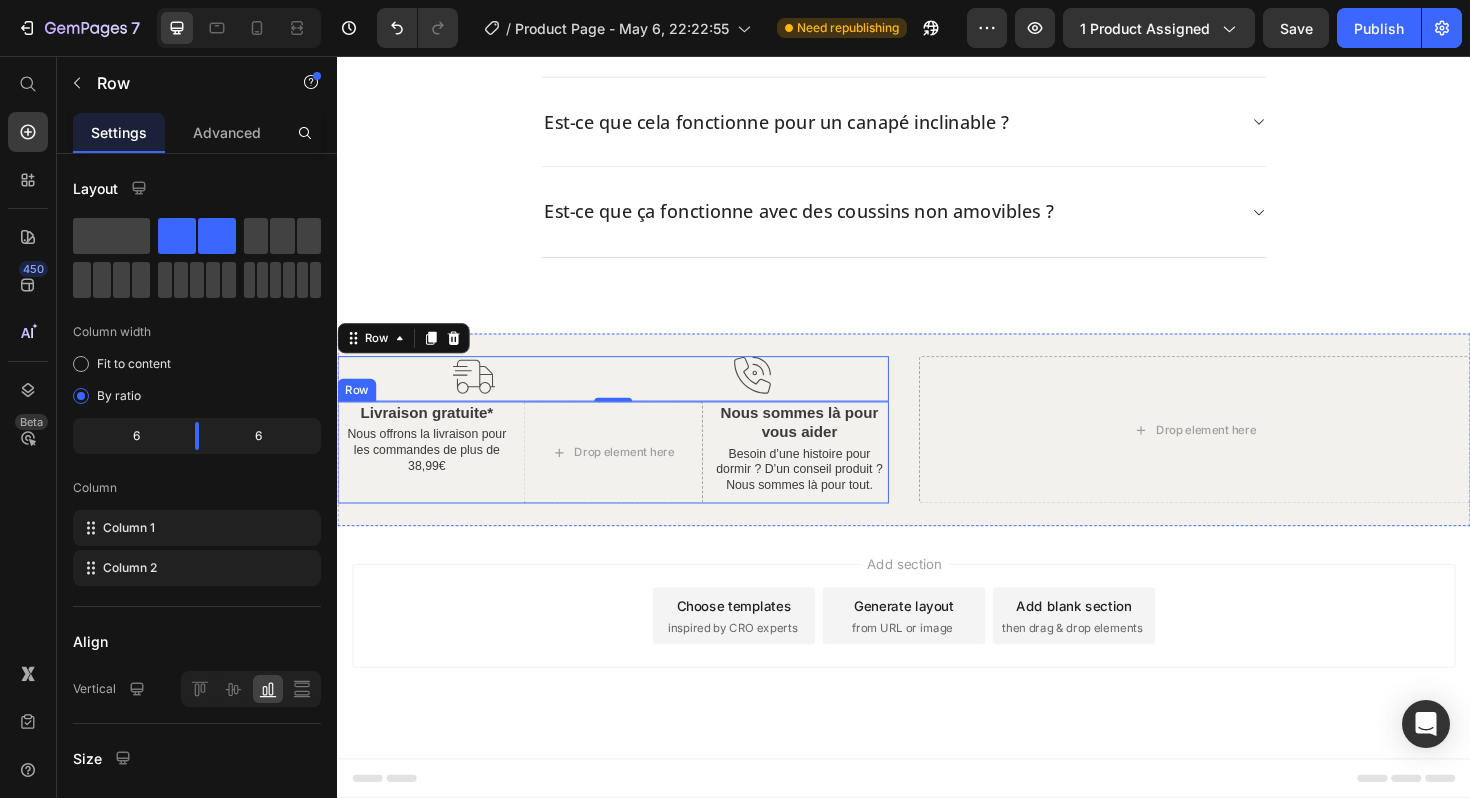 click on "Nous sommes là pour vous aider Text Block Besoin d’une histoire pour dormir ? D’un conseil produit ? Nous sommes là pour tout. Text Block" at bounding box center (826, 476) 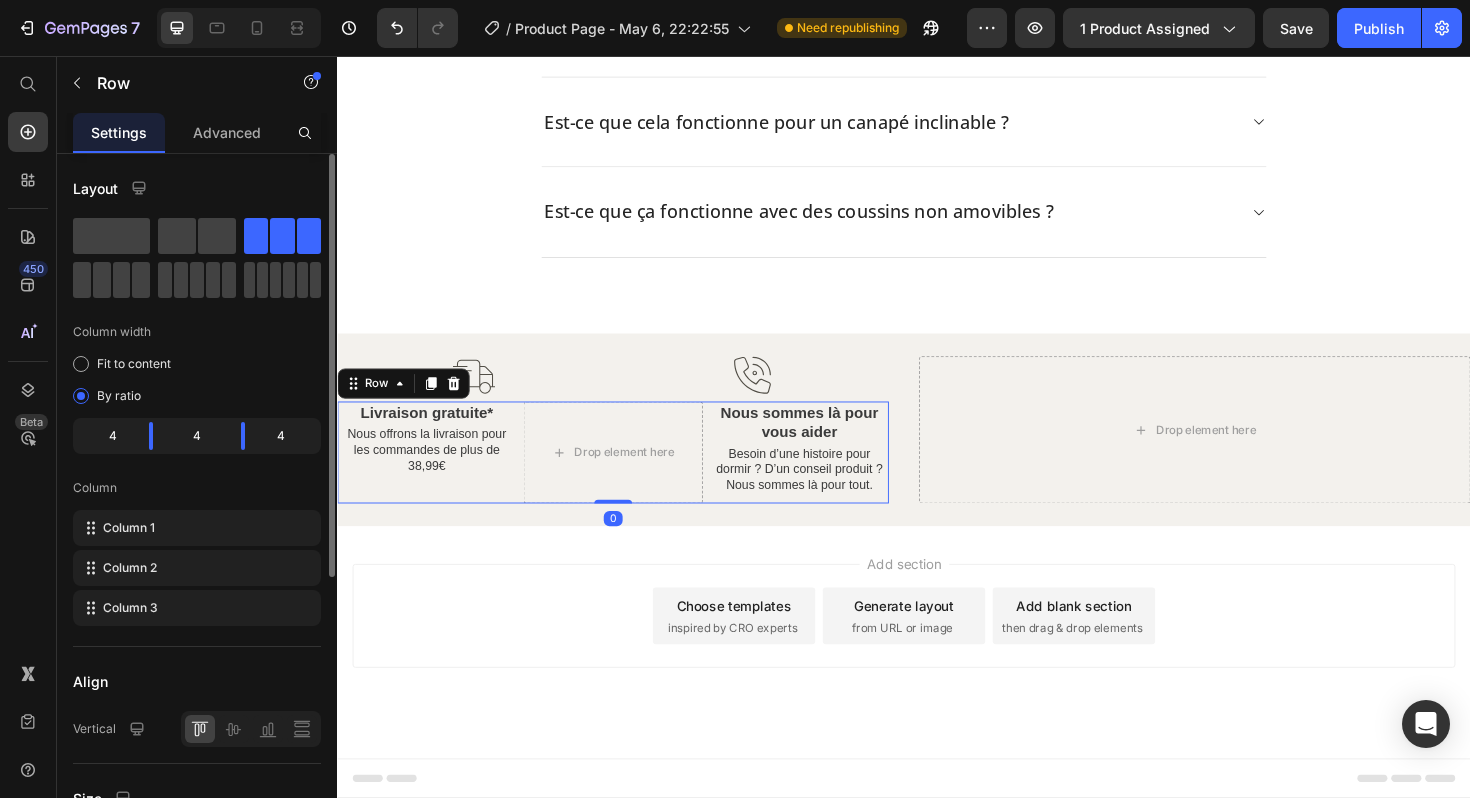click 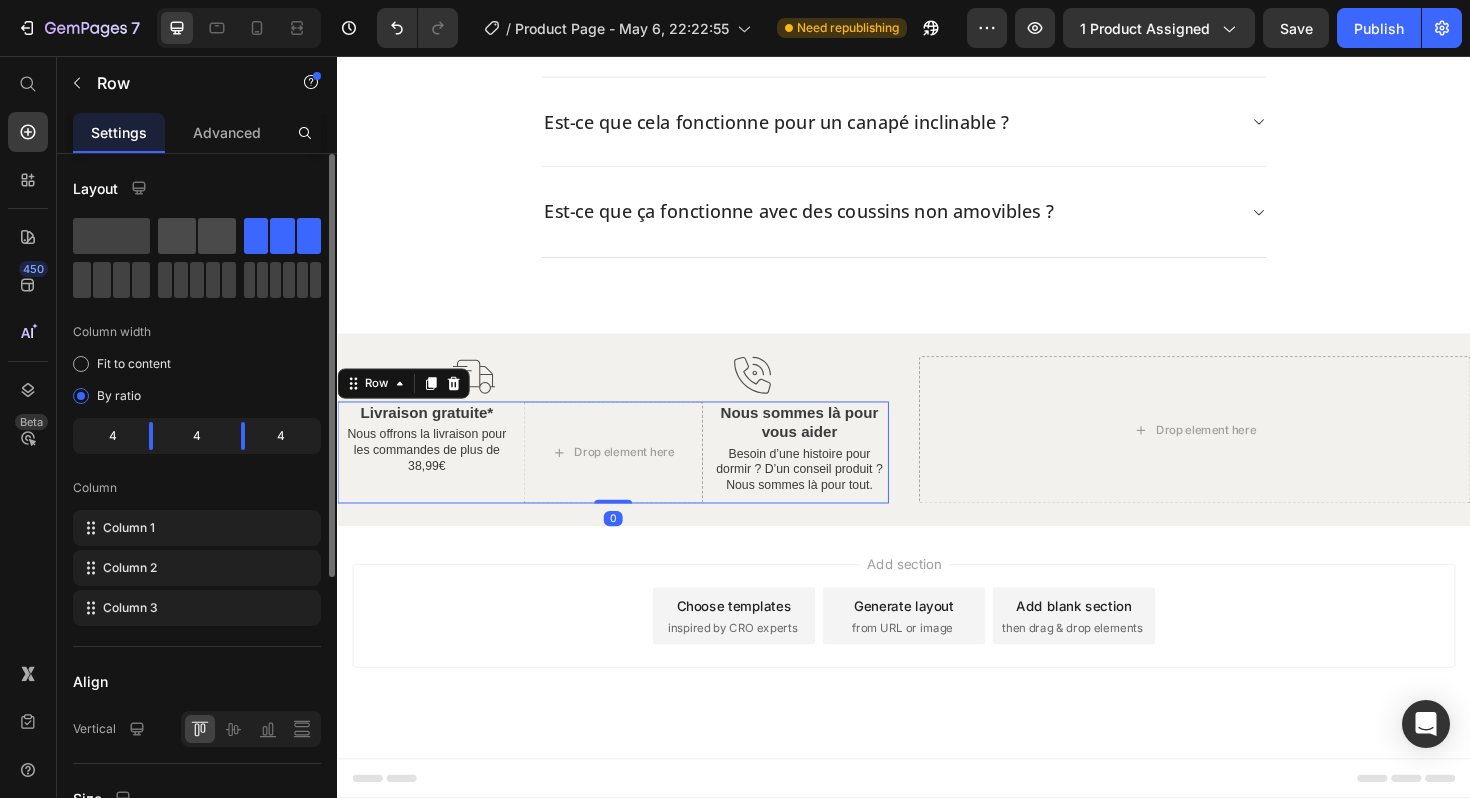 click 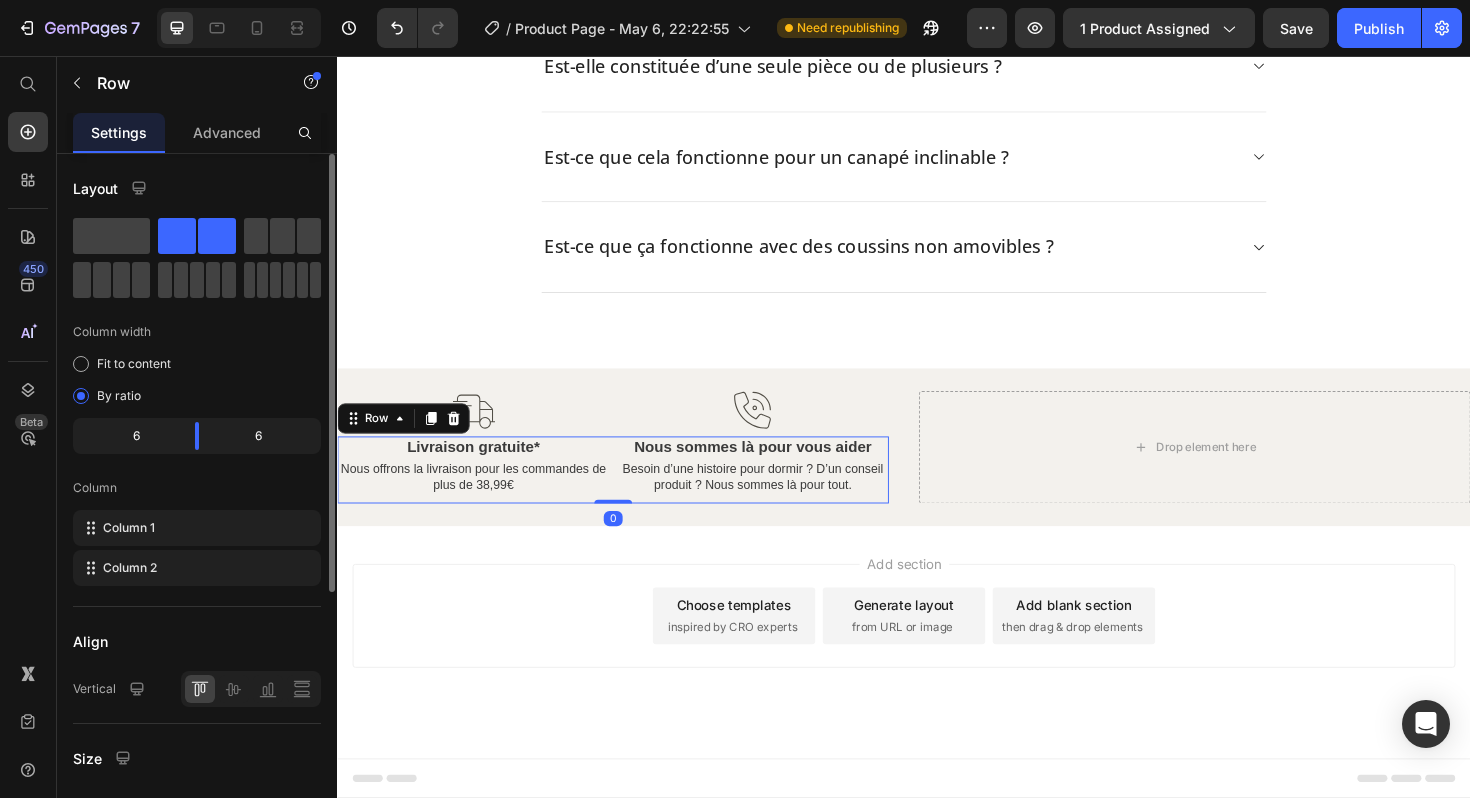 scroll, scrollTop: 3300, scrollLeft: 0, axis: vertical 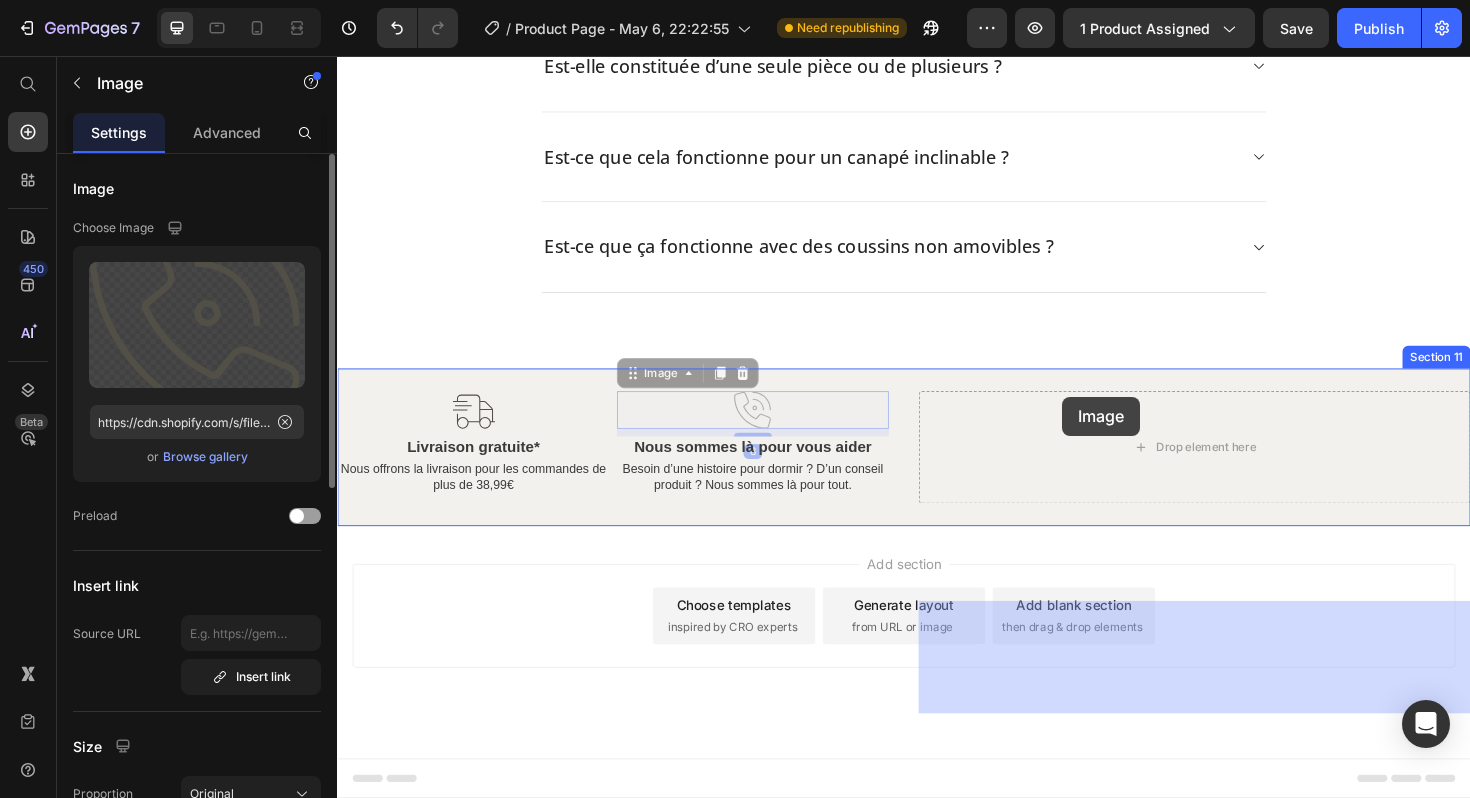 drag, startPoint x: 717, startPoint y: 412, endPoint x: 1107, endPoint y: 417, distance: 390.03204 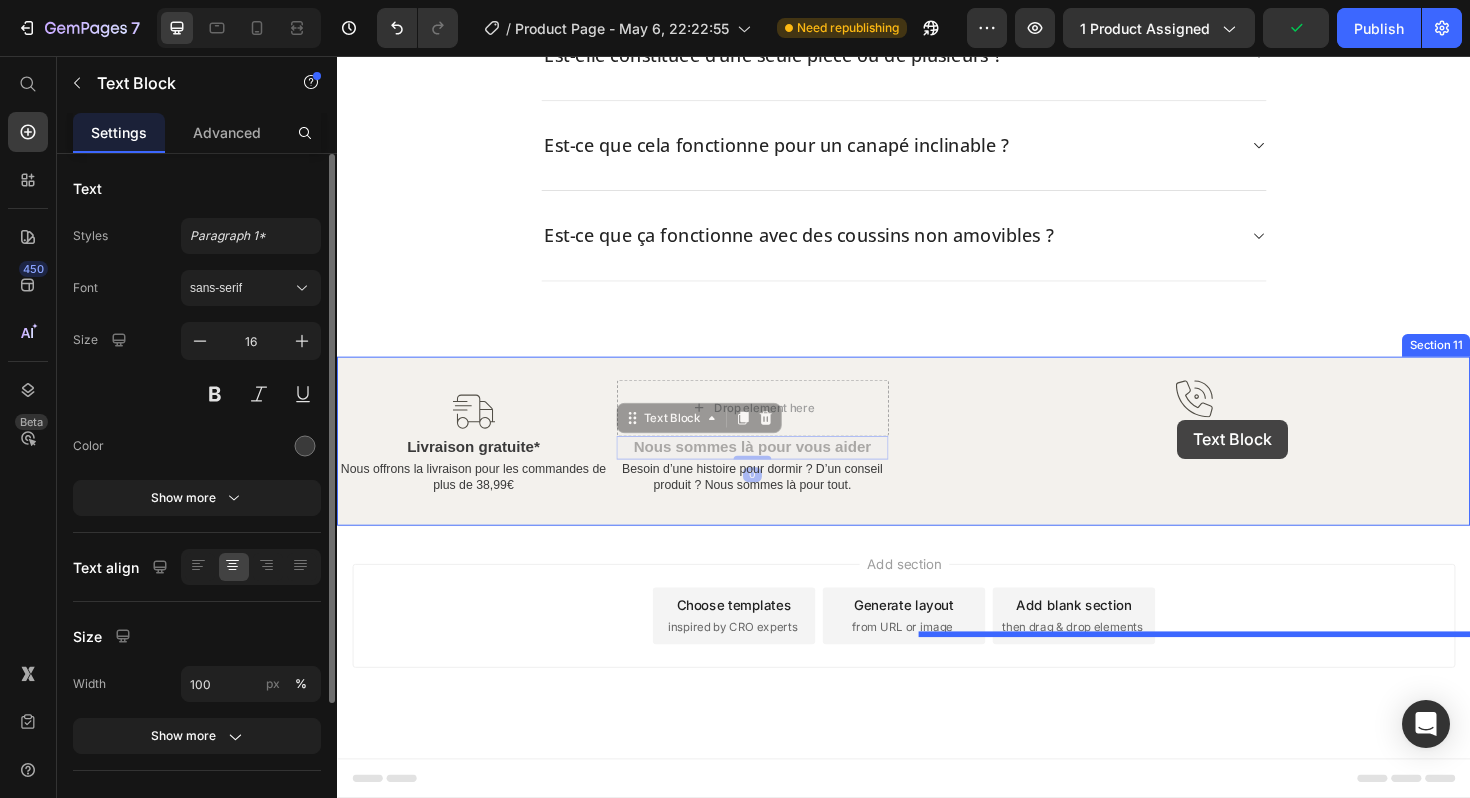 drag, startPoint x: 843, startPoint y: 490, endPoint x: 1224, endPoint y: 440, distance: 384.26685 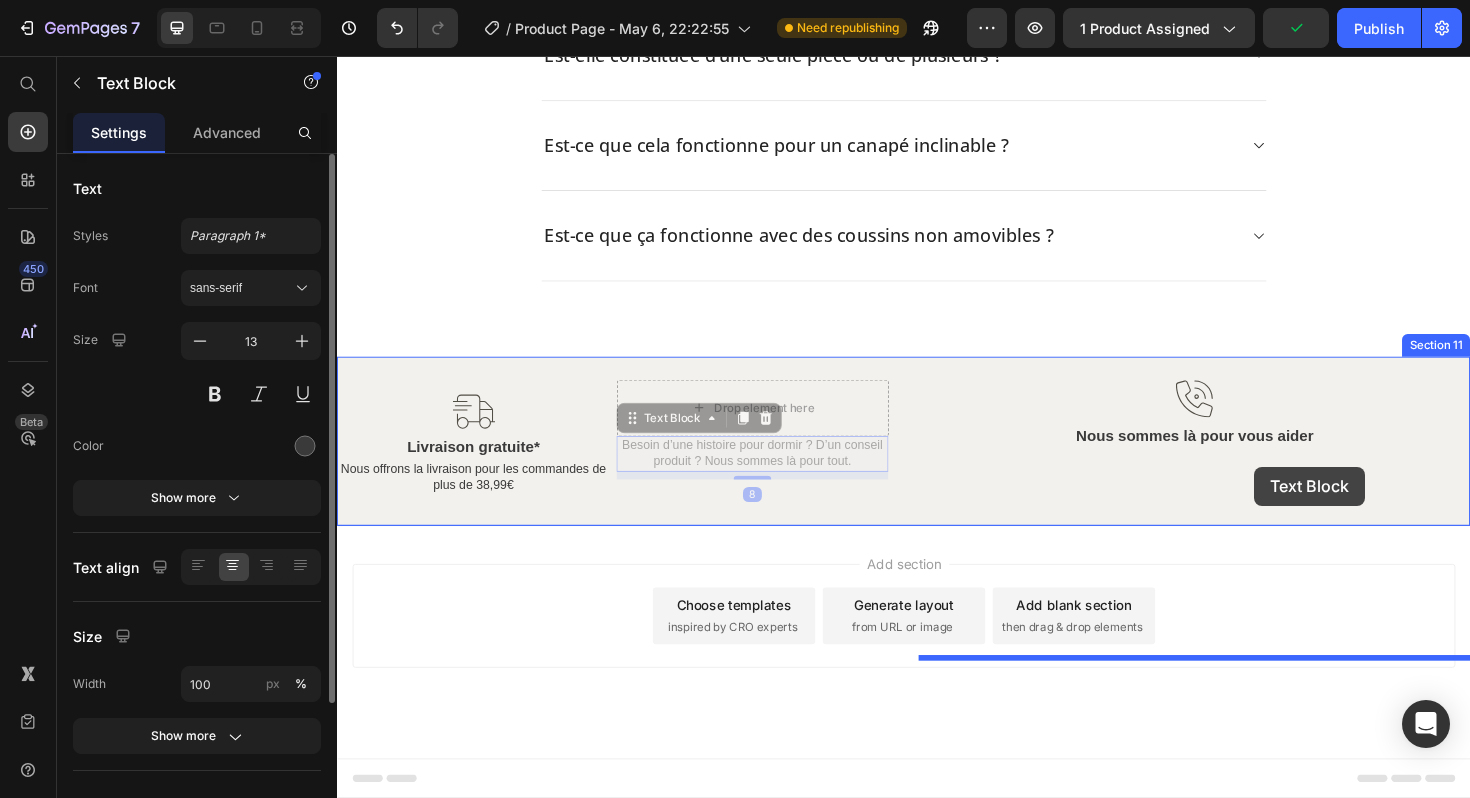 drag, startPoint x: 872, startPoint y: 489, endPoint x: 1303, endPoint y: 490, distance: 431.00116 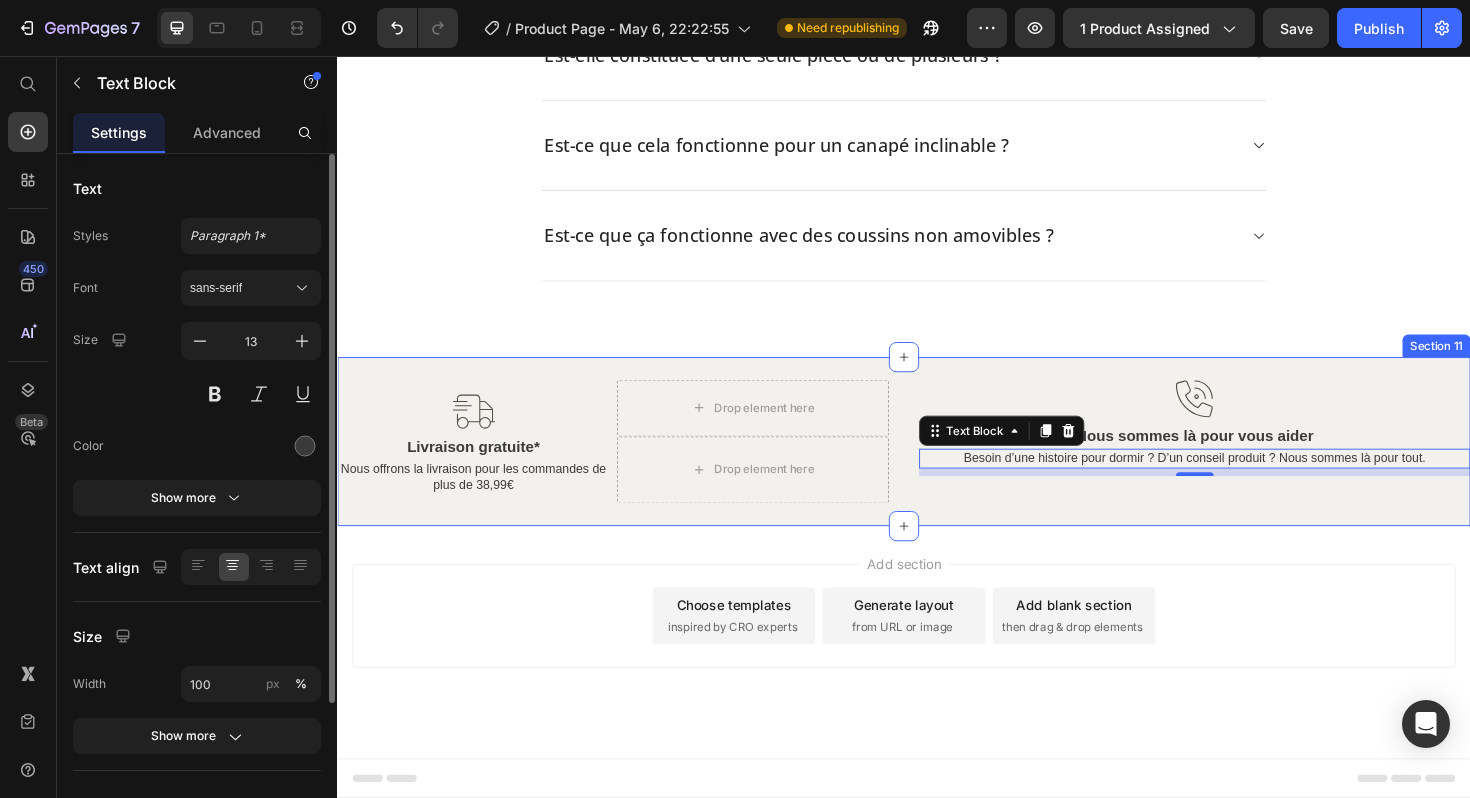 click on "Image
Drop element here Row Livraison gratuite* Text Block Nous offrons la livraison pour les commandes de plus de 38,99€ Text Block
Drop element here Row Image Nous sommes là pour vous aider Text Block Besoin d’une histoire pour dormir ? D’un conseil produit ? Nous sommes là pour tout. Text Block   8 Section 11" at bounding box center [937, 464] 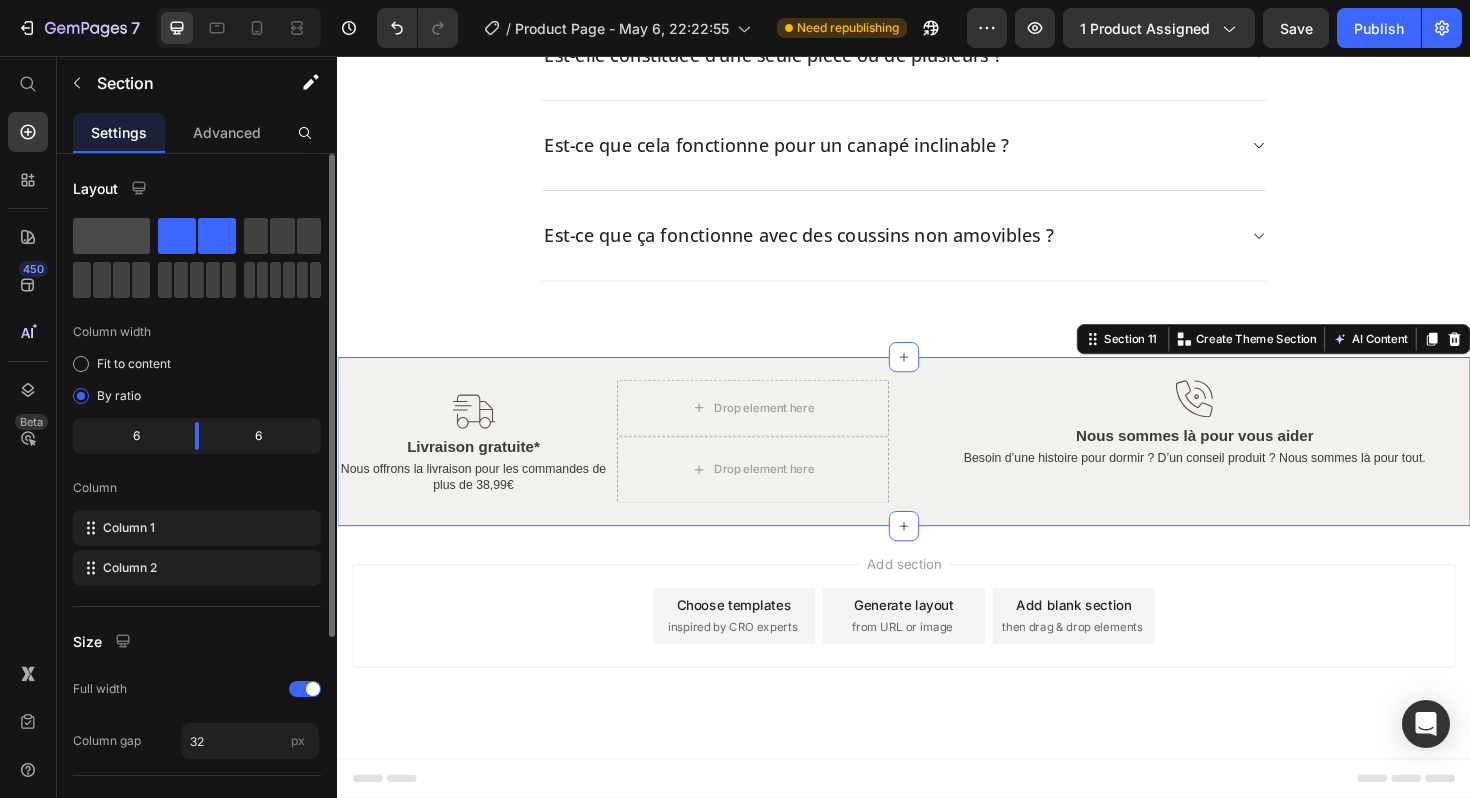 click 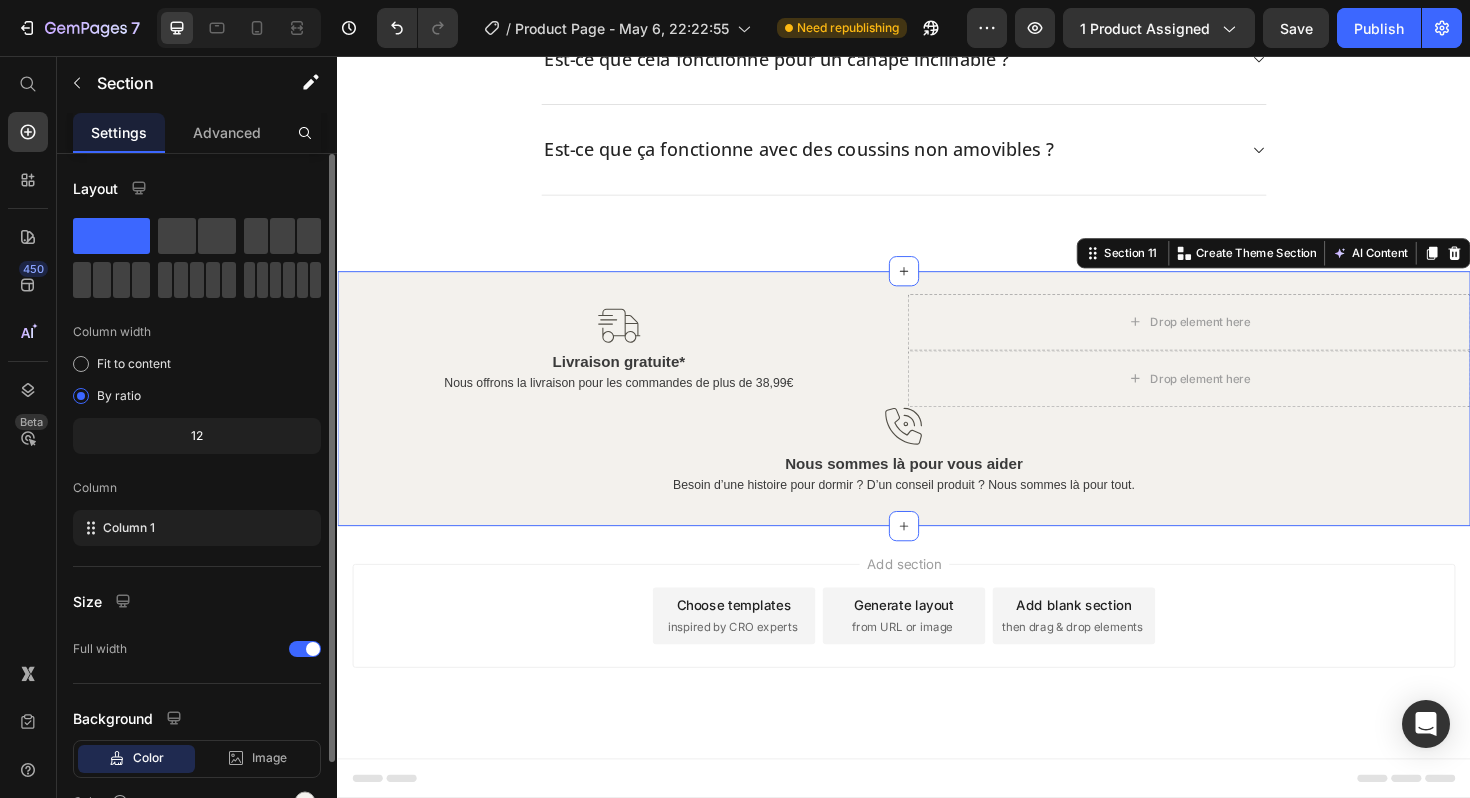 click 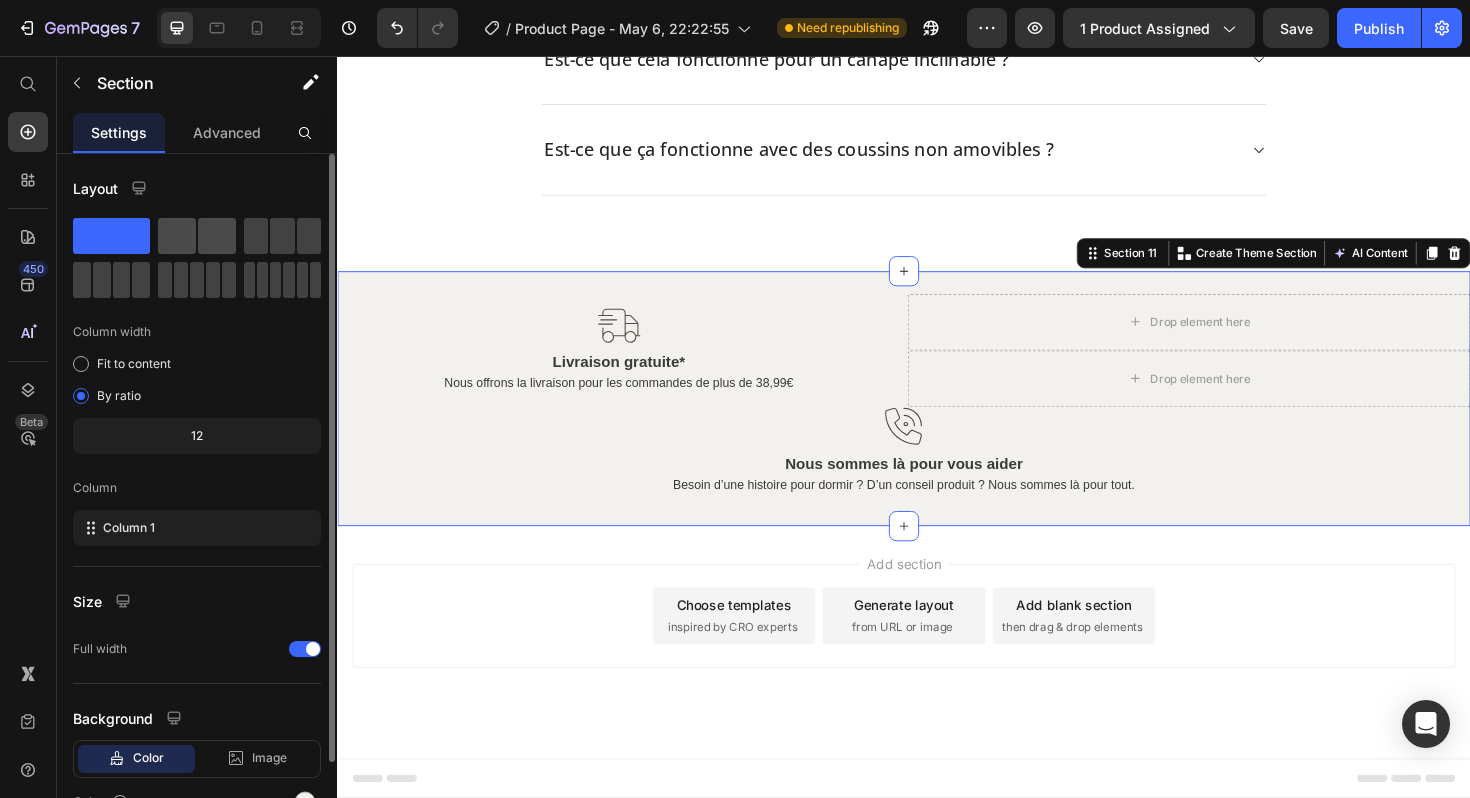 click 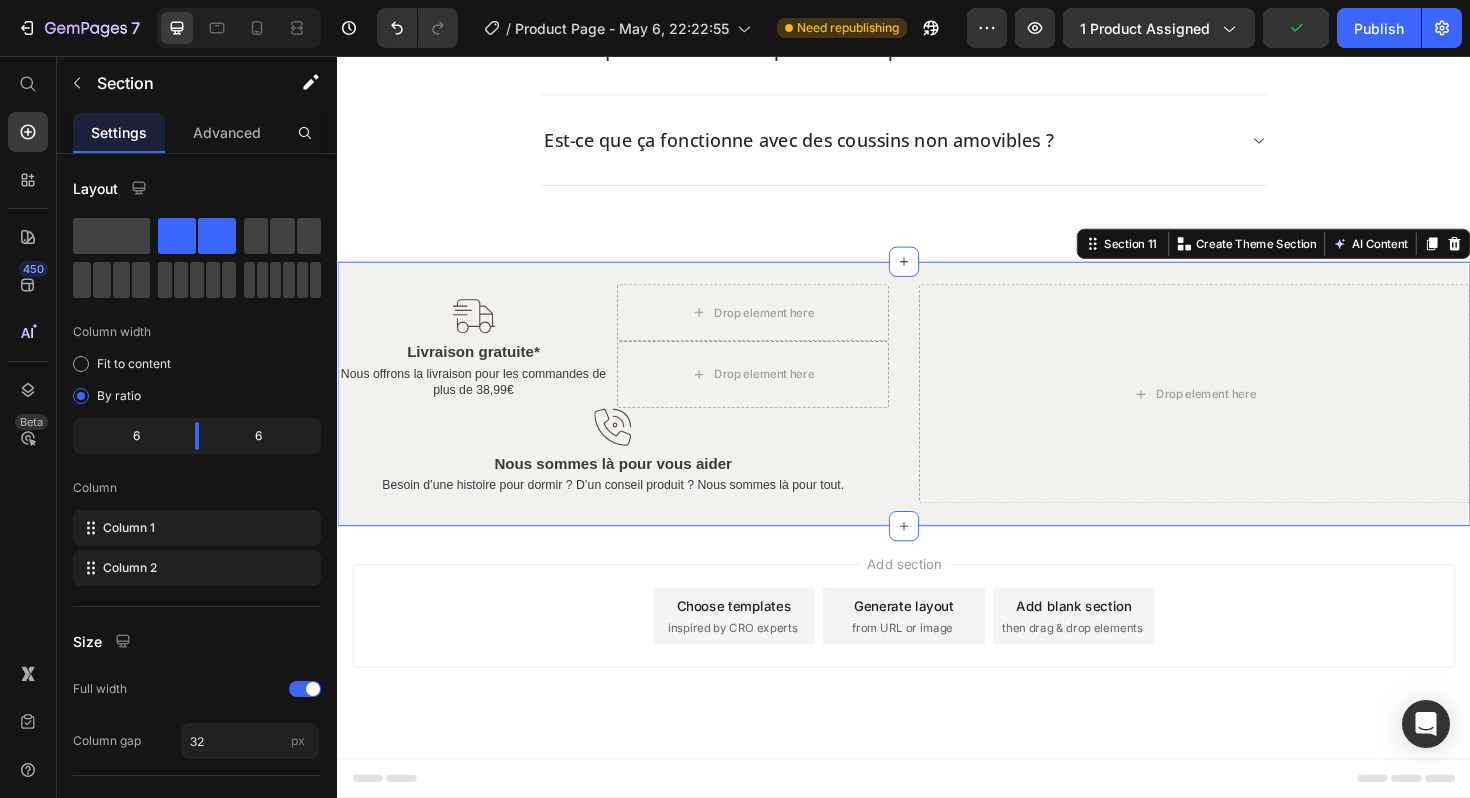 click on "Image
Drop element here Row Livraison gratuite* Text Block Nous offrons la livraison pour les commandes de plus de 38,99€ Text Block
Drop element here Row Image Nous sommes là pour vous aider Text Block Besoin d’une histoire pour dormir ? D’un conseil produit ? Nous sommes là pour tout. Text Block
Drop element here Section 11   You can create reusable sections Create Theme Section AI Content Write with GemAI What would you like to describe here? Tone and Voice Persuasive Product Housses de Canapé - Classique Show more Generate" at bounding box center [937, 414] 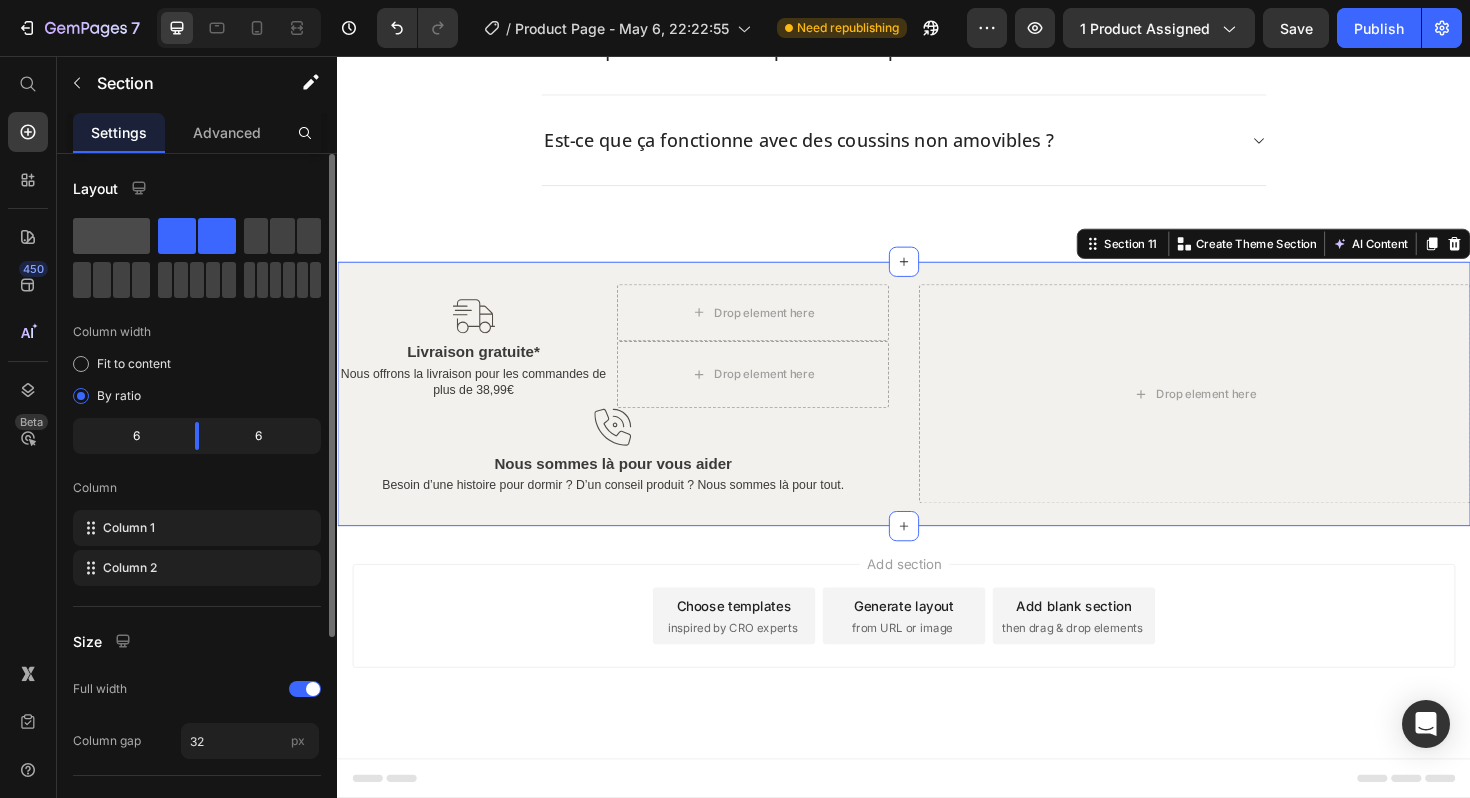 click 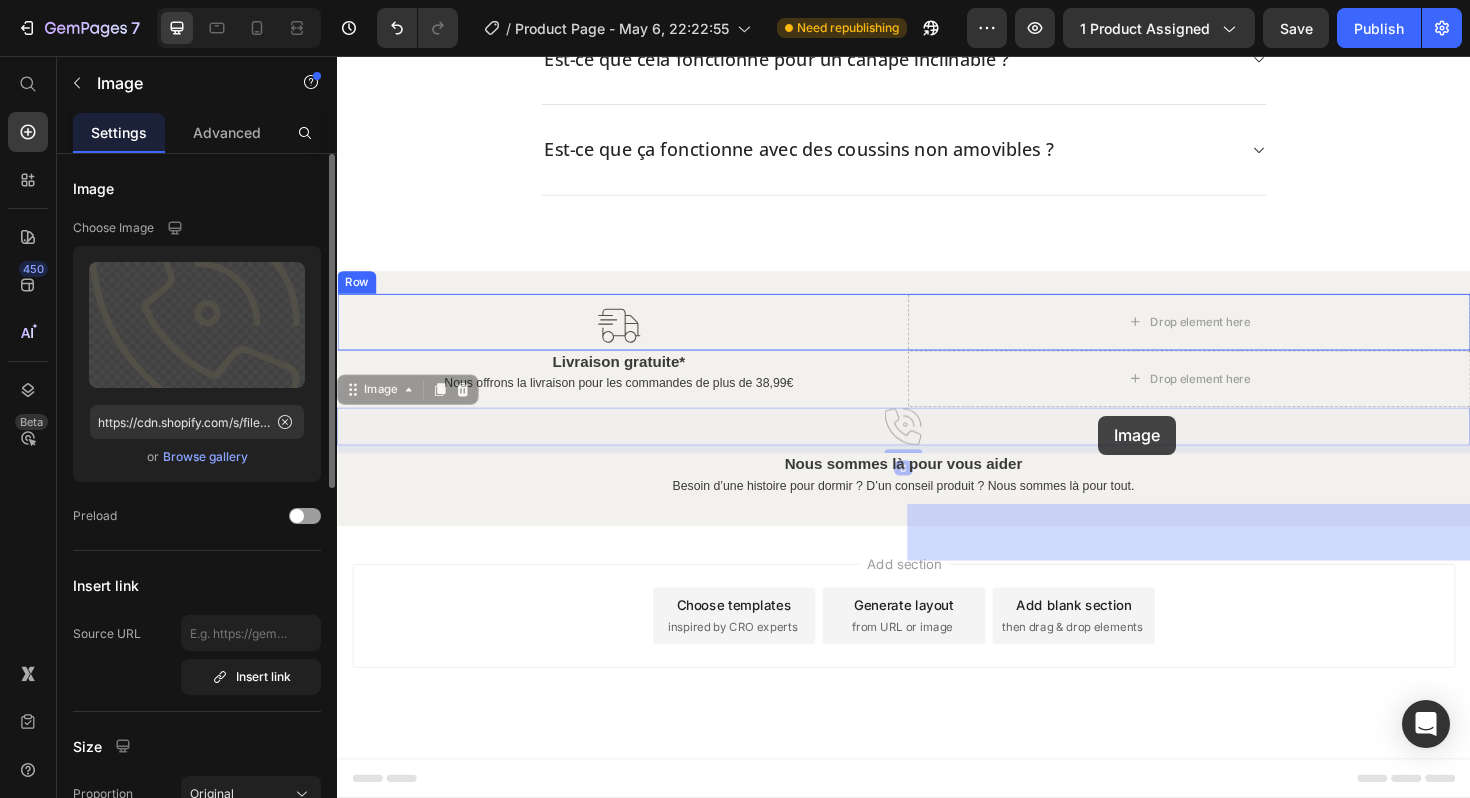 drag, startPoint x: 971, startPoint y: 546, endPoint x: 1147, endPoint y: 436, distance: 207.54759 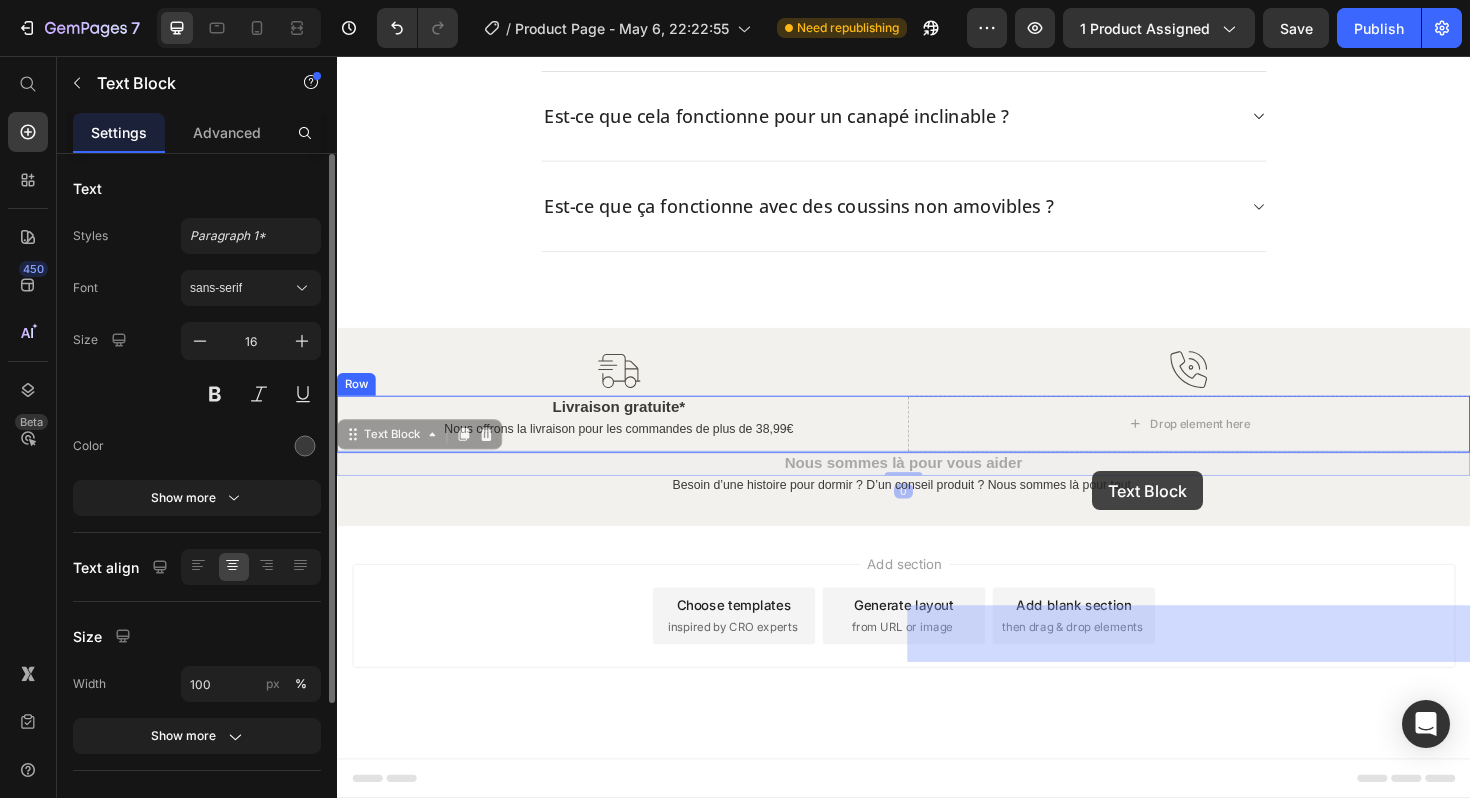 drag, startPoint x: 1019, startPoint y: 533, endPoint x: 1137, endPoint y: 496, distance: 123.66487 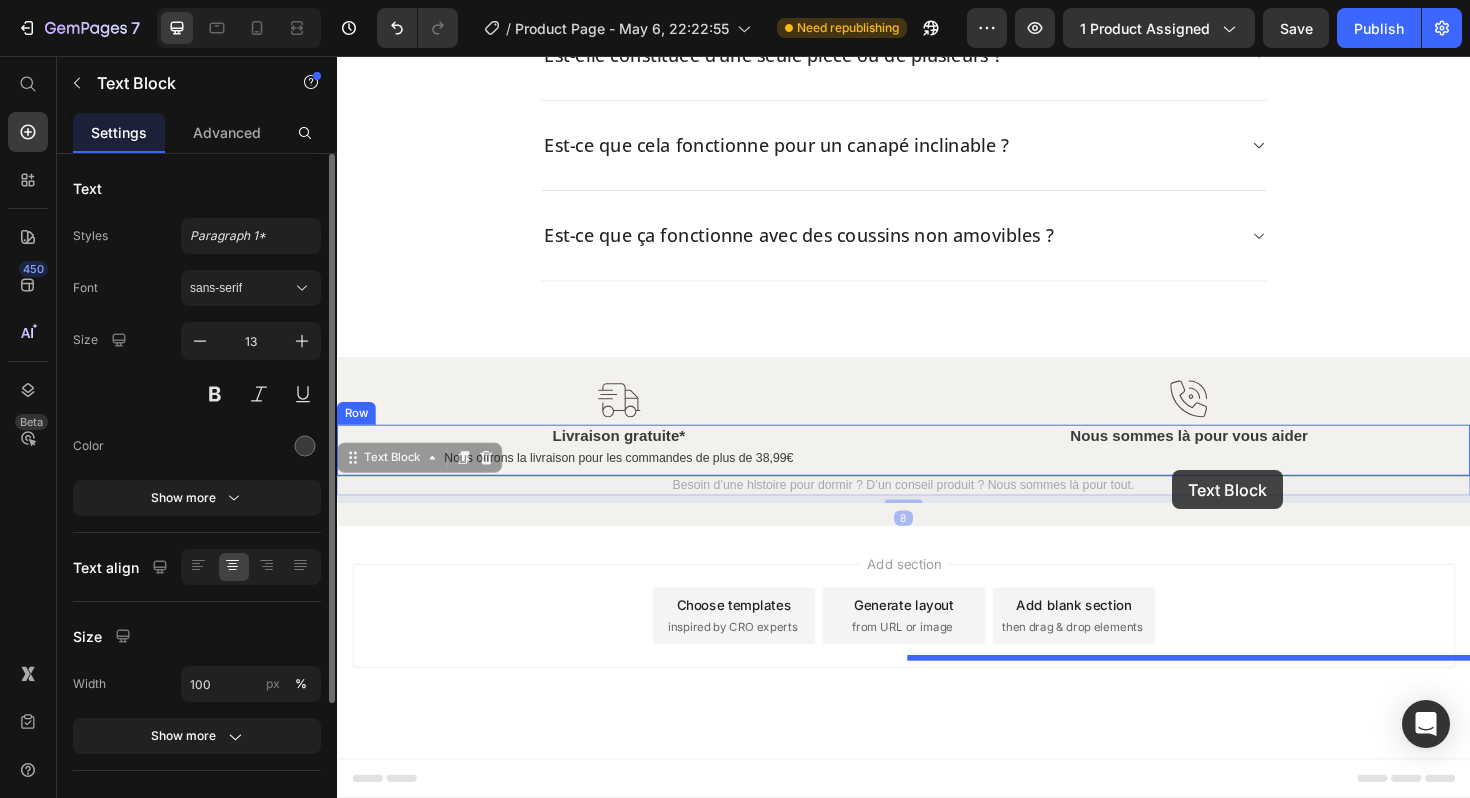 drag, startPoint x: 1017, startPoint y: 521, endPoint x: 1221, endPoint y: 496, distance: 205.52615 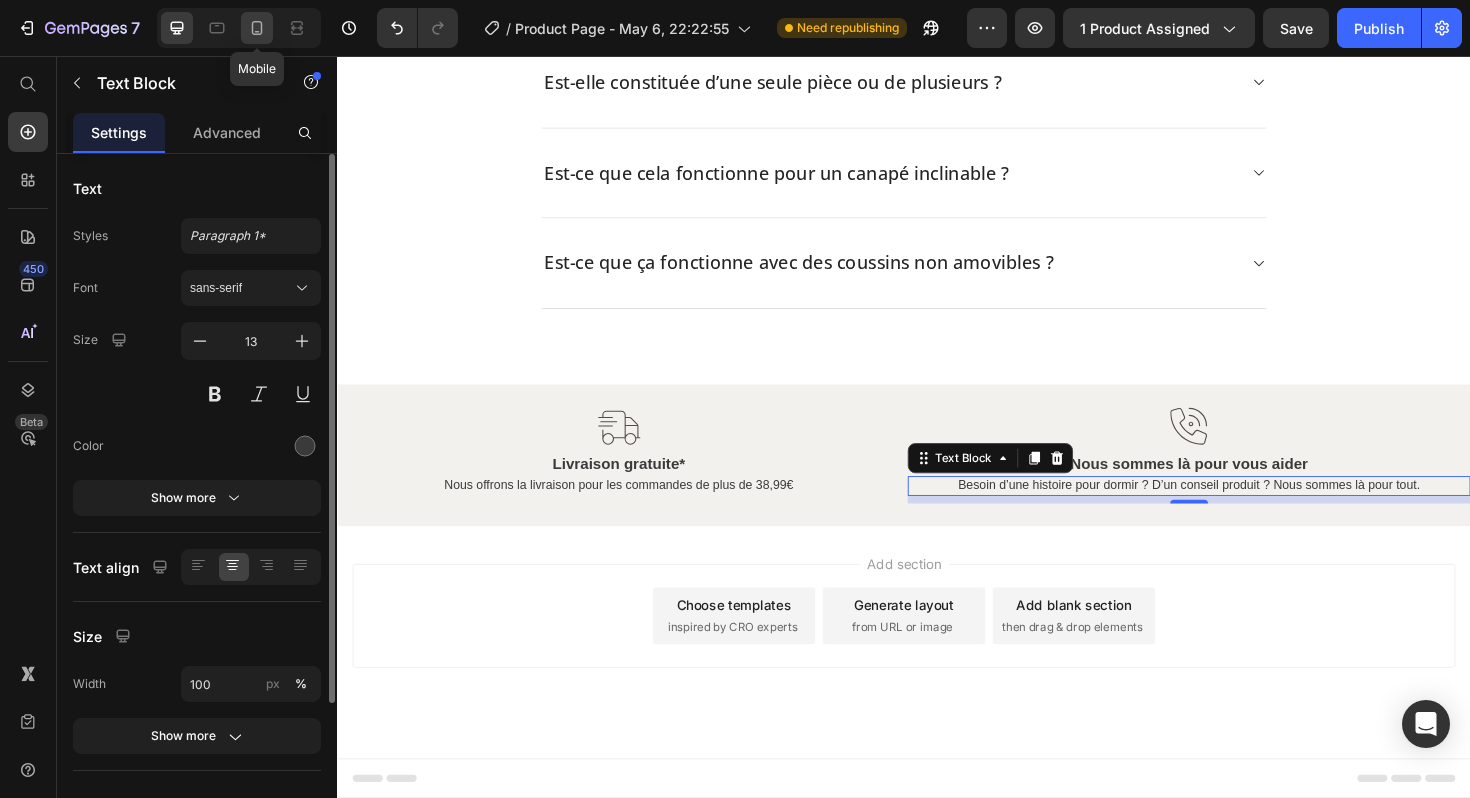 click 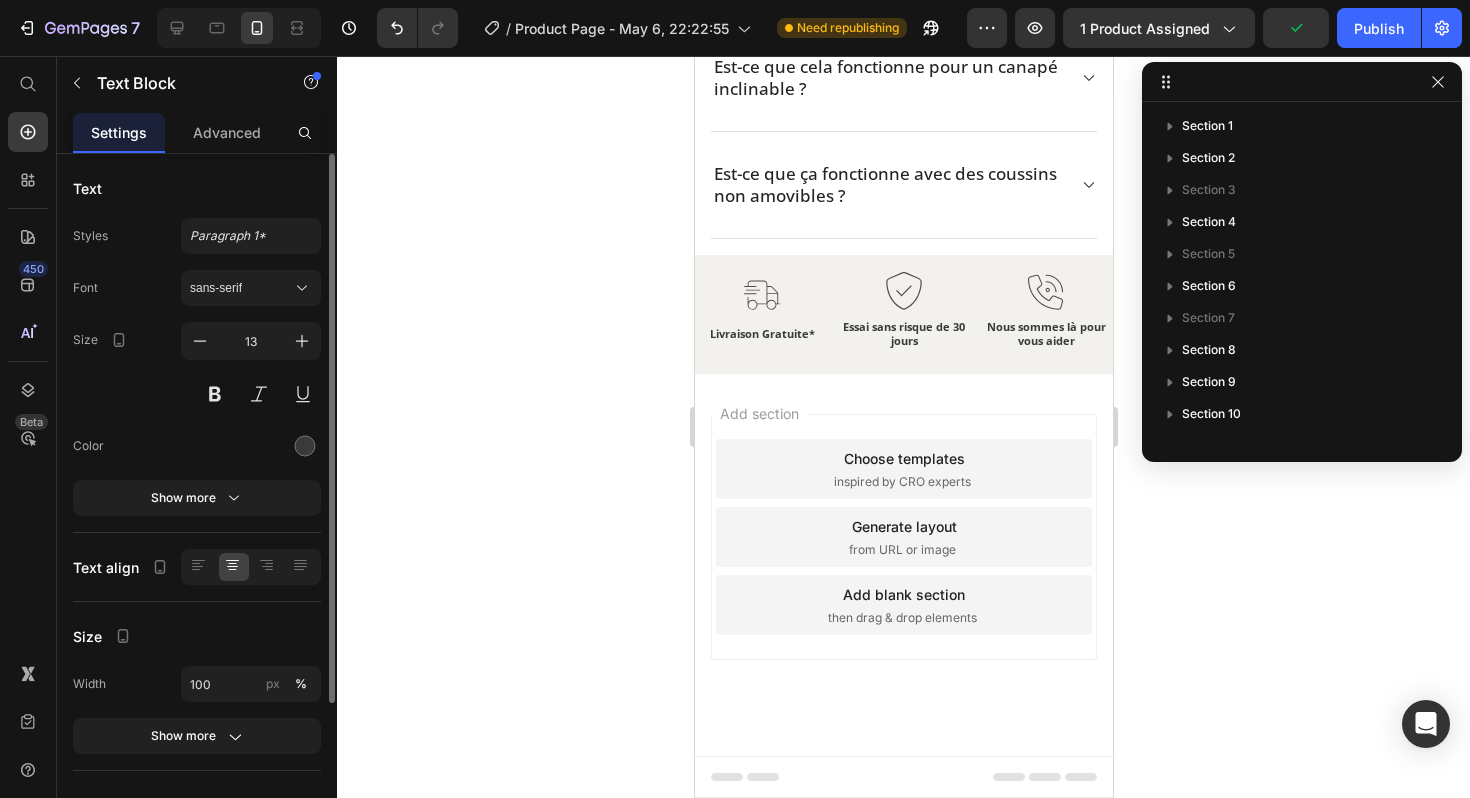 scroll, scrollTop: 4141, scrollLeft: 0, axis: vertical 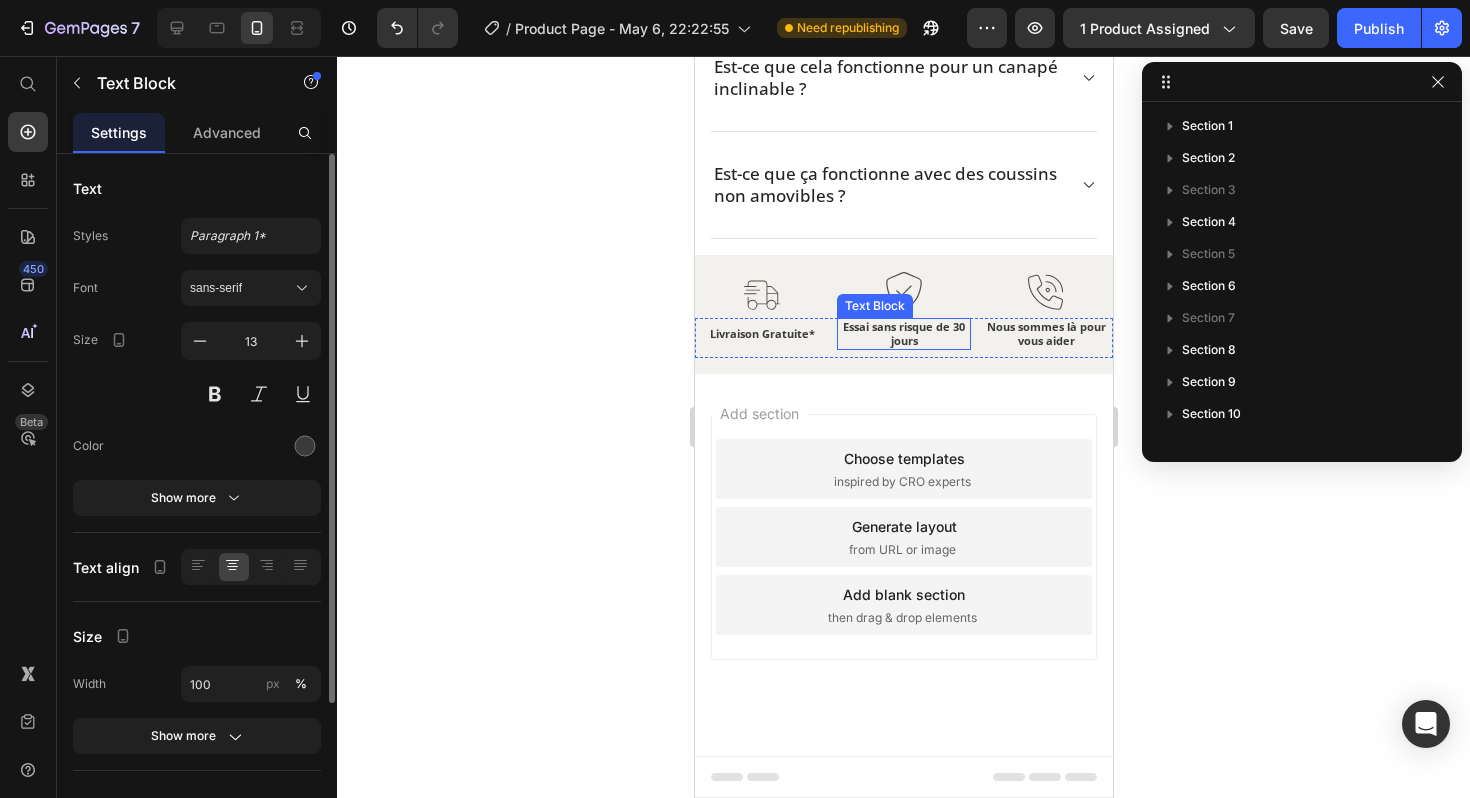 click on "Essai sans risque de 30 jours" at bounding box center (903, 334) 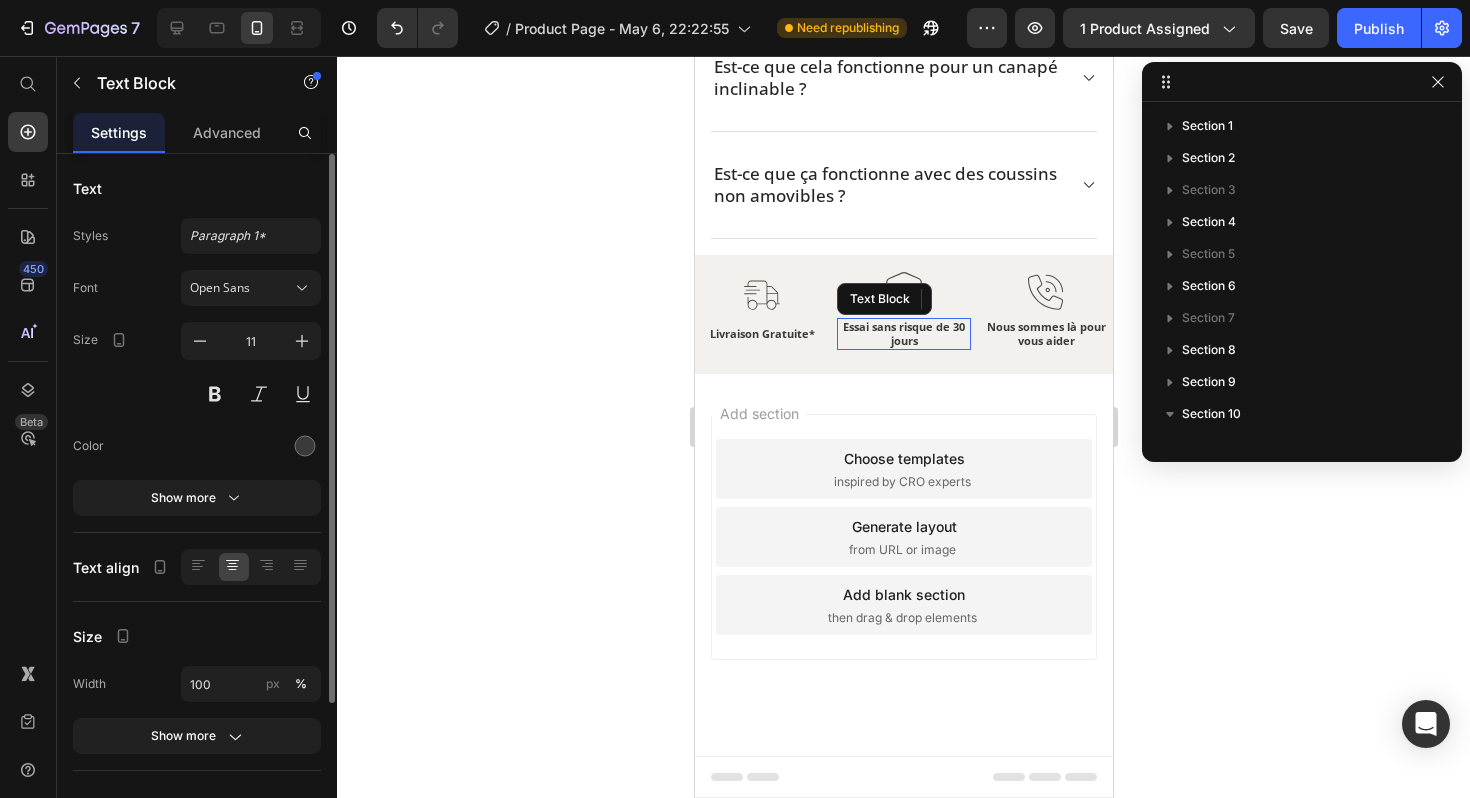 scroll, scrollTop: 310, scrollLeft: 0, axis: vertical 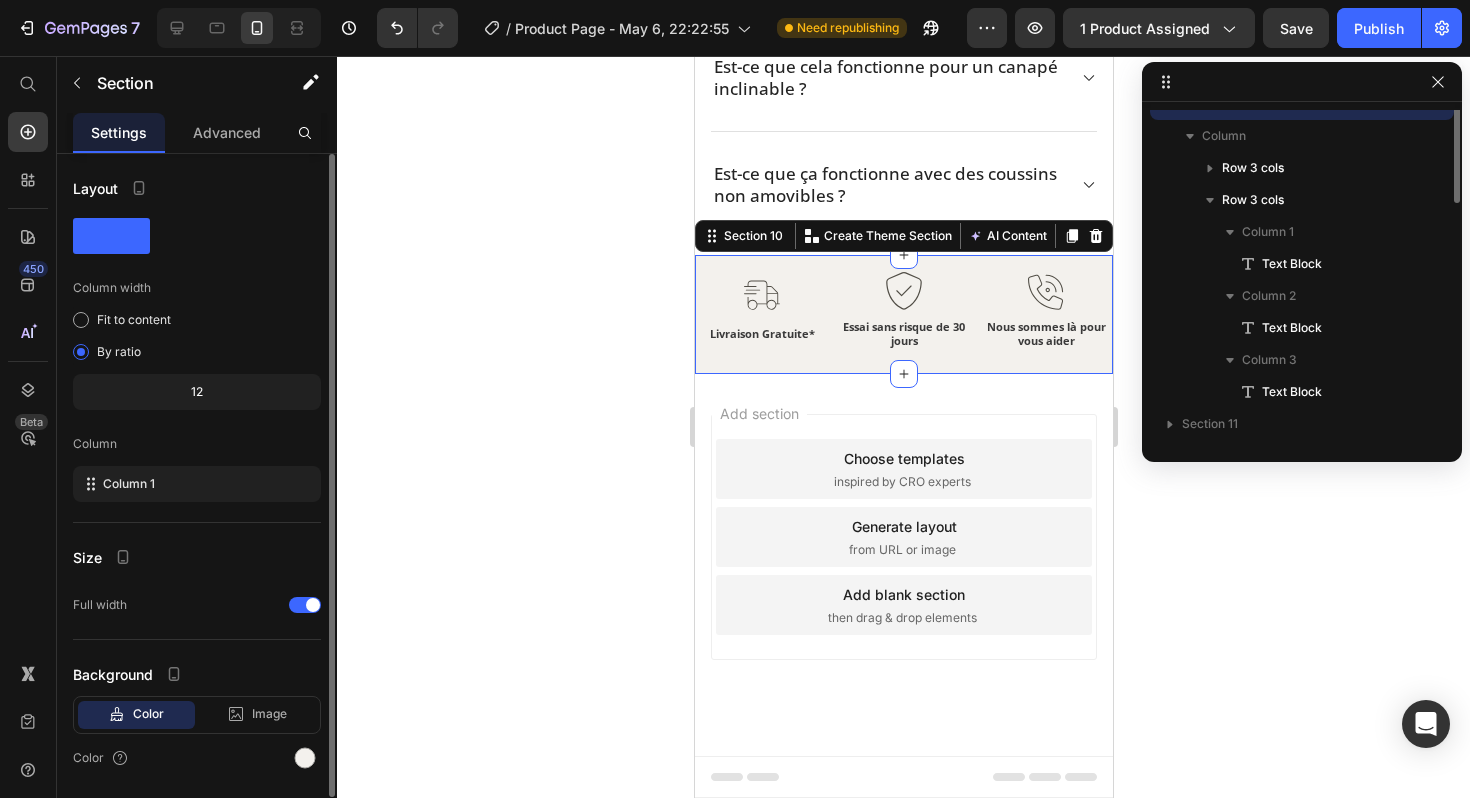click on "Image Image Image Row Livraison Gratuite* Text Block Essai sans risque de 30 jours Text Block Nous sommes là pour vous aider Text Block Row Section 10   You can create reusable sections Create Theme Section AI Content Write with GemAI What would you like to describe here? Tone and Voice Persuasive Product Housses de Canapé - Classique Show more Generate" at bounding box center [903, 314] 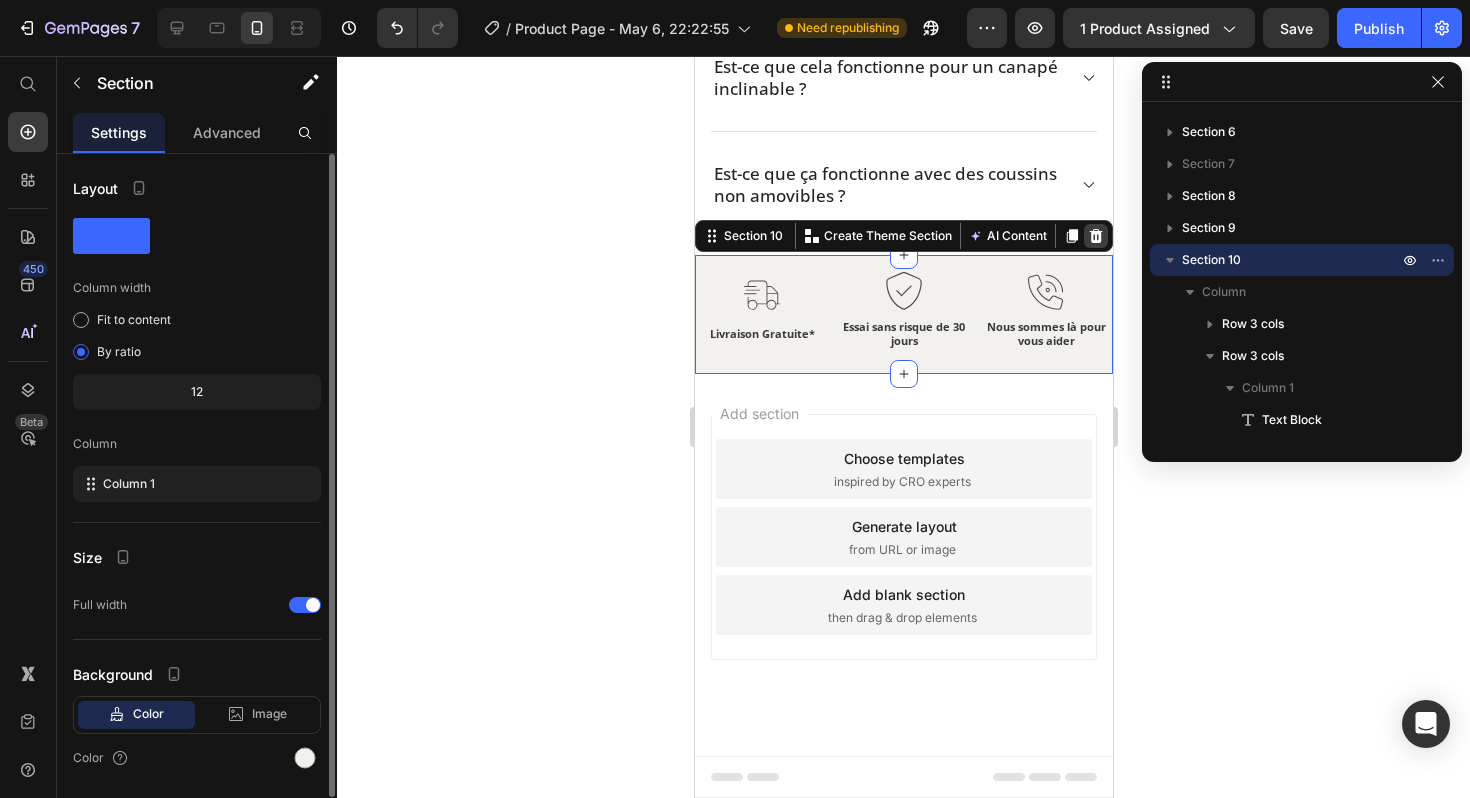 click 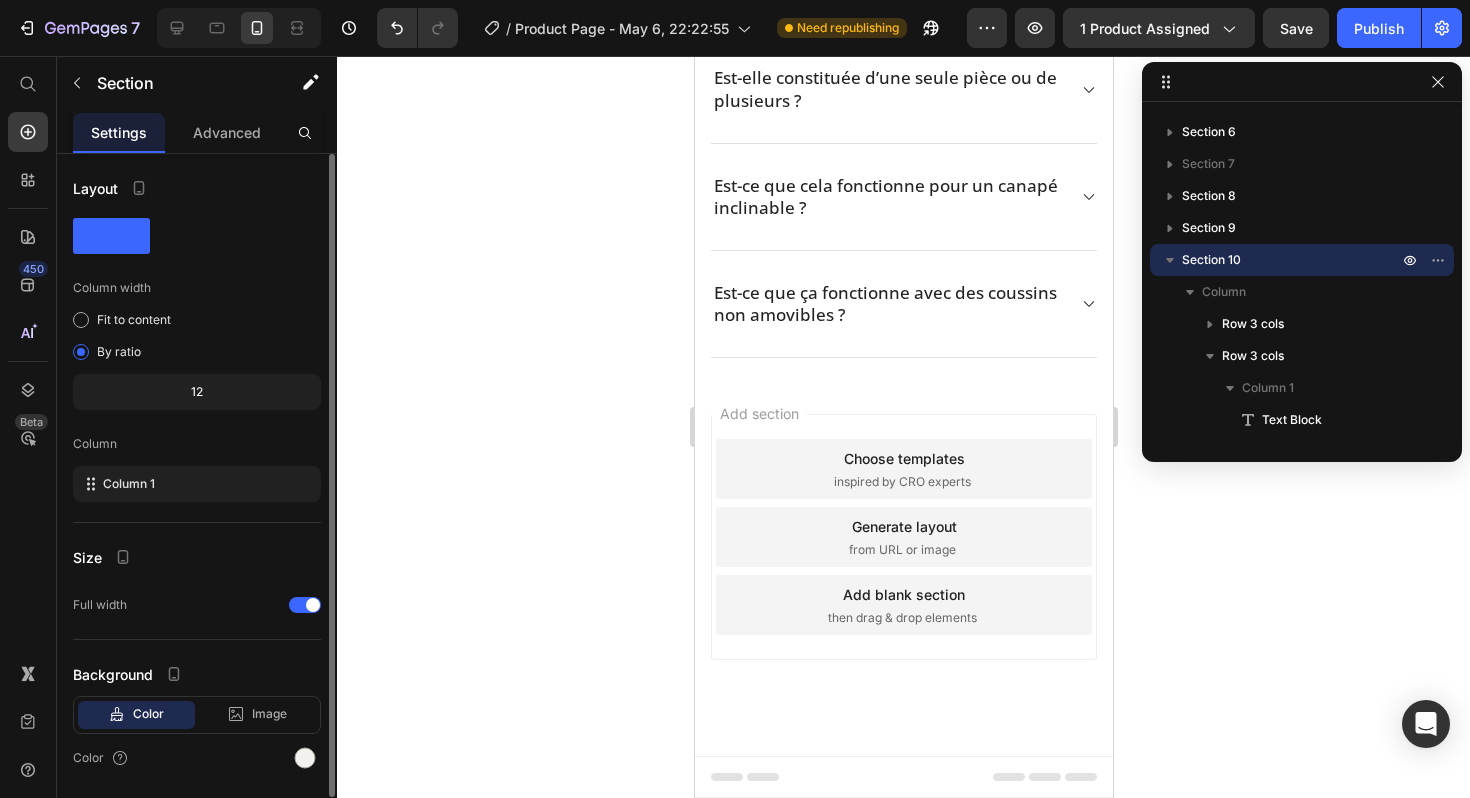 scroll, scrollTop: 4022, scrollLeft: 0, axis: vertical 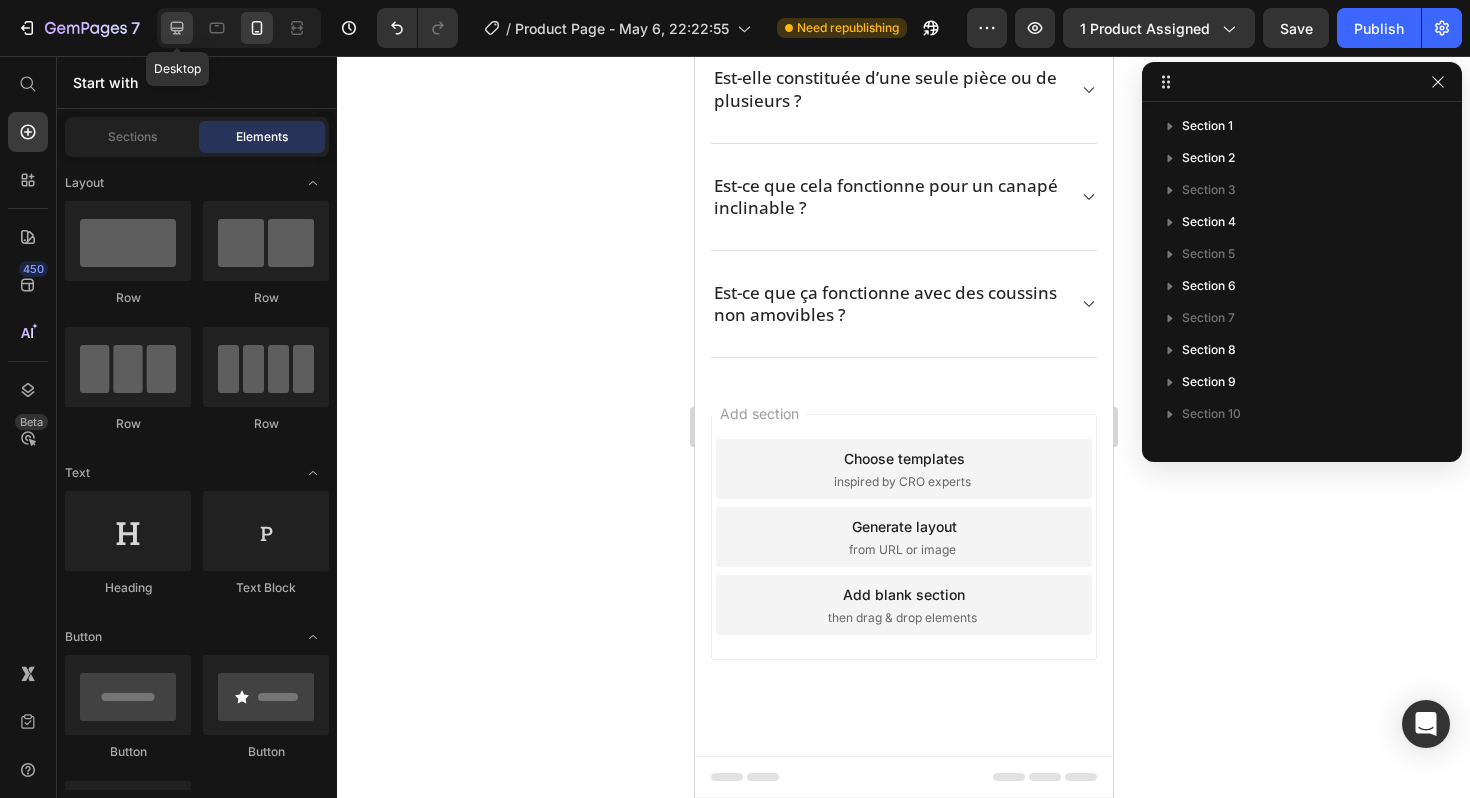 drag, startPoint x: 179, startPoint y: 30, endPoint x: 95, endPoint y: 116, distance: 120.21647 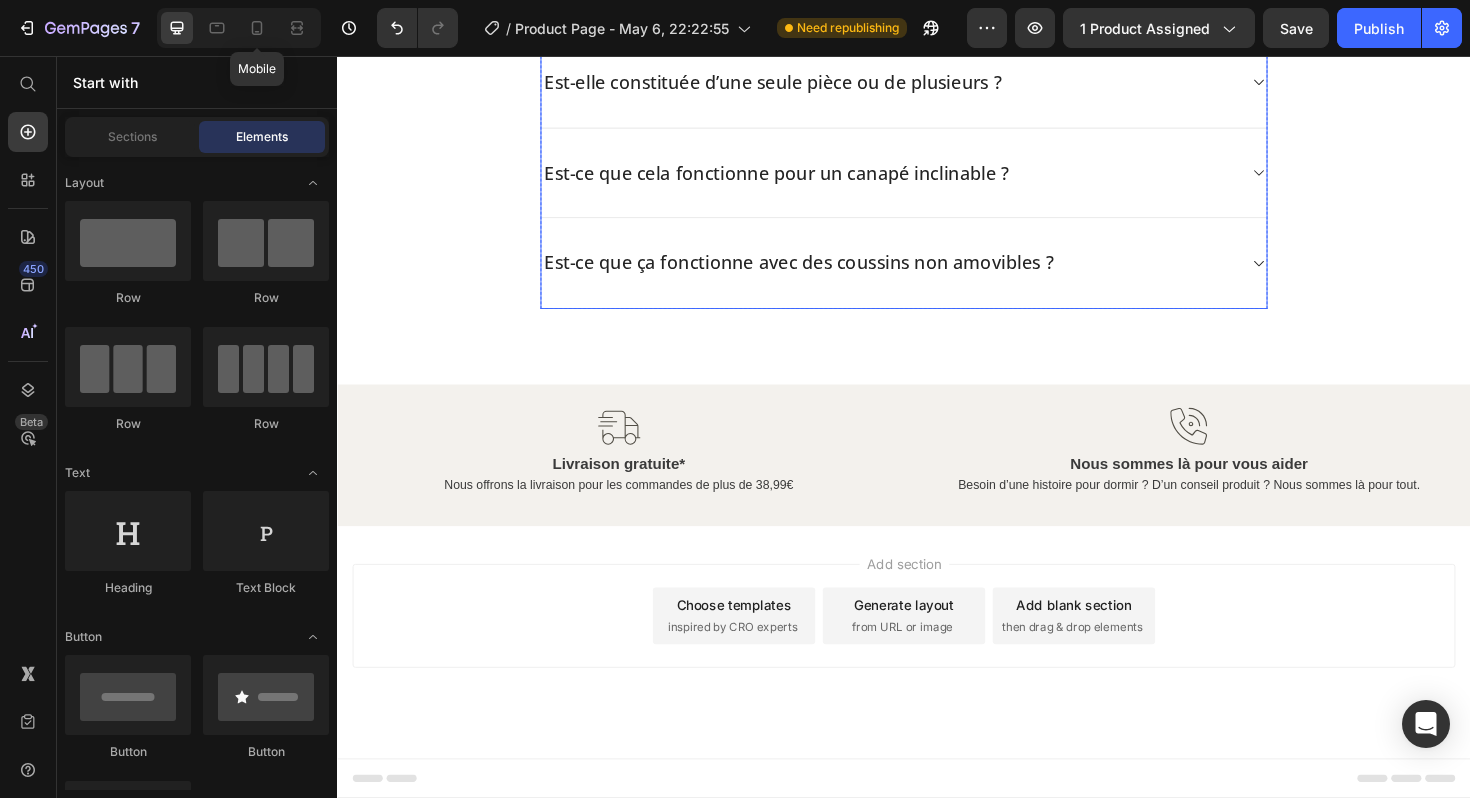 scroll, scrollTop: 3576, scrollLeft: 0, axis: vertical 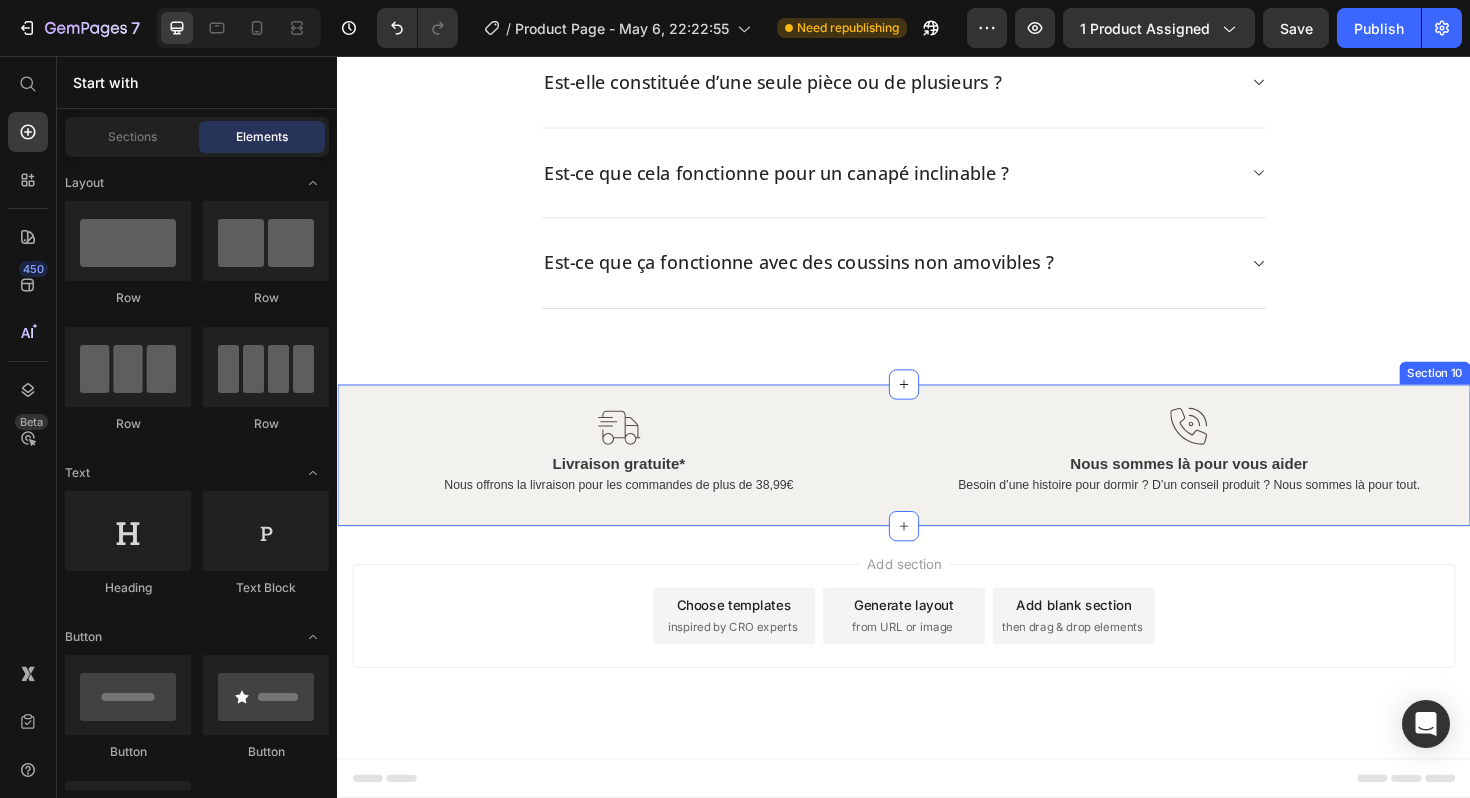 click on "Image Image Row Livraison gratuite* Text Block Nous offrons la livraison pour les commandes de plus de 38,99€ Text Block Nous sommes là pour vous aider Text Block Besoin d’une histoire pour dormir ? D’un conseil produit ? Nous sommes là pour tout. Text Block Row Section 10" at bounding box center [937, 479] 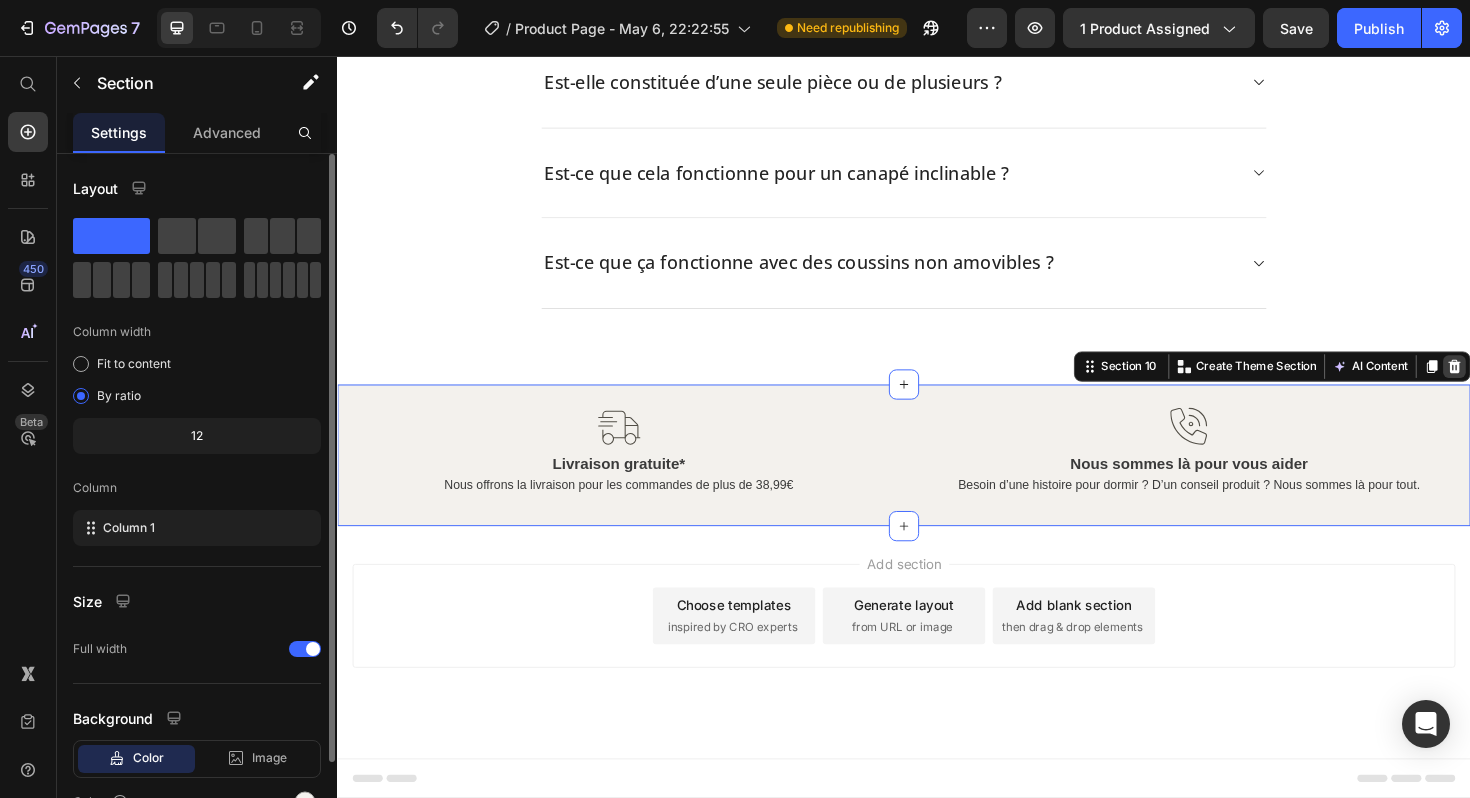 click at bounding box center (1520, 385) 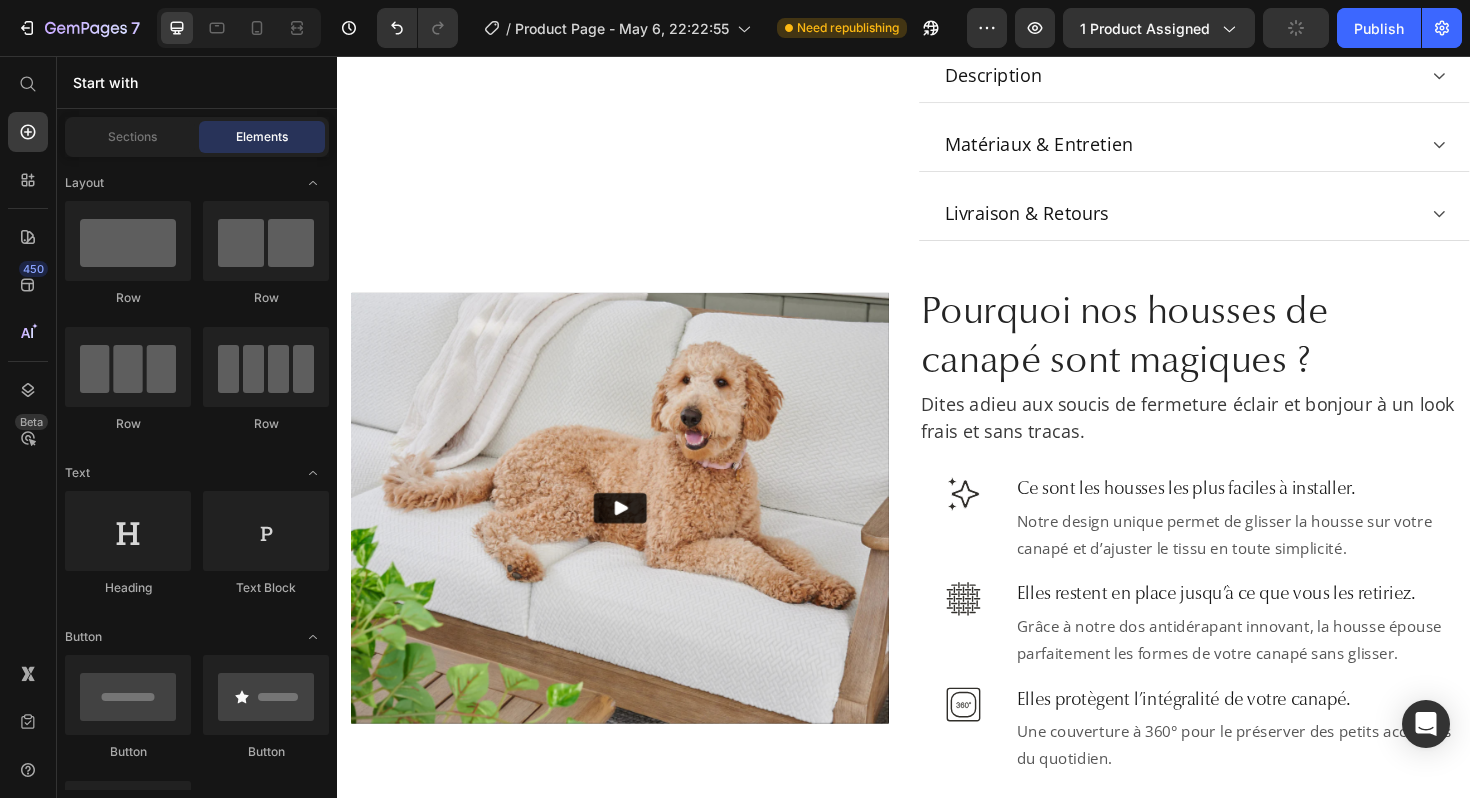 scroll, scrollTop: 722, scrollLeft: 0, axis: vertical 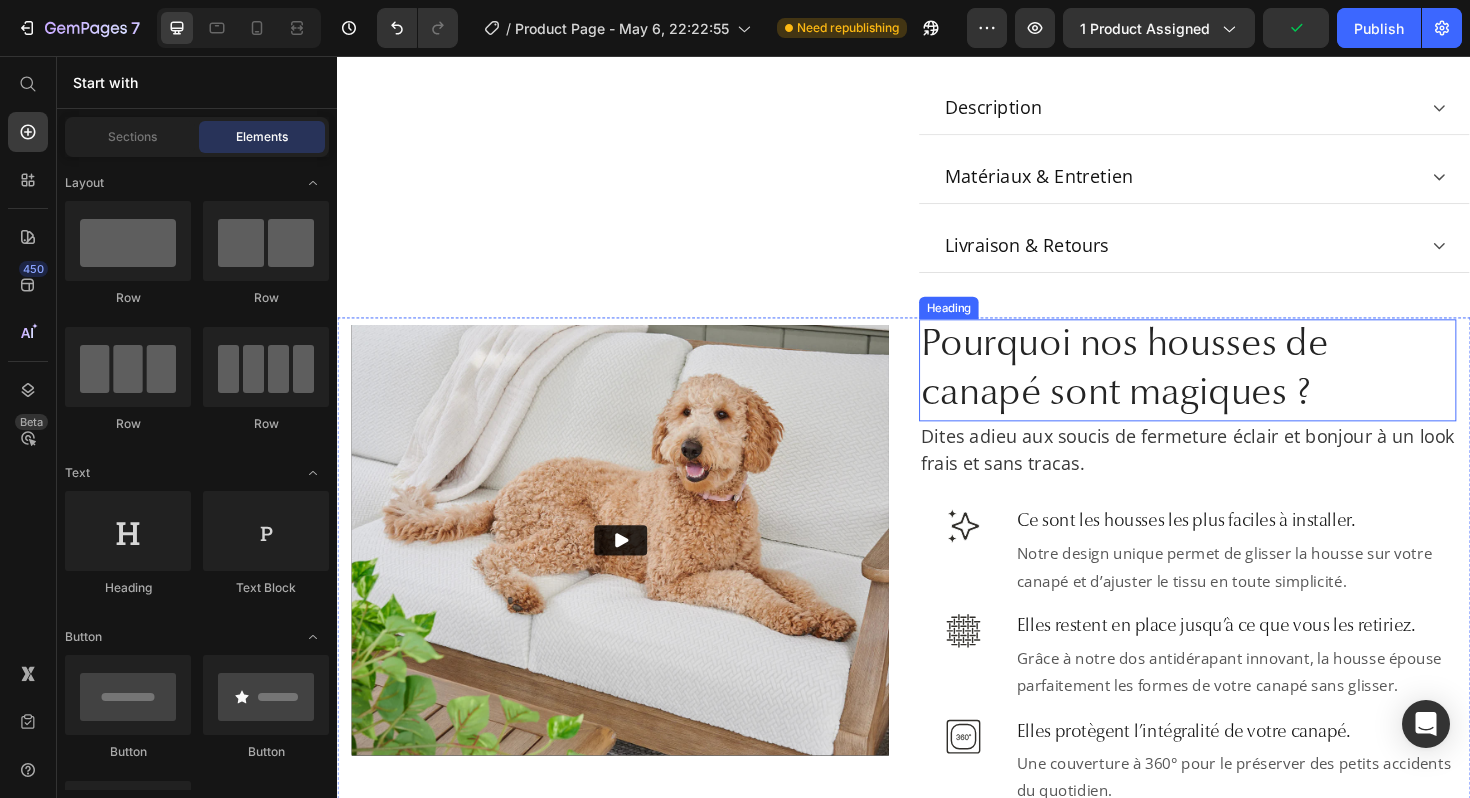 click on "Pourquoi nos housses de canapé sont magiques ?" at bounding box center (1237, 389) 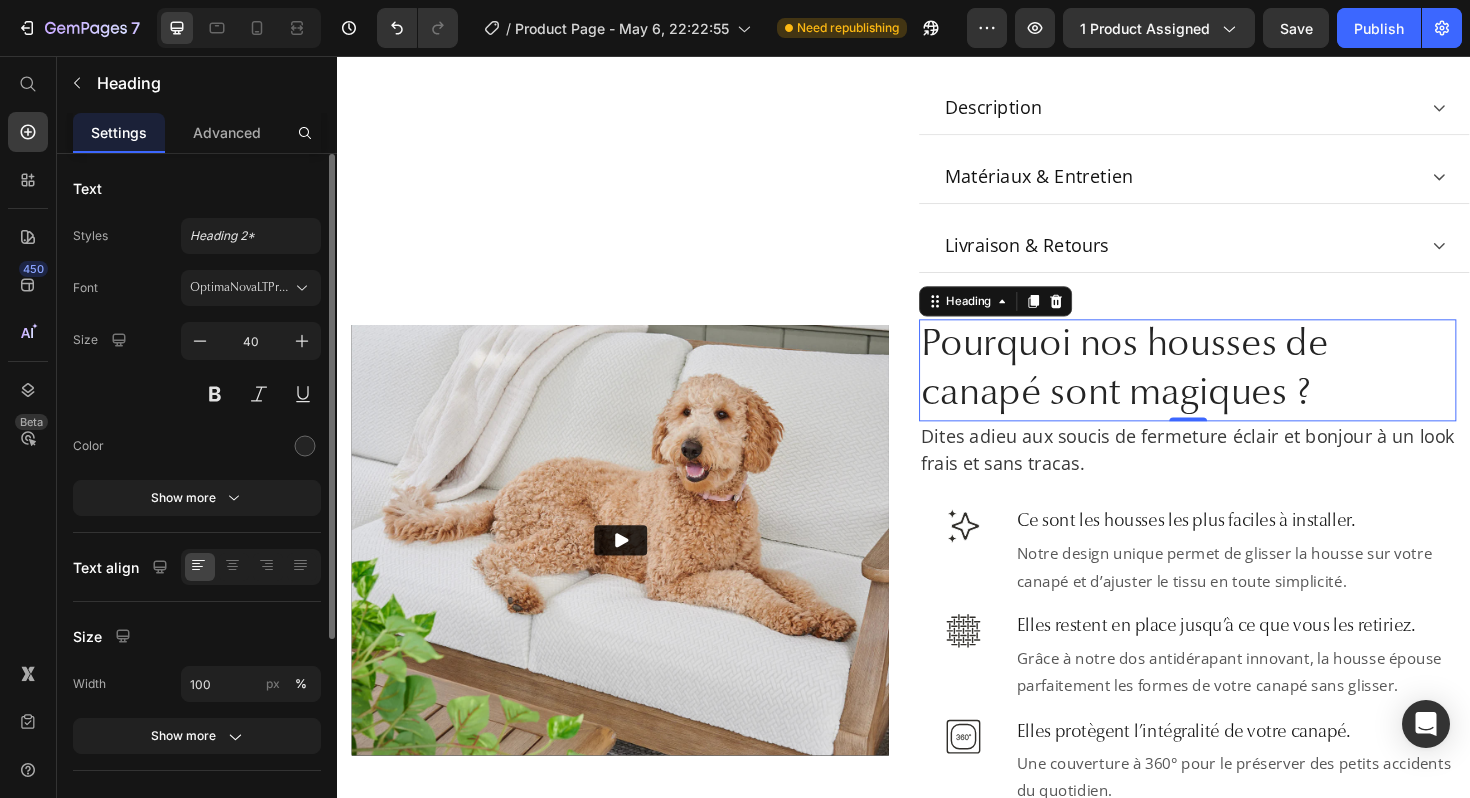 click on "Pourquoi nos housses de canapé sont magiques ?" at bounding box center (1237, 389) 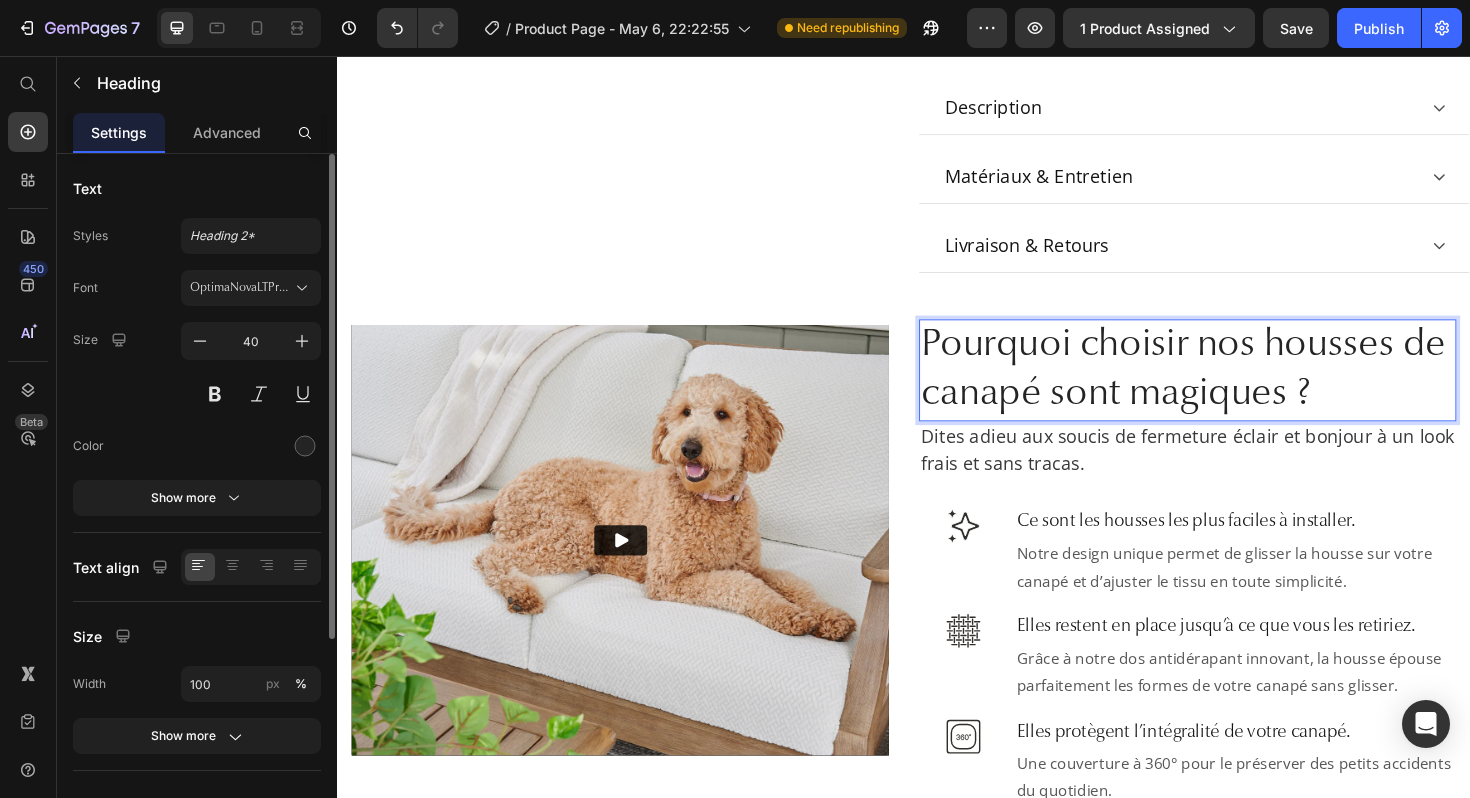 drag, startPoint x: 1098, startPoint y: 410, endPoint x: 1309, endPoint y: 408, distance: 211.00948 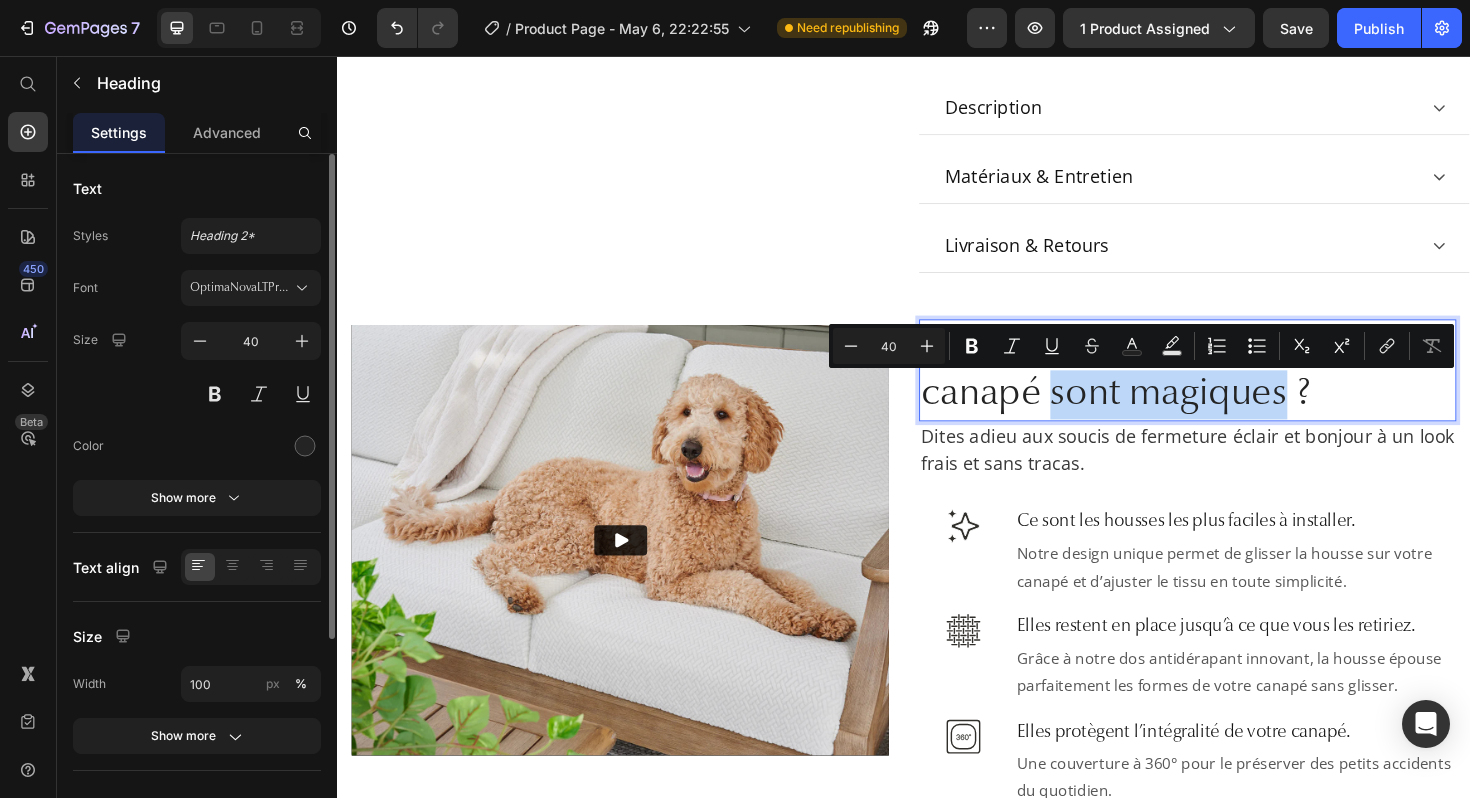 drag, startPoint x: 1335, startPoint y: 408, endPoint x: 1093, endPoint y: 412, distance: 242.03305 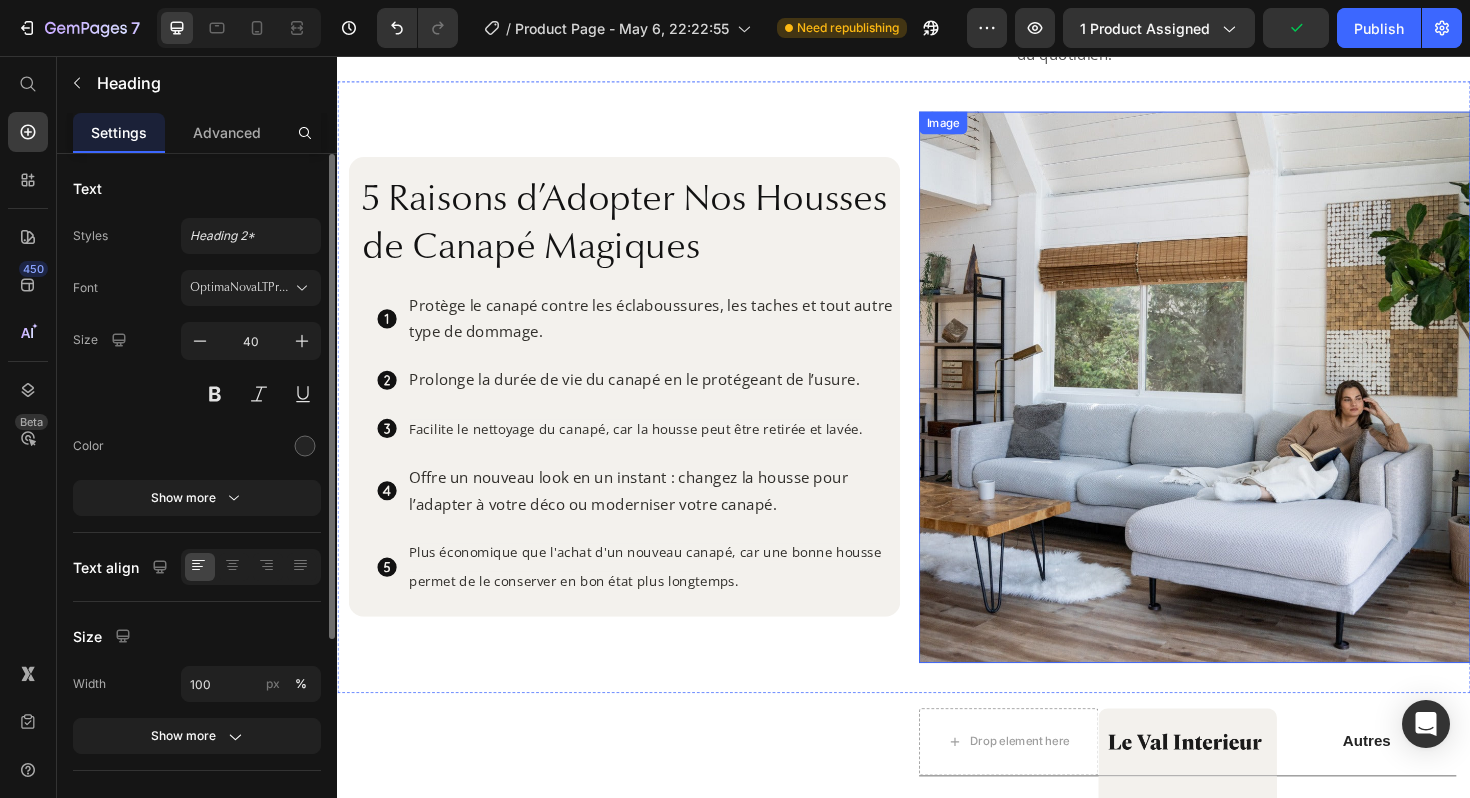 scroll, scrollTop: 1503, scrollLeft: 0, axis: vertical 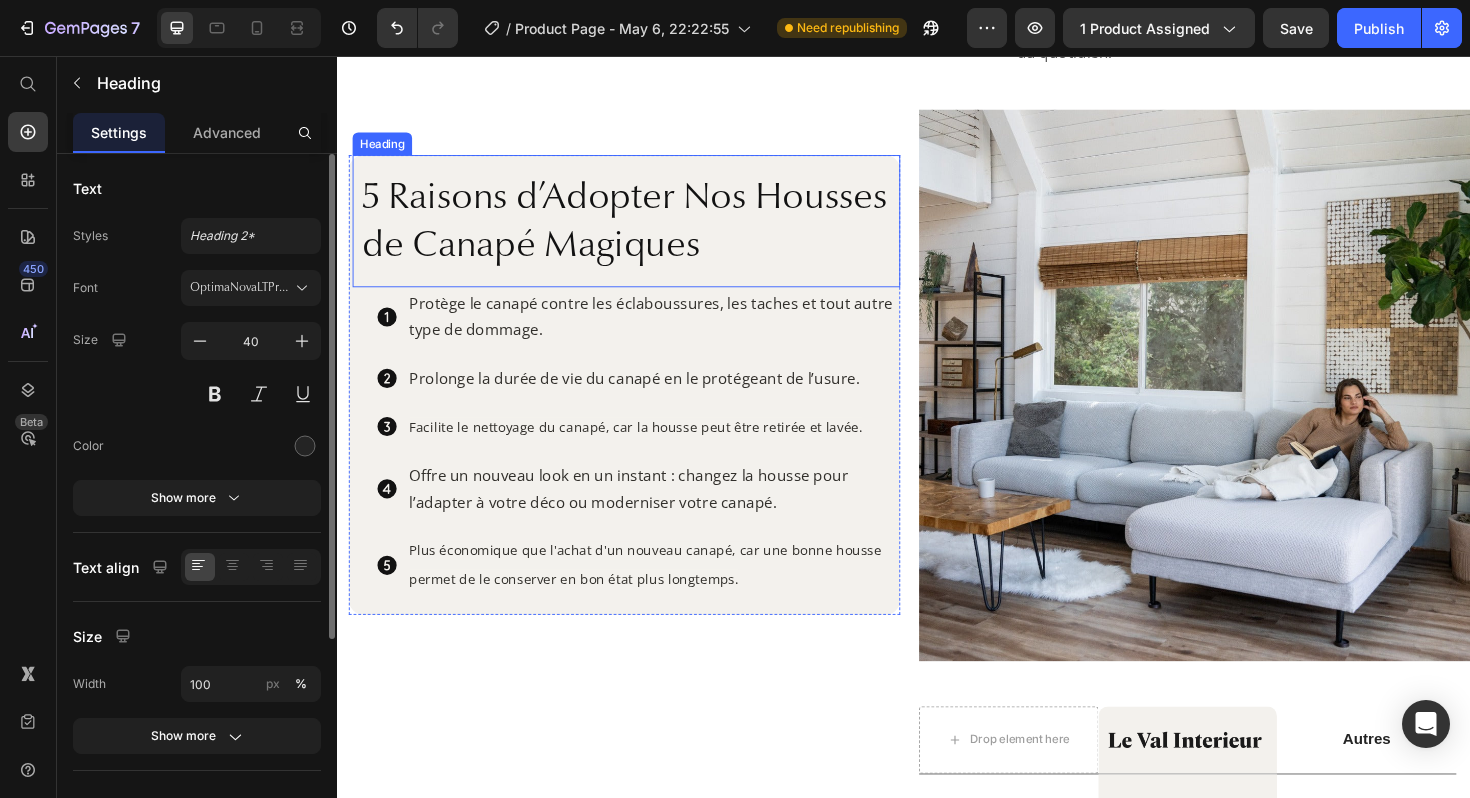 click on "5 Raisons d’Adopter Nos Housses de Canapé Magiques" at bounding box center [643, 233] 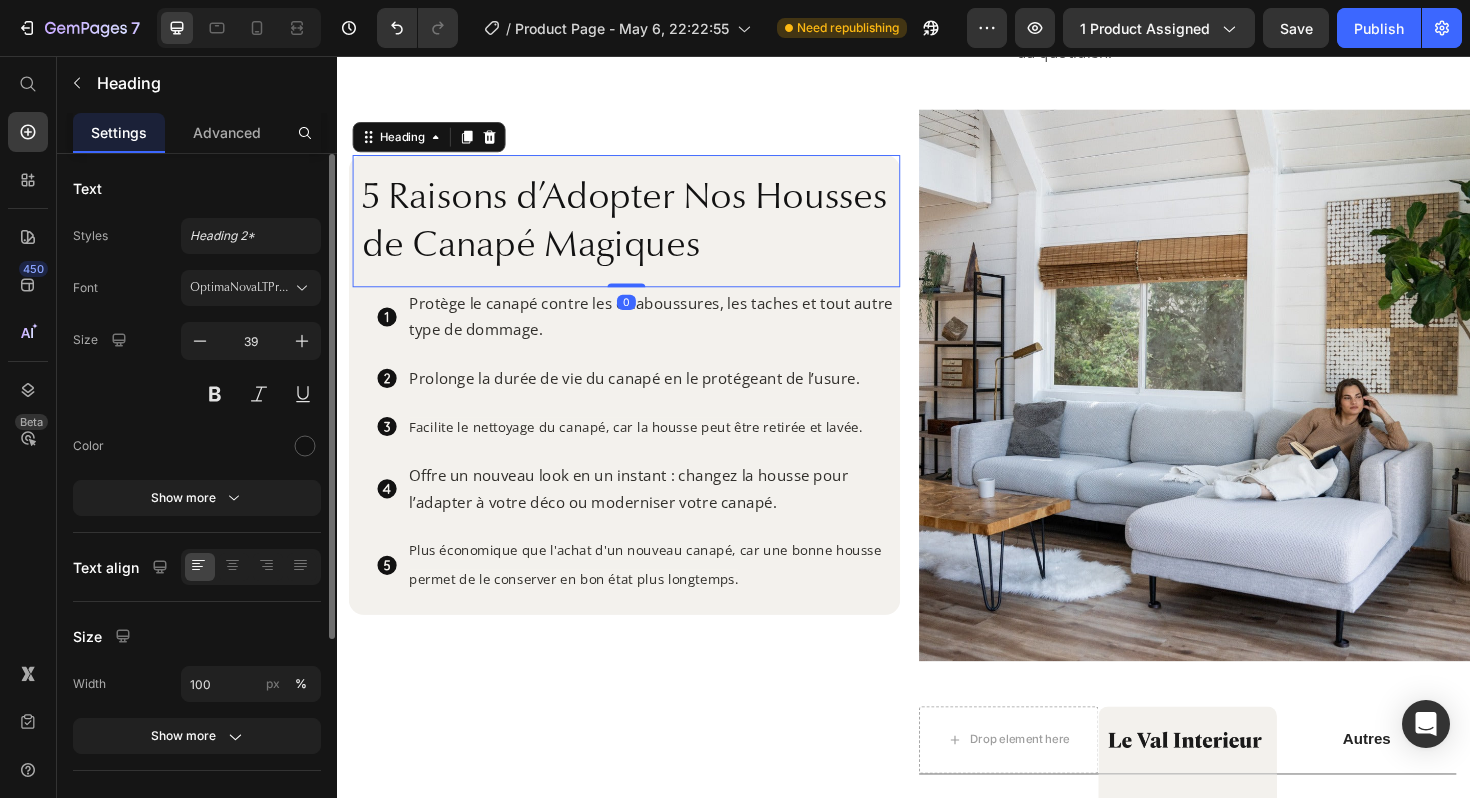 click on "5 Raisons d’Adopter Nos Housses de Canapé Magiques" at bounding box center [643, 233] 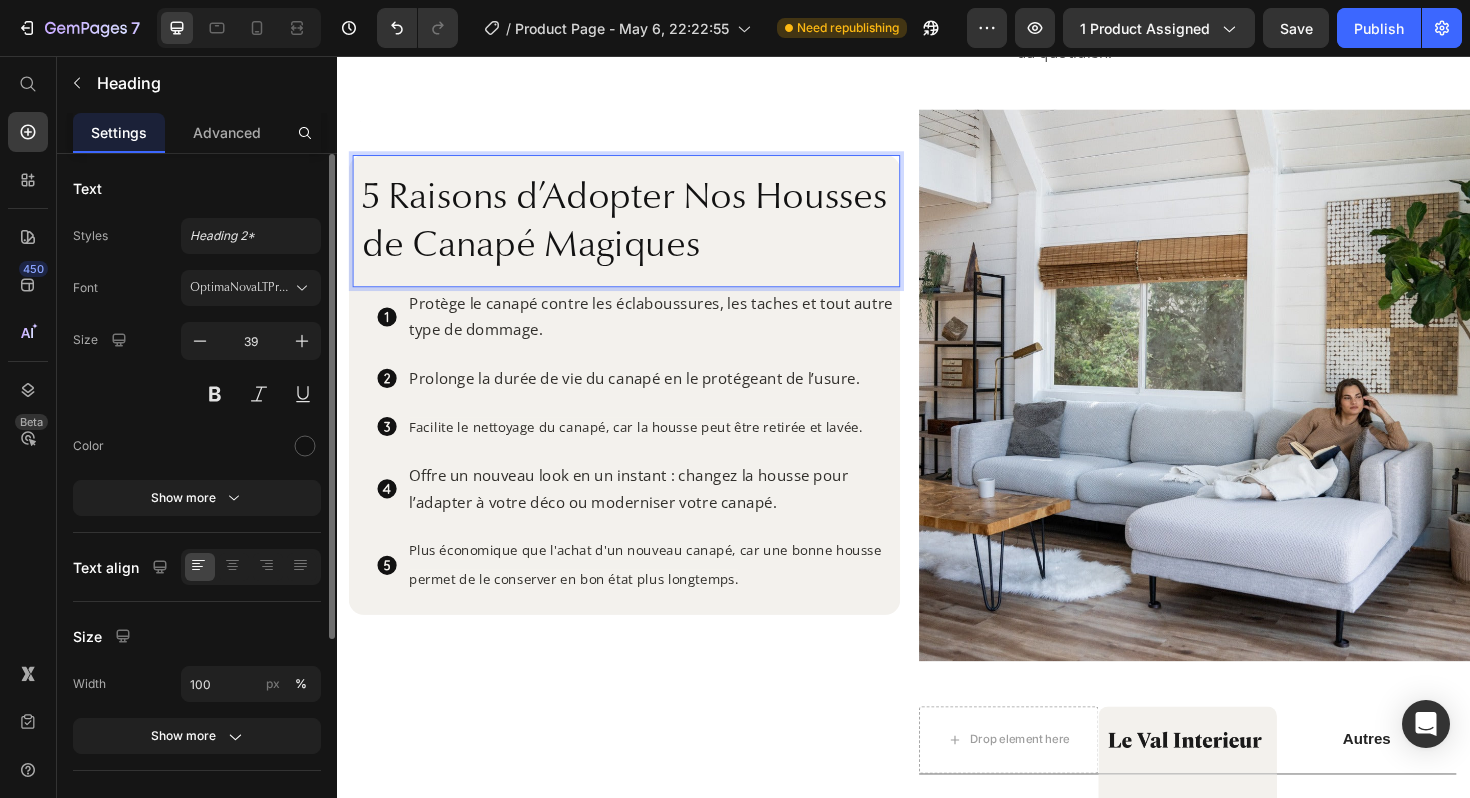 click on "5 Raisons d’Adopter Nos Housses de Canapé Magiques" at bounding box center (643, 233) 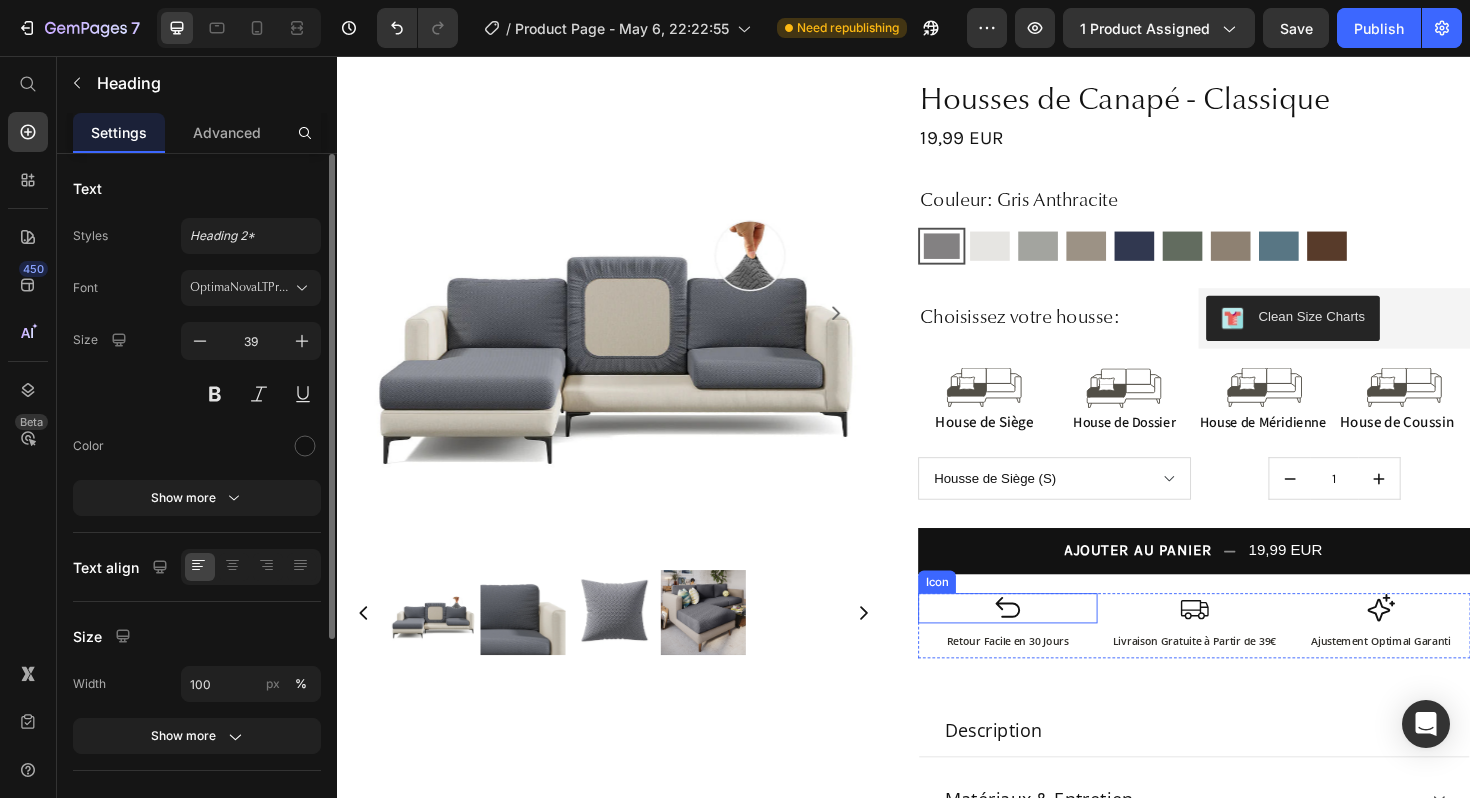 scroll, scrollTop: 0, scrollLeft: 0, axis: both 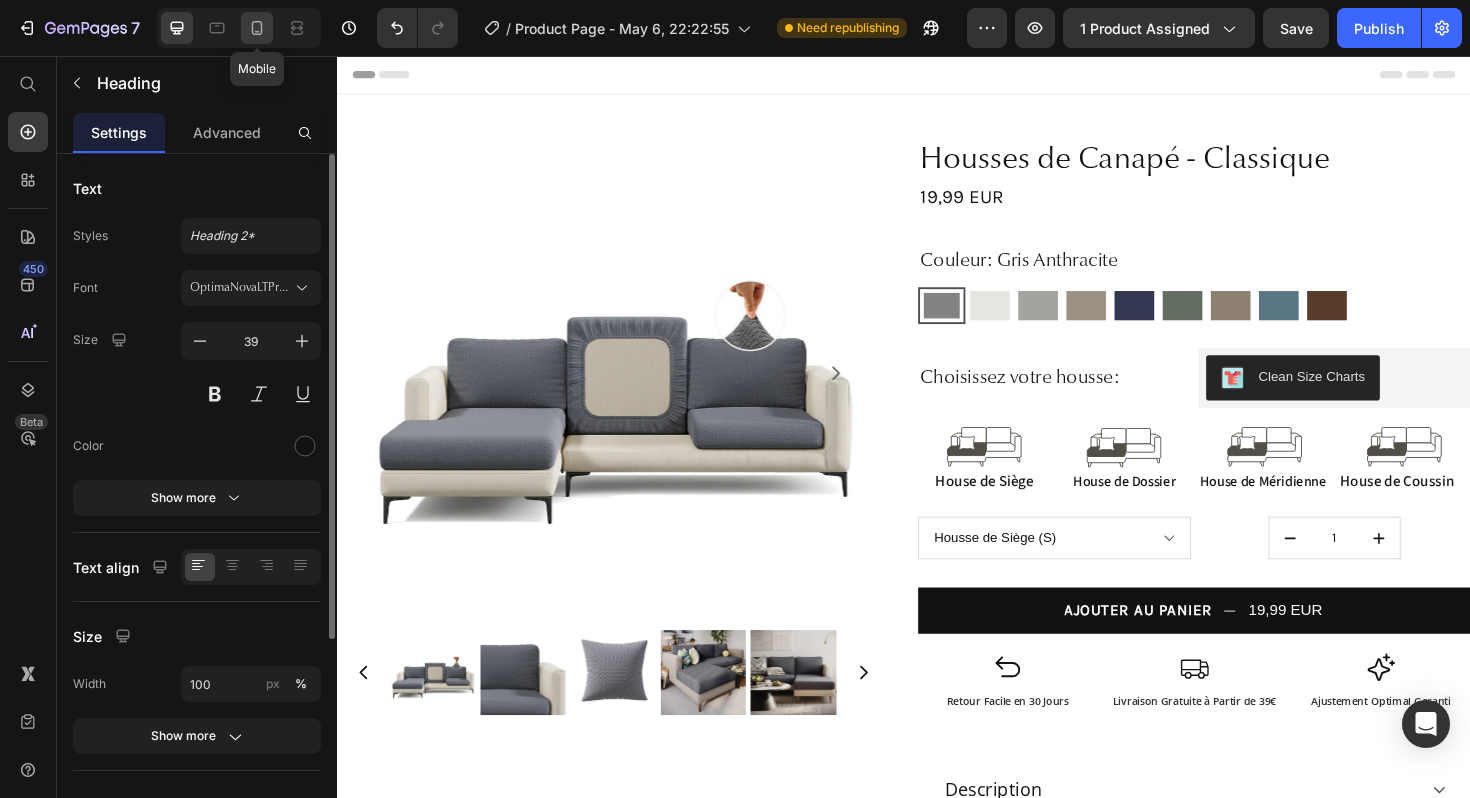 click 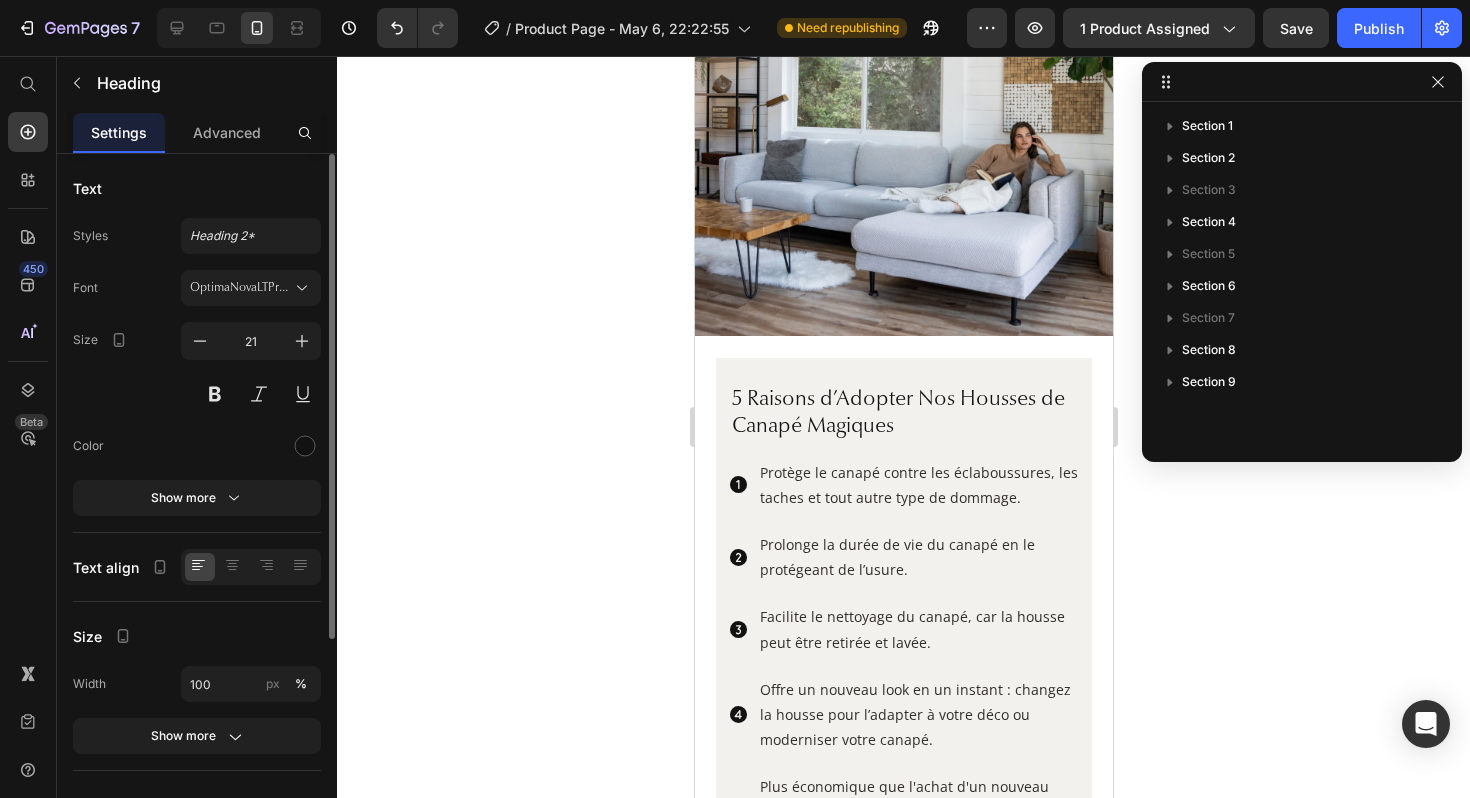 scroll, scrollTop: 2663, scrollLeft: 0, axis: vertical 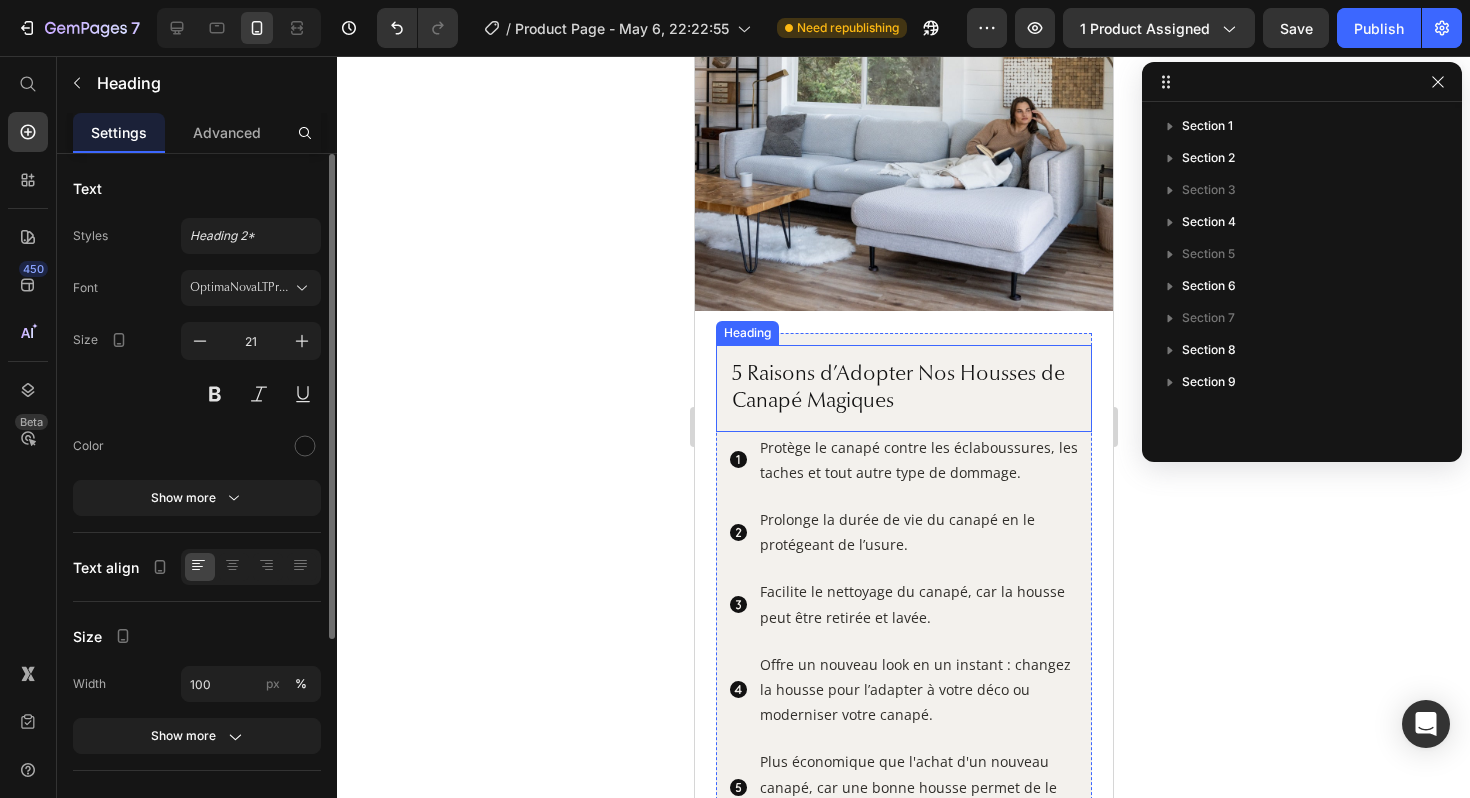 click on "5 Raisons d’Adopter Nos Housses de Canapé Magiques" at bounding box center [903, 388] 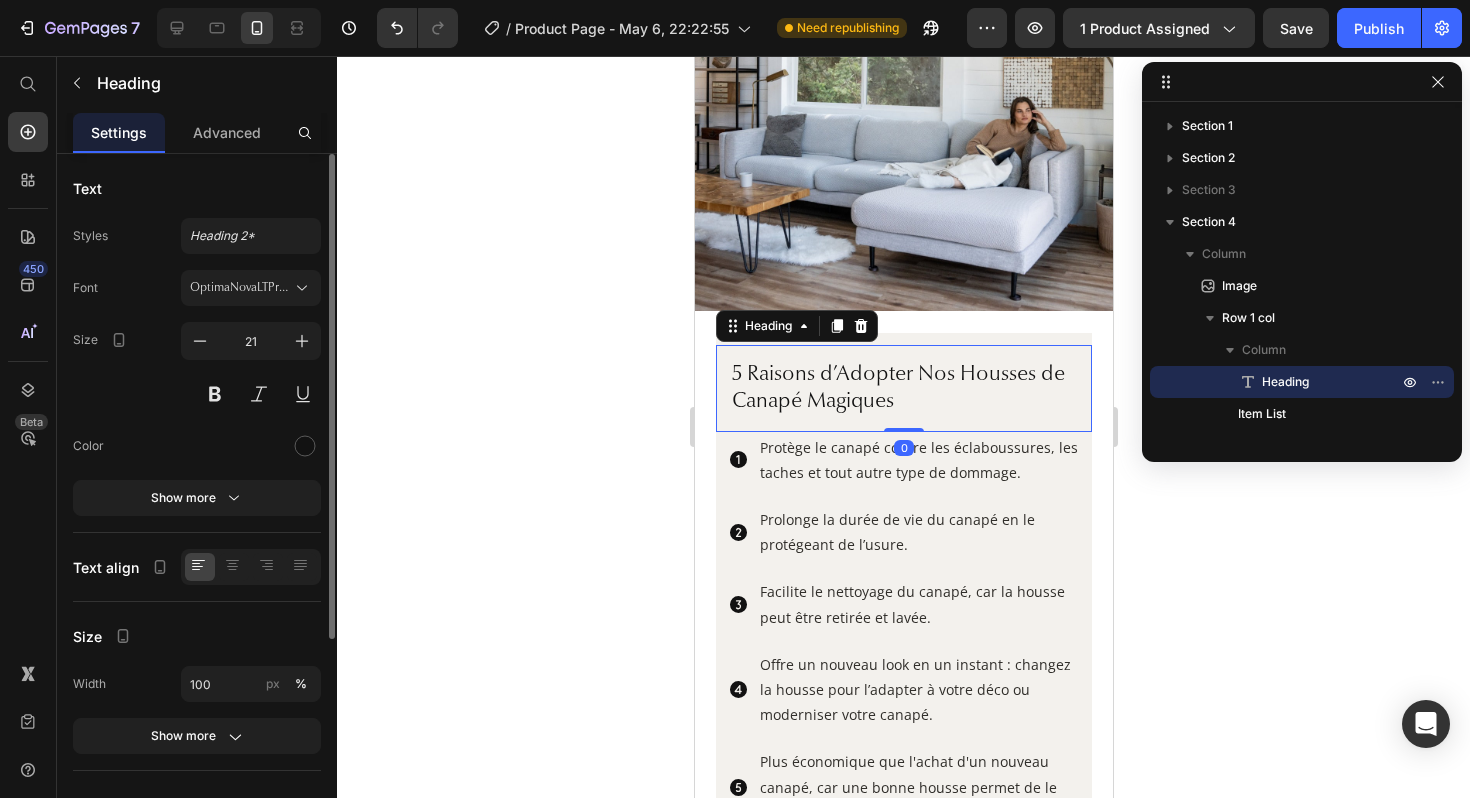 click on "5 Raisons d’Adopter Nos Housses de Canapé Magiques" at bounding box center (903, 388) 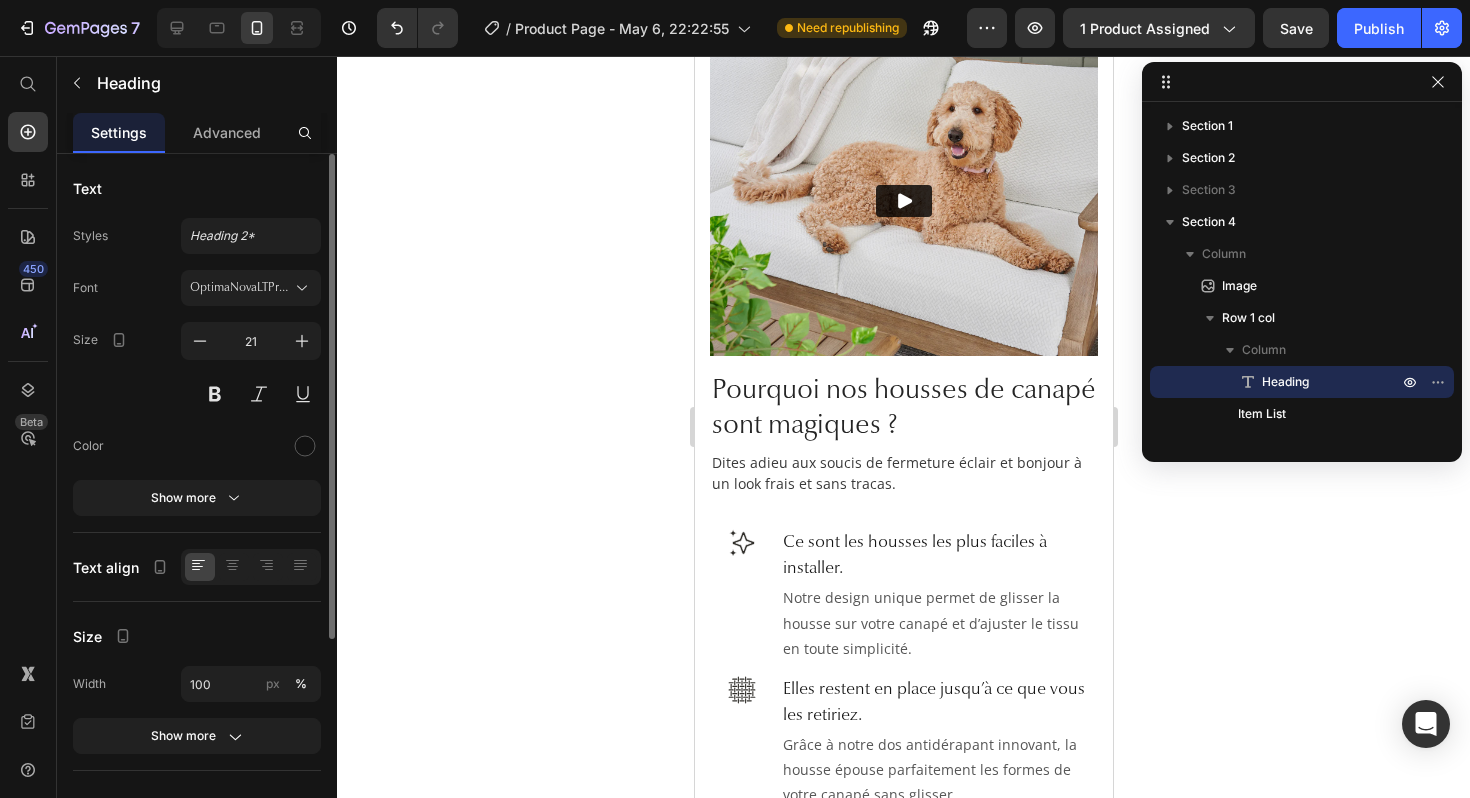 scroll, scrollTop: 1373, scrollLeft: 0, axis: vertical 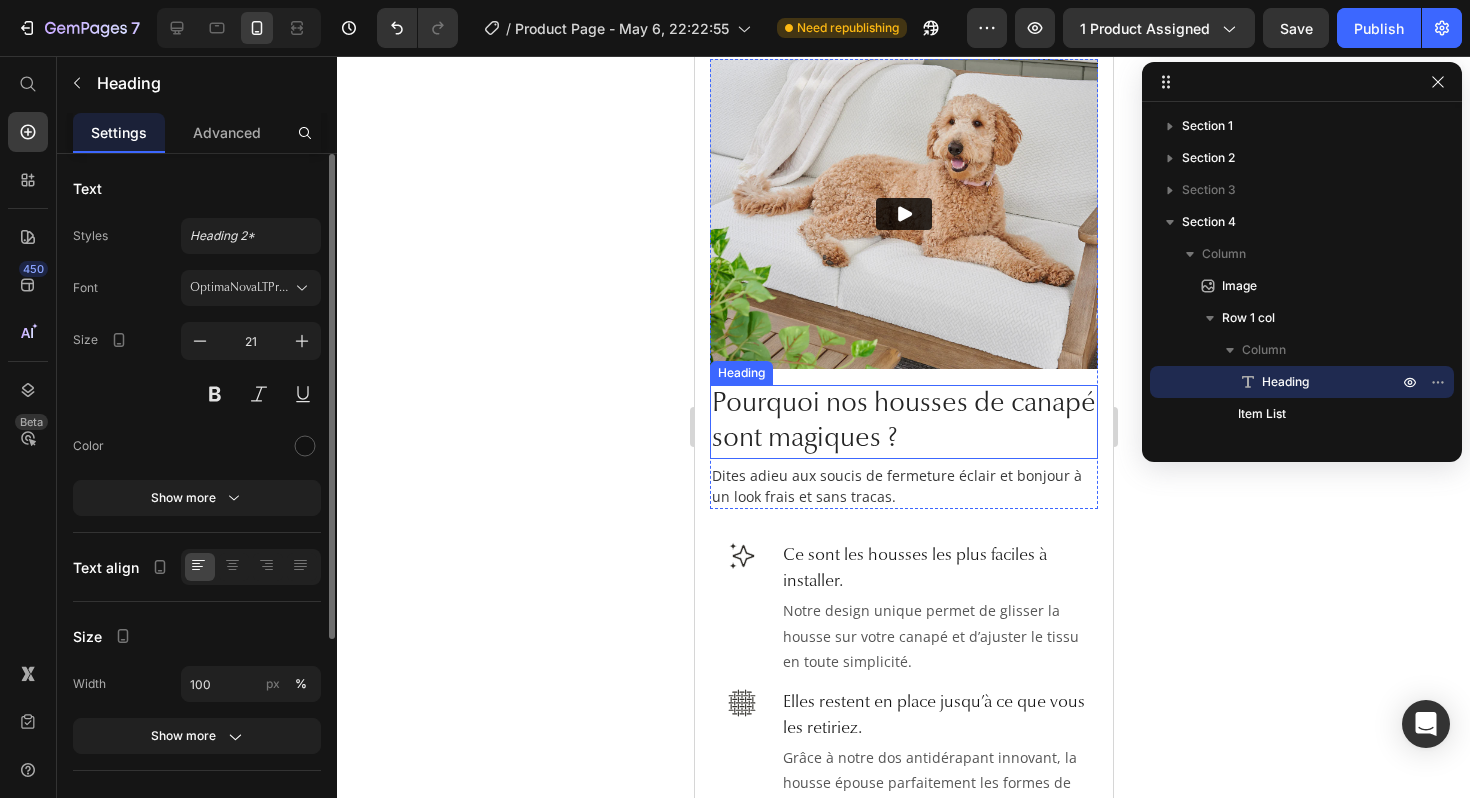 click on "Pourquoi nos housses de canapé sont magiques ?" at bounding box center [903, 422] 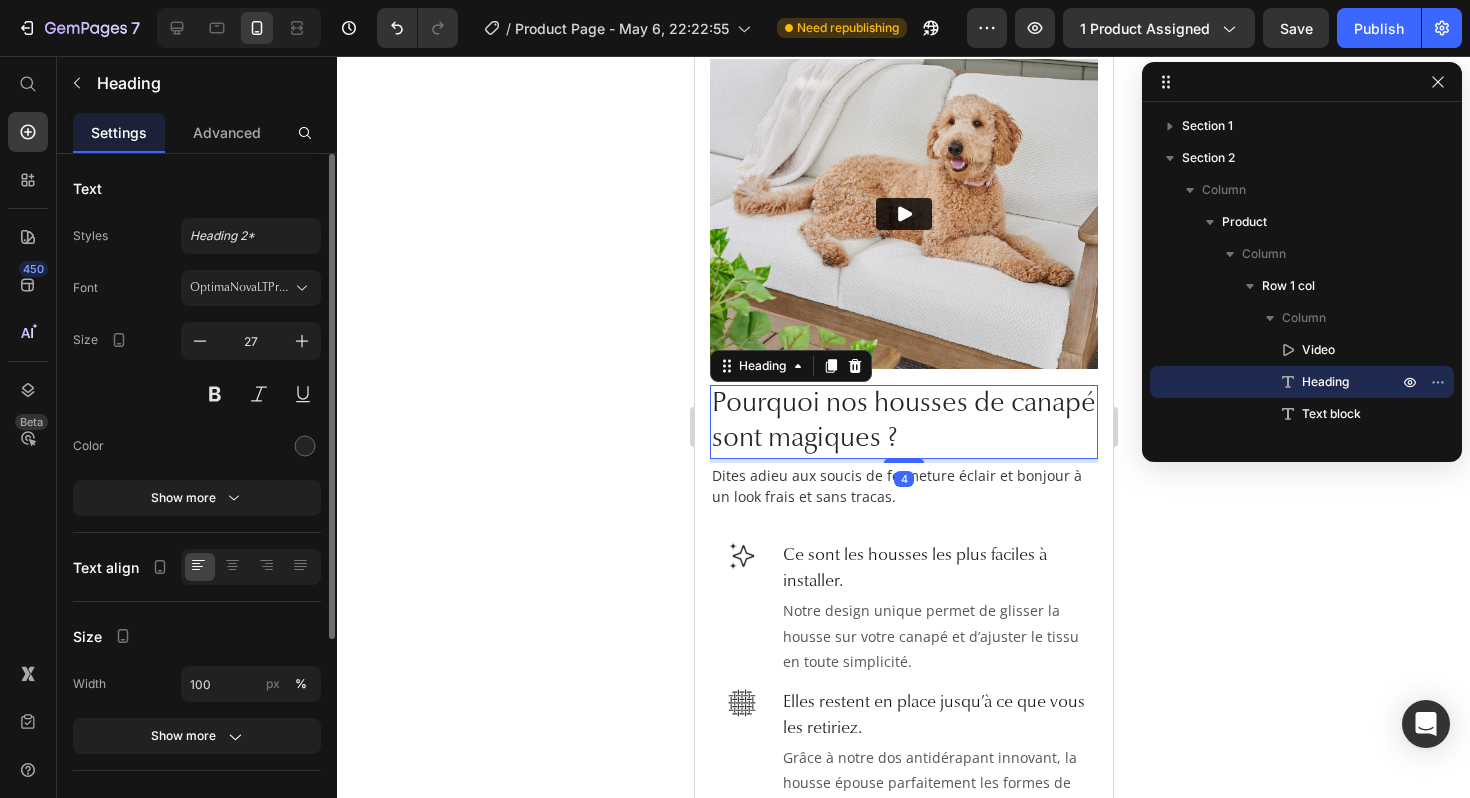 click on "Pourquoi nos housses de canapé sont magiques ?" at bounding box center (903, 422) 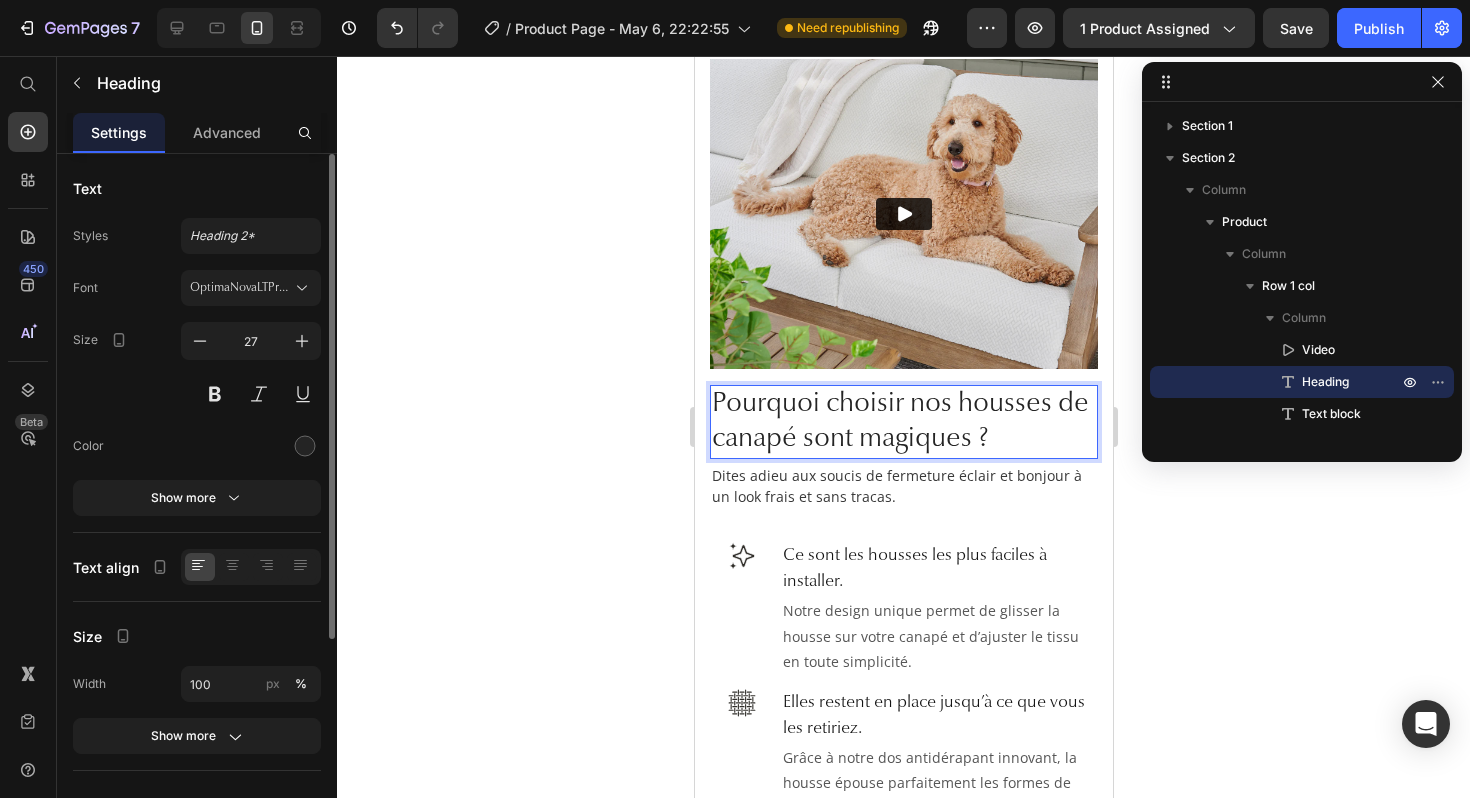 click on "Pourquoi choisir nos housses de canapé sont magiques ?" at bounding box center (903, 422) 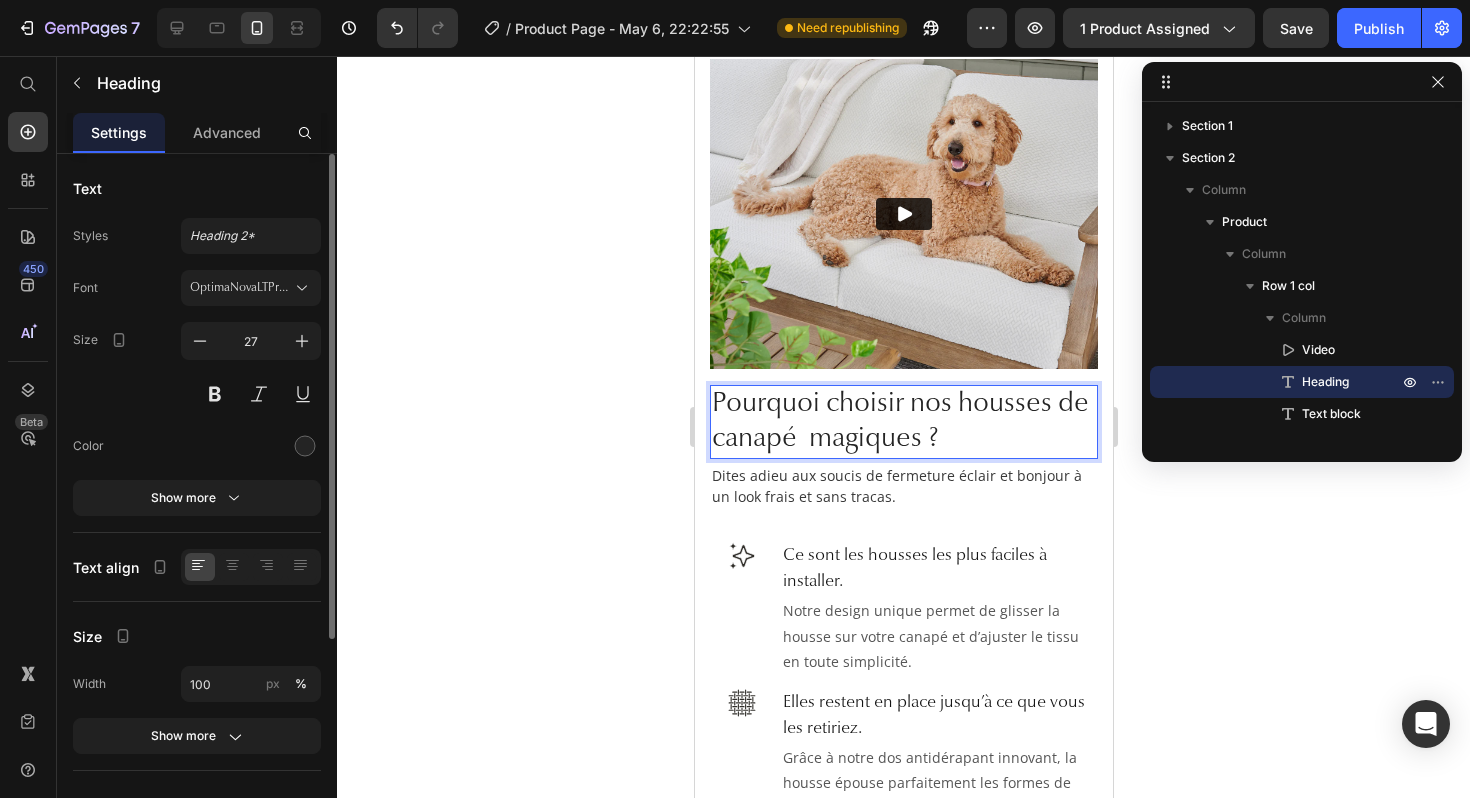click on "Pourquoi choisir nos housses de canapé  magiques ?" at bounding box center (903, 422) 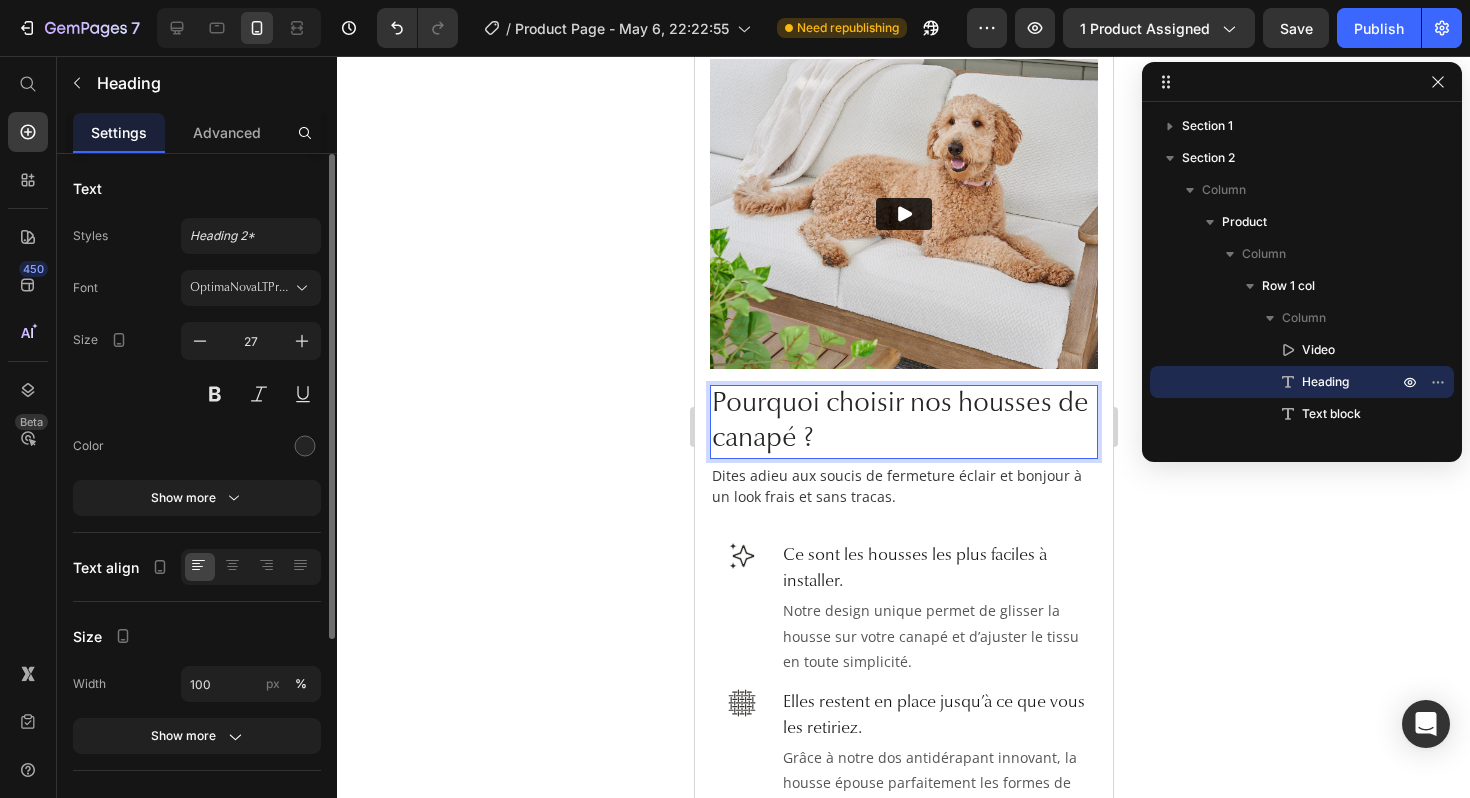 click 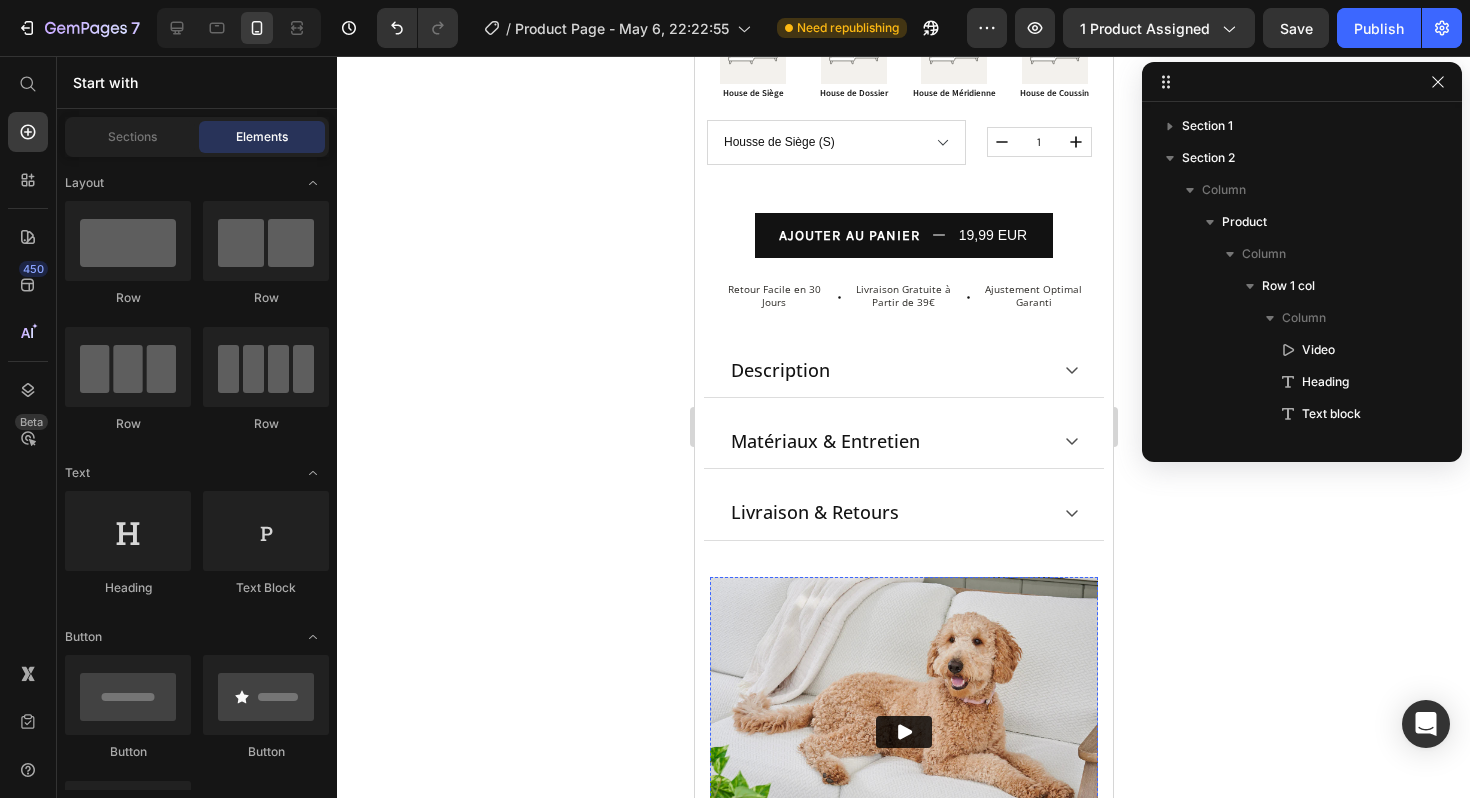 scroll, scrollTop: 747, scrollLeft: 0, axis: vertical 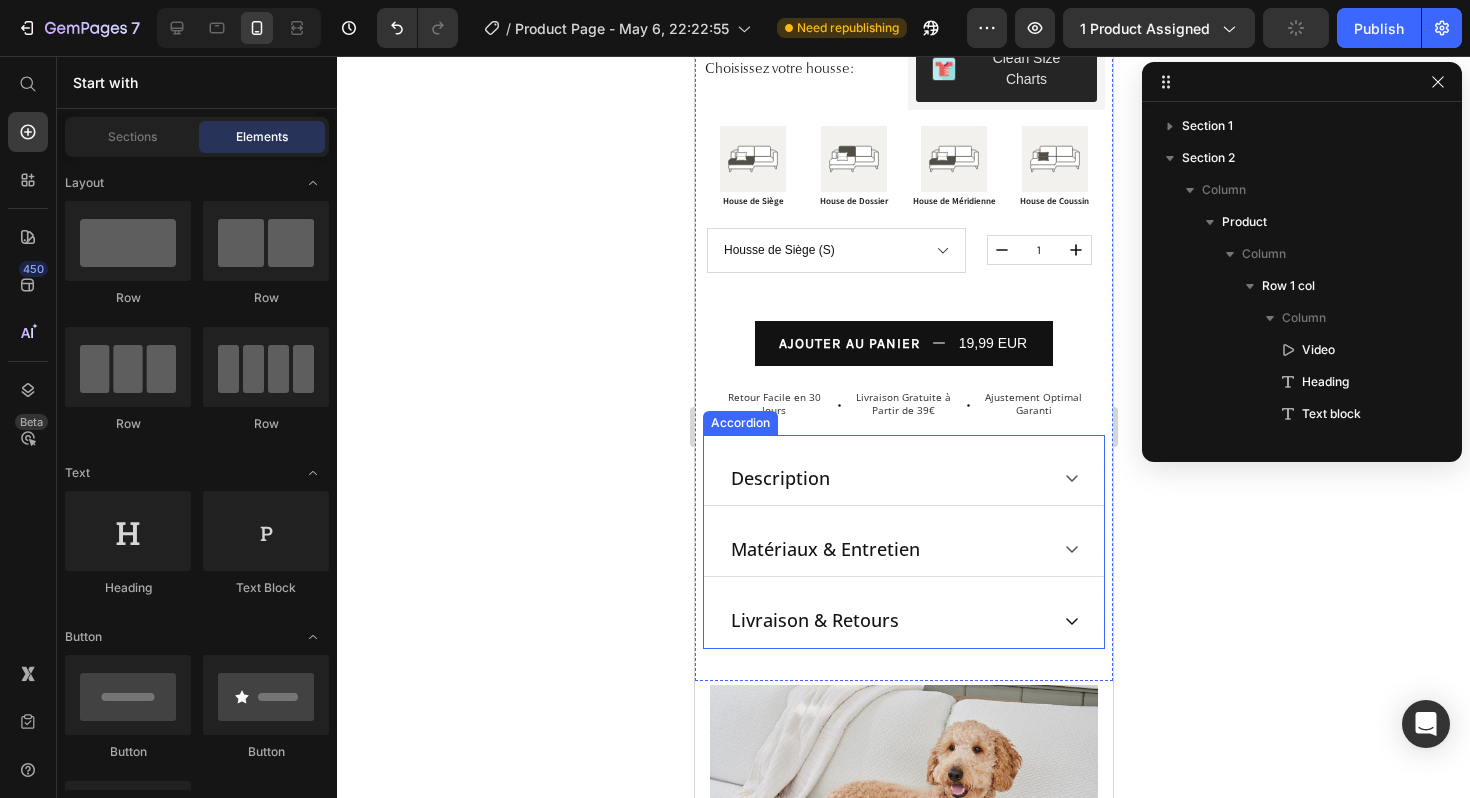click on "Livraison & Retours" at bounding box center (887, 620) 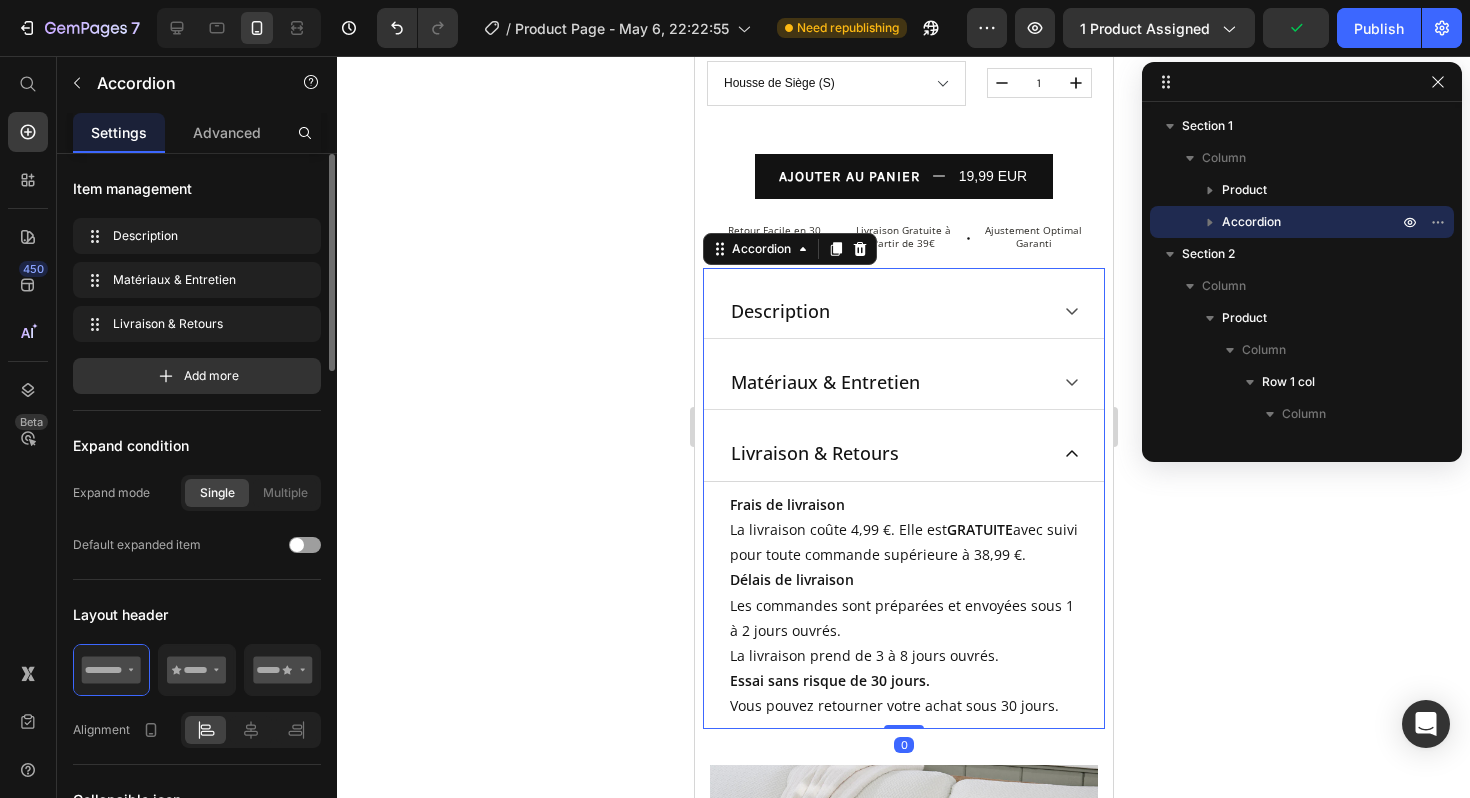 scroll, scrollTop: 1103, scrollLeft: 0, axis: vertical 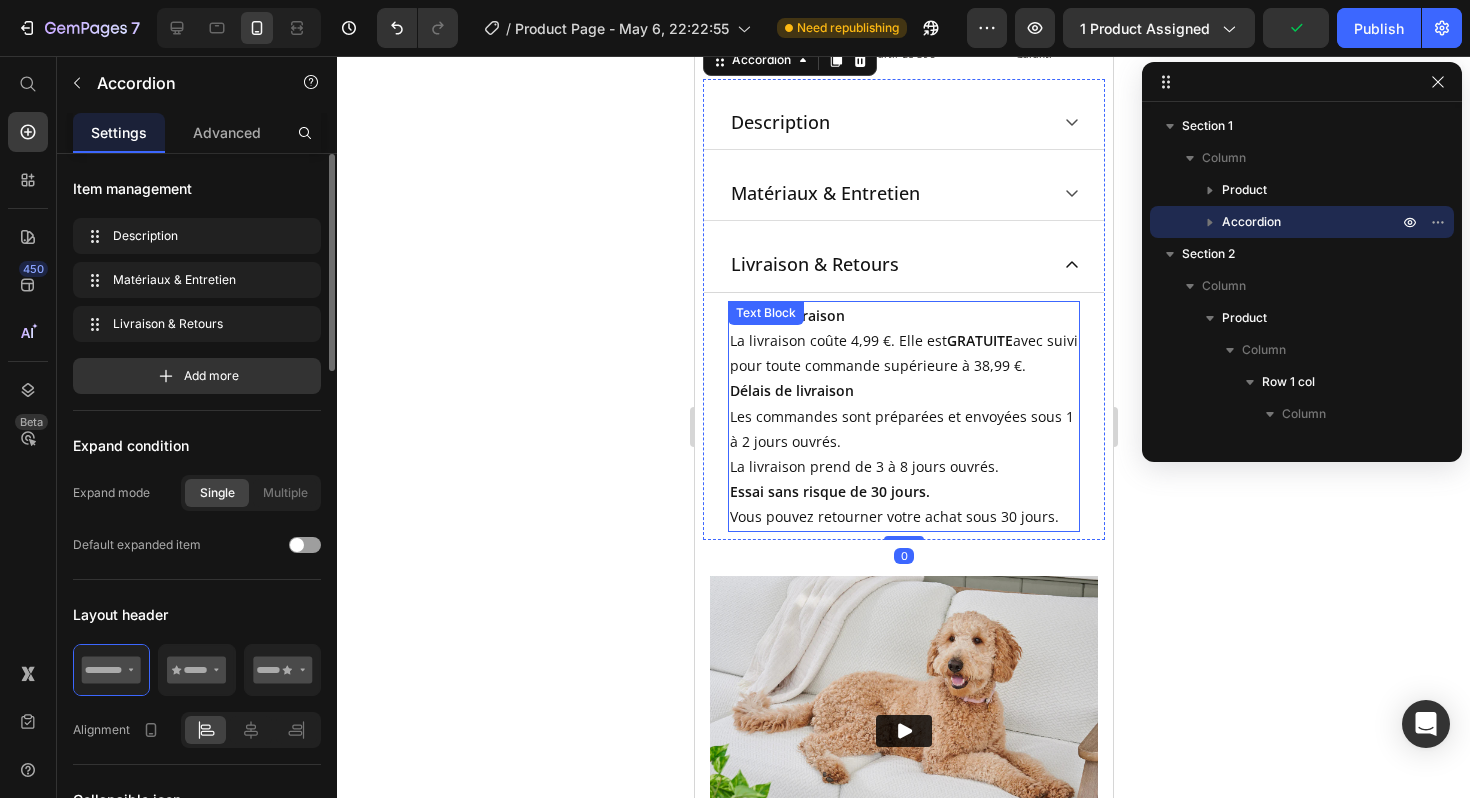 click on "Essai sans risque de 30 jours." at bounding box center [903, 491] 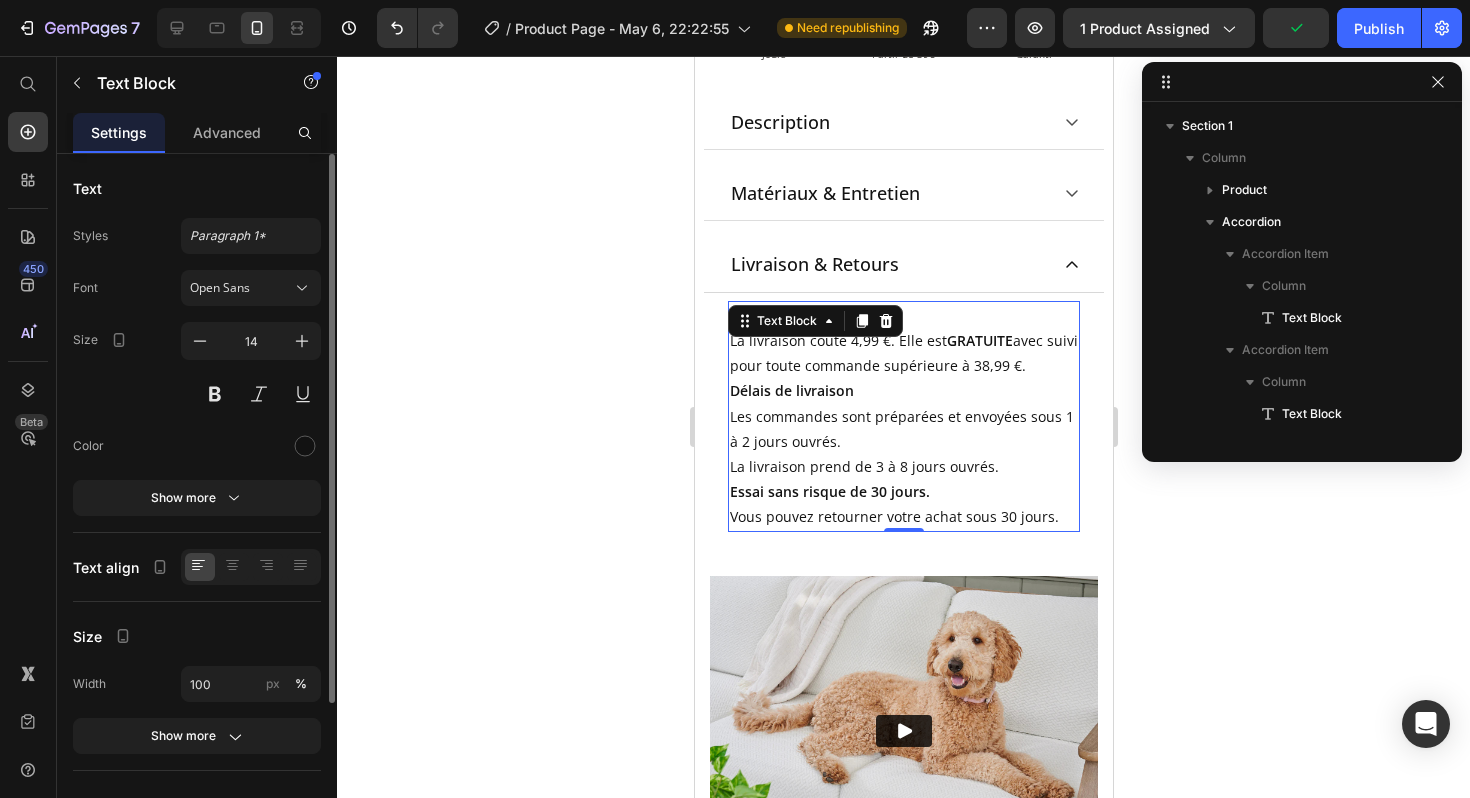 scroll, scrollTop: 346, scrollLeft: 0, axis: vertical 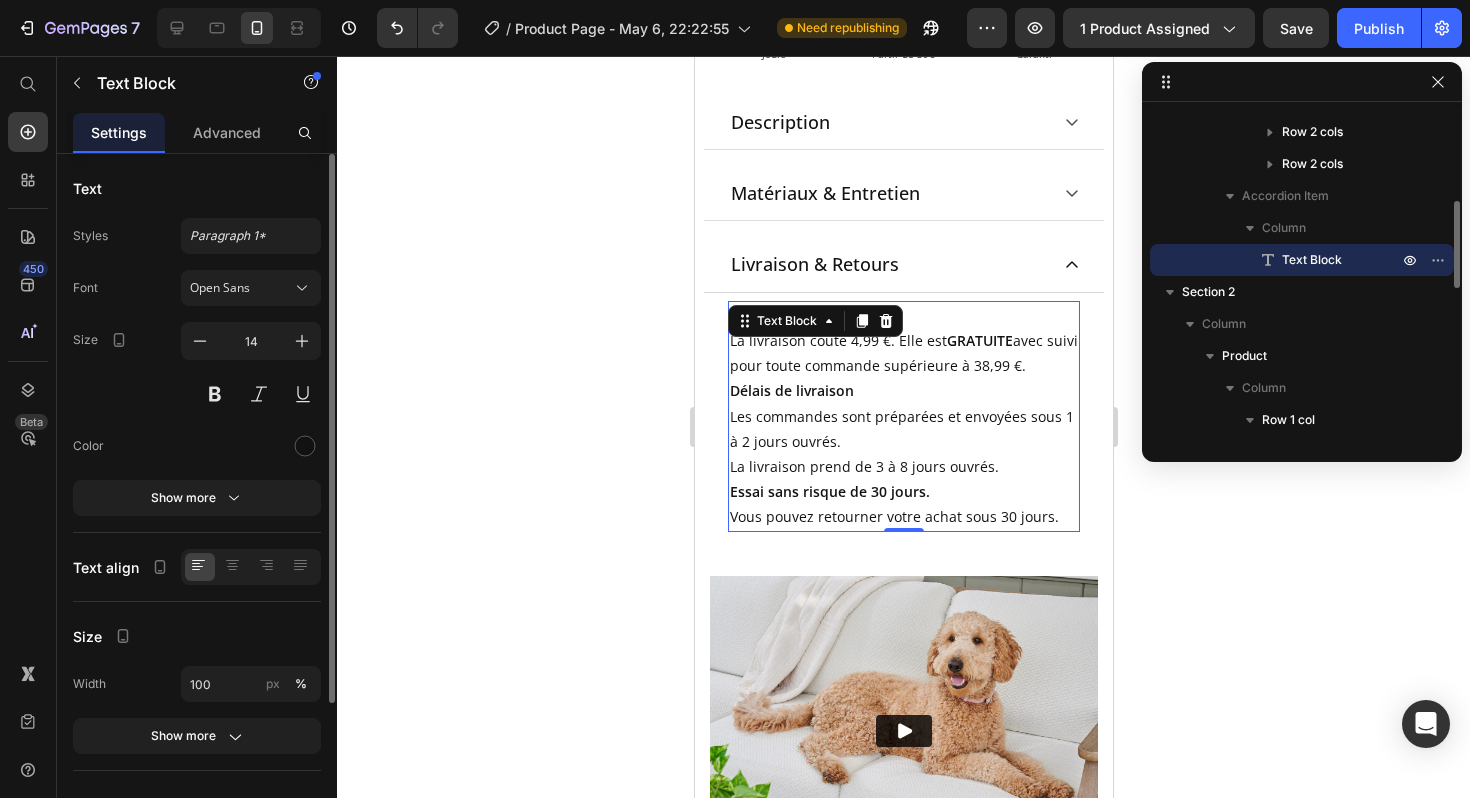 click on "Essai sans risque de 30 jours." at bounding box center [903, 491] 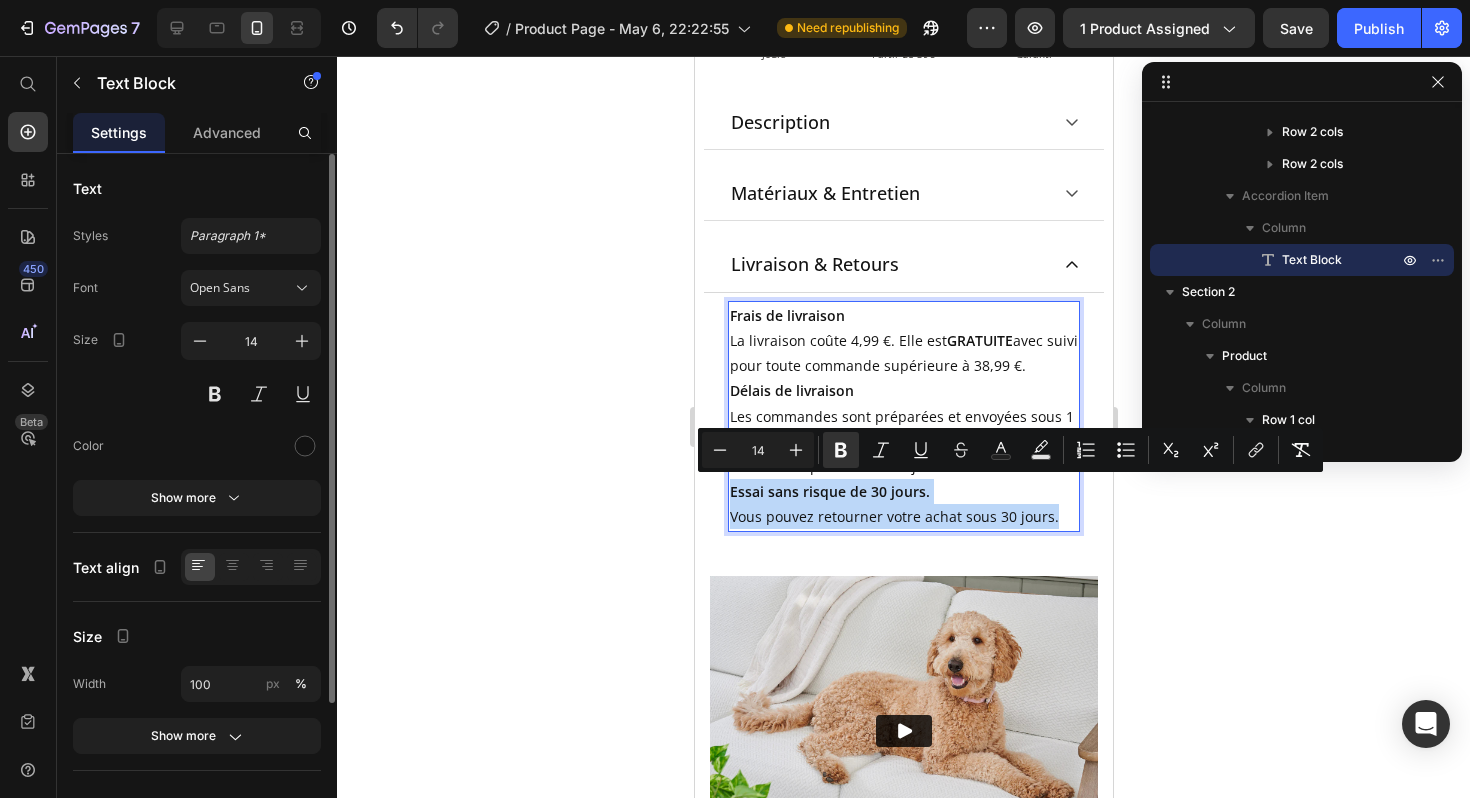 drag, startPoint x: 1050, startPoint y: 511, endPoint x: 729, endPoint y: 493, distance: 321.50427 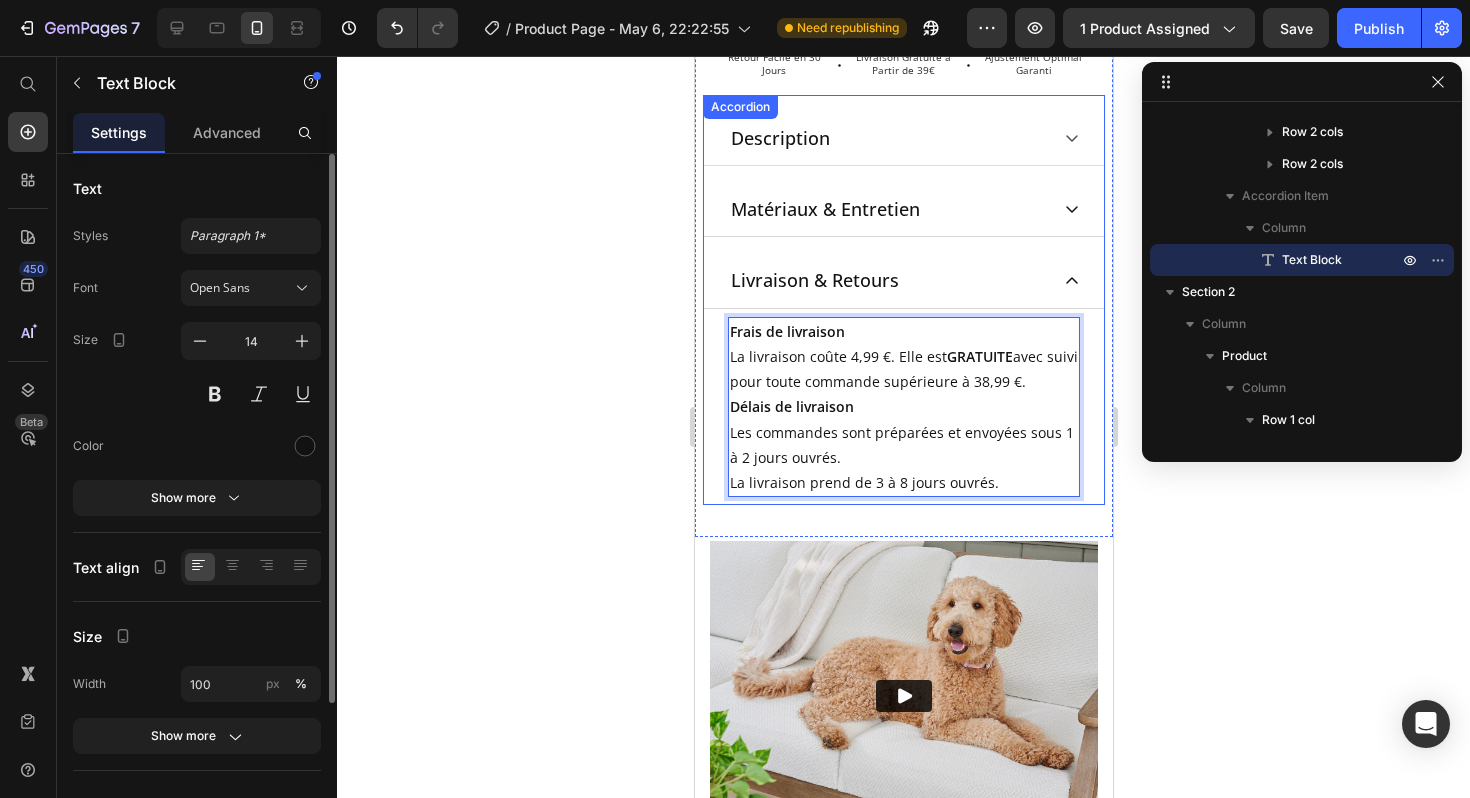 scroll, scrollTop: 1086, scrollLeft: 0, axis: vertical 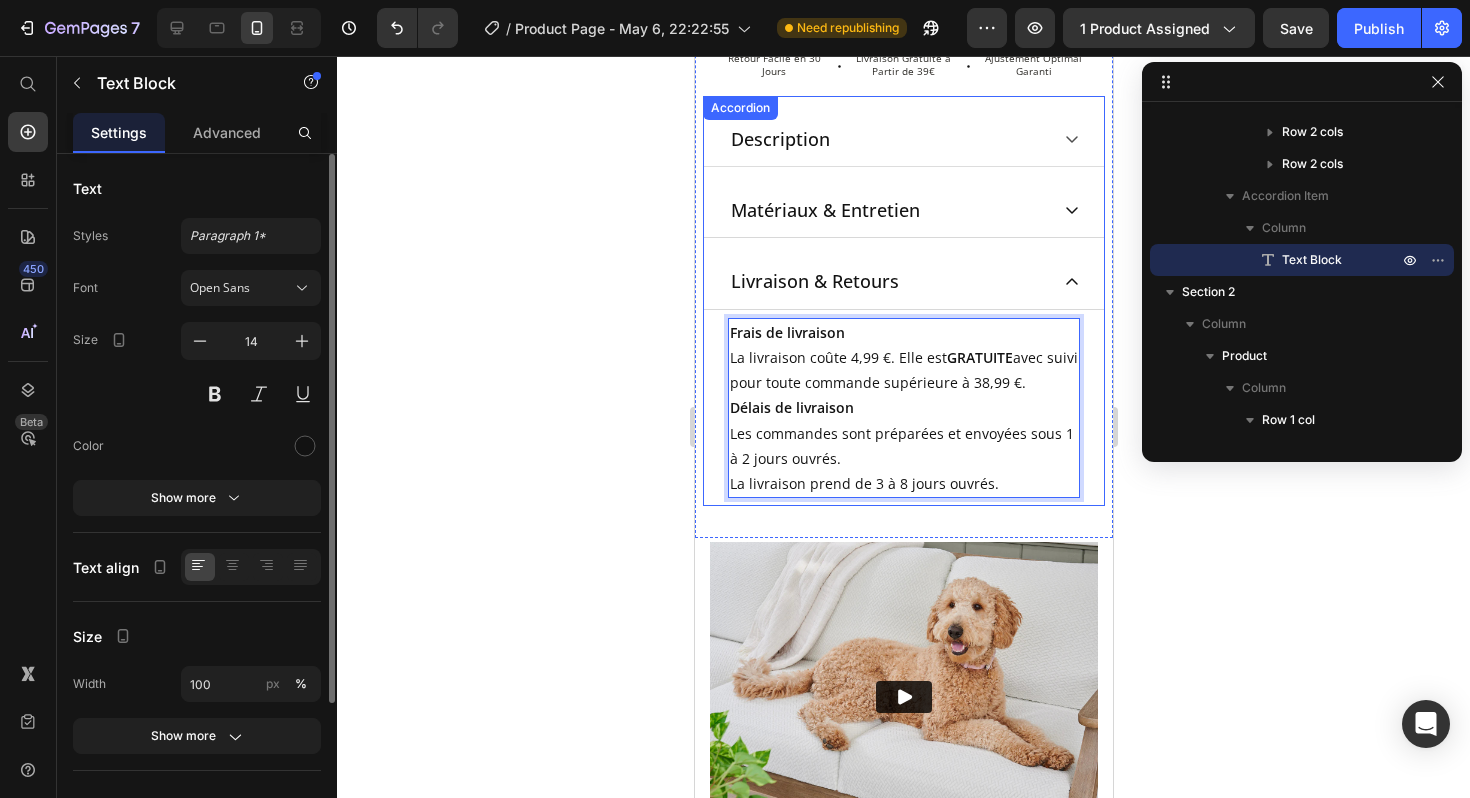 click on "Matériaux & Entretien" at bounding box center [903, 210] 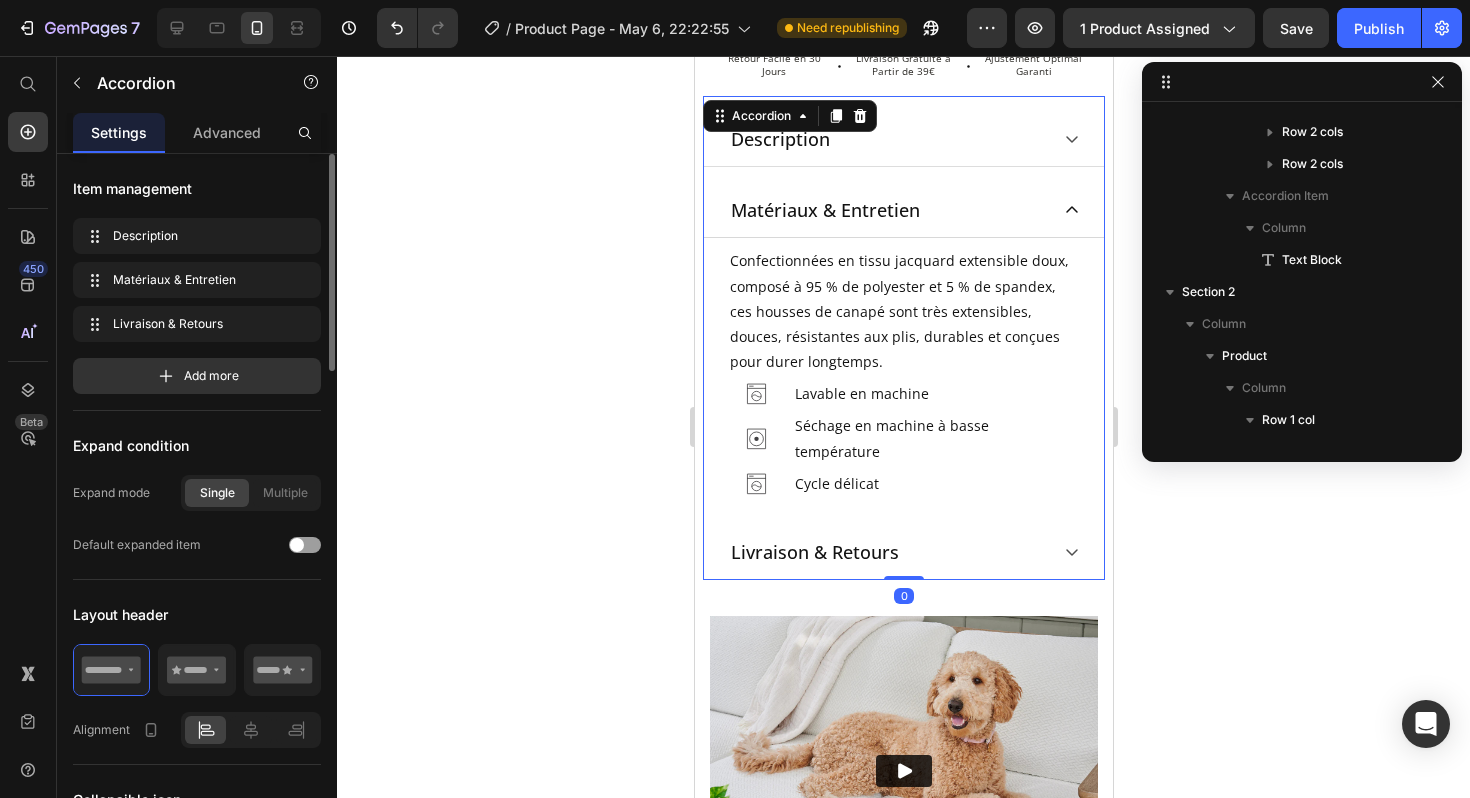 scroll, scrollTop: 0, scrollLeft: 0, axis: both 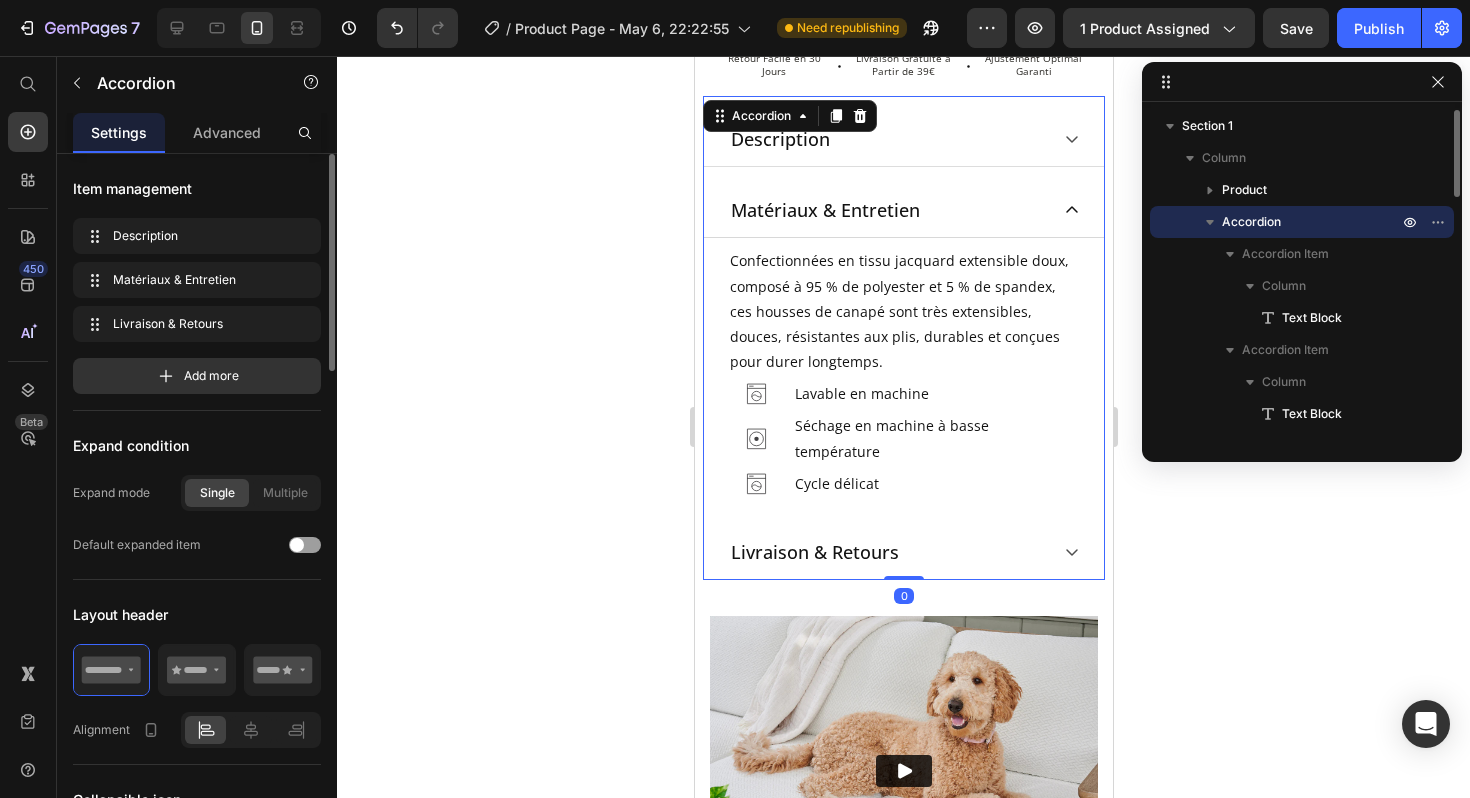 click on "Matériaux & Entretien" at bounding box center (903, 210) 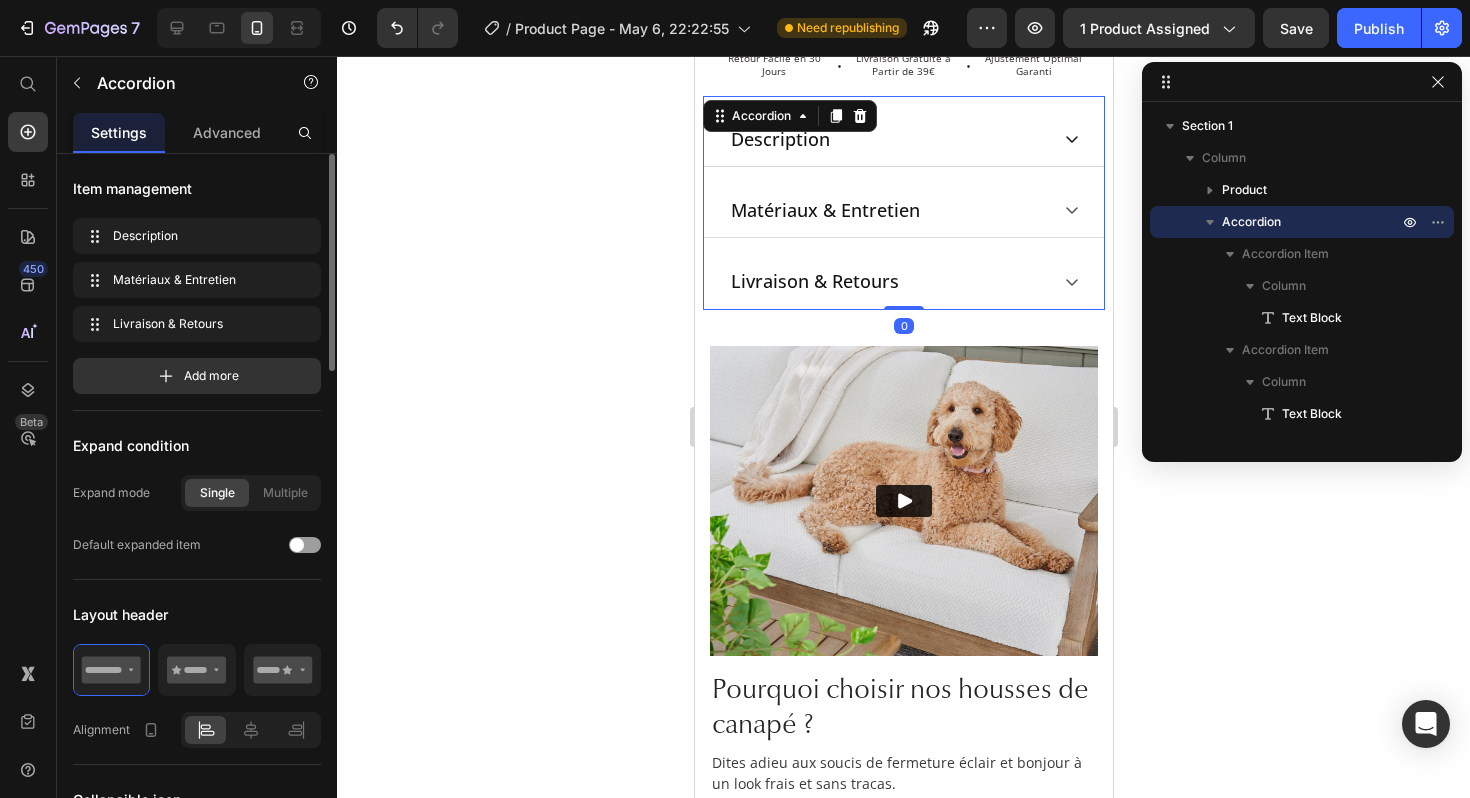 click on "Description" at bounding box center [887, 139] 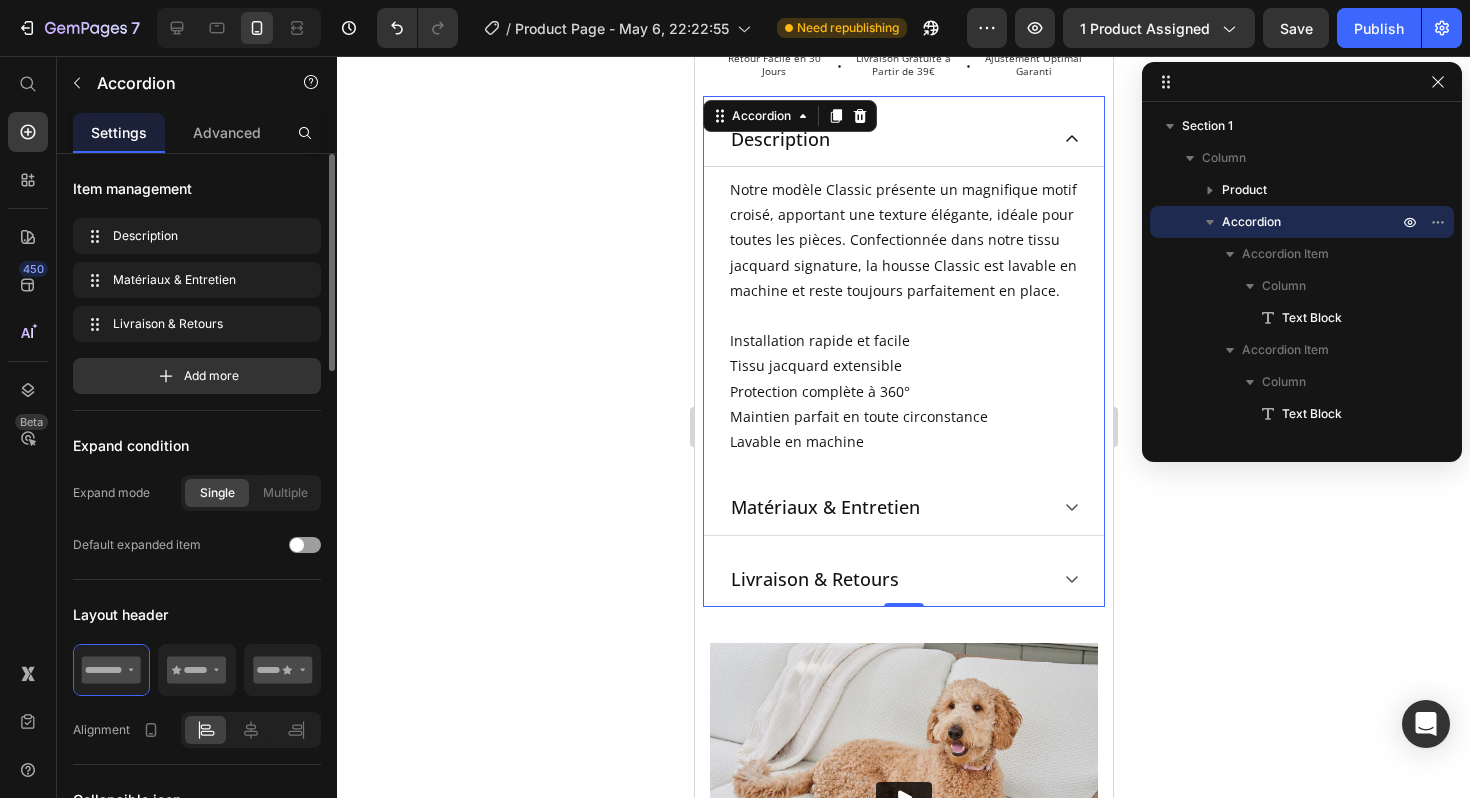 click on "Description" at bounding box center (887, 139) 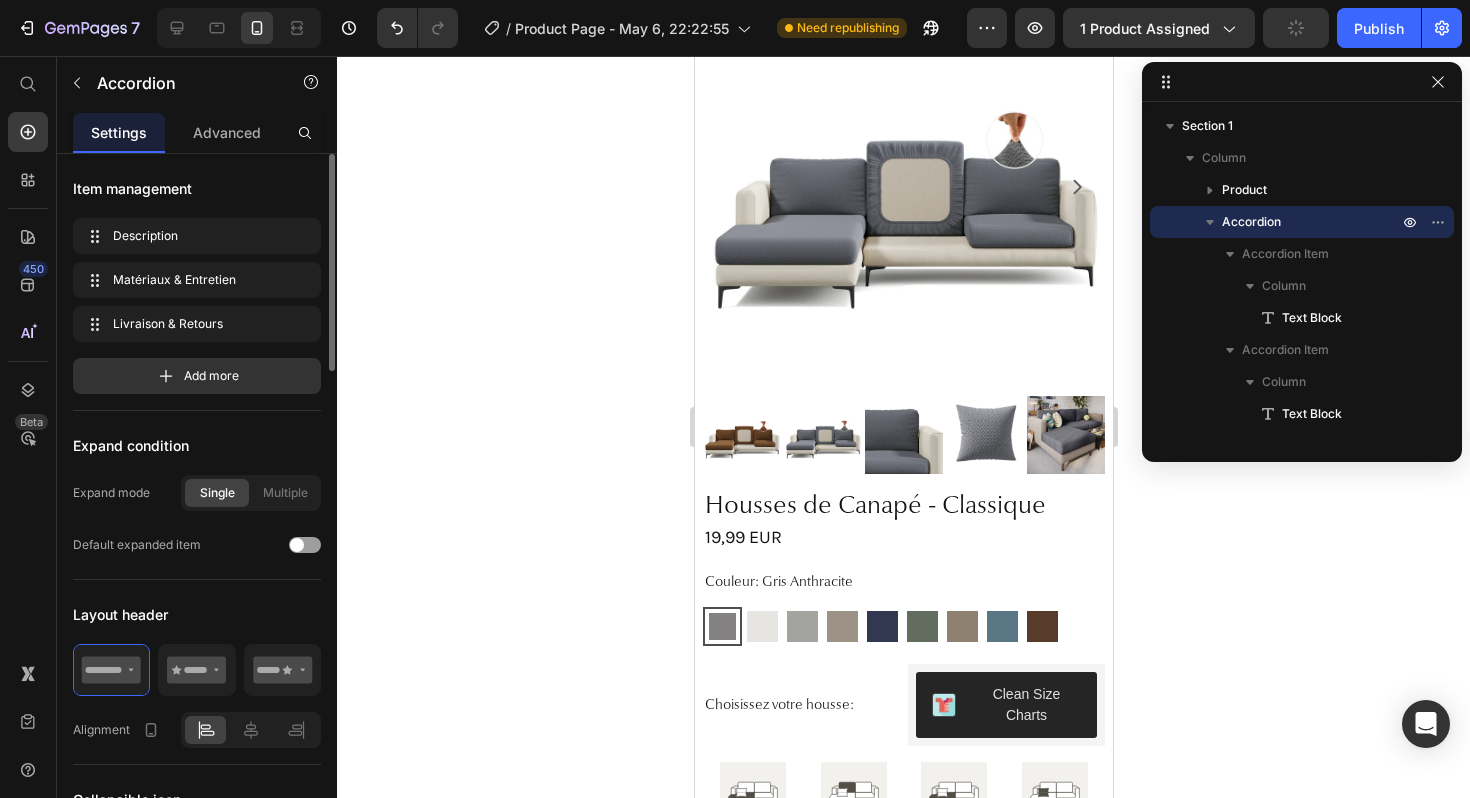 scroll, scrollTop: 105, scrollLeft: 0, axis: vertical 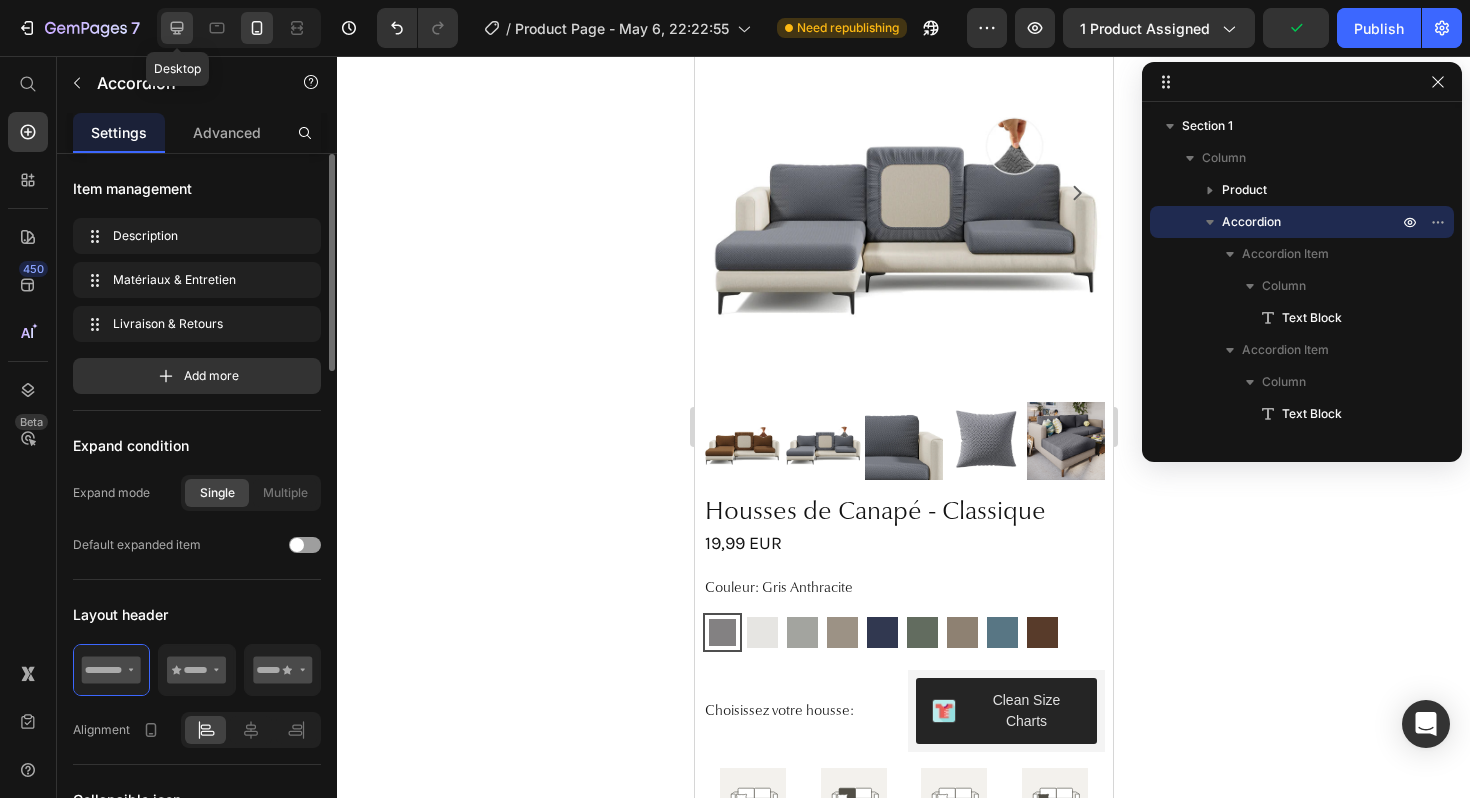 click 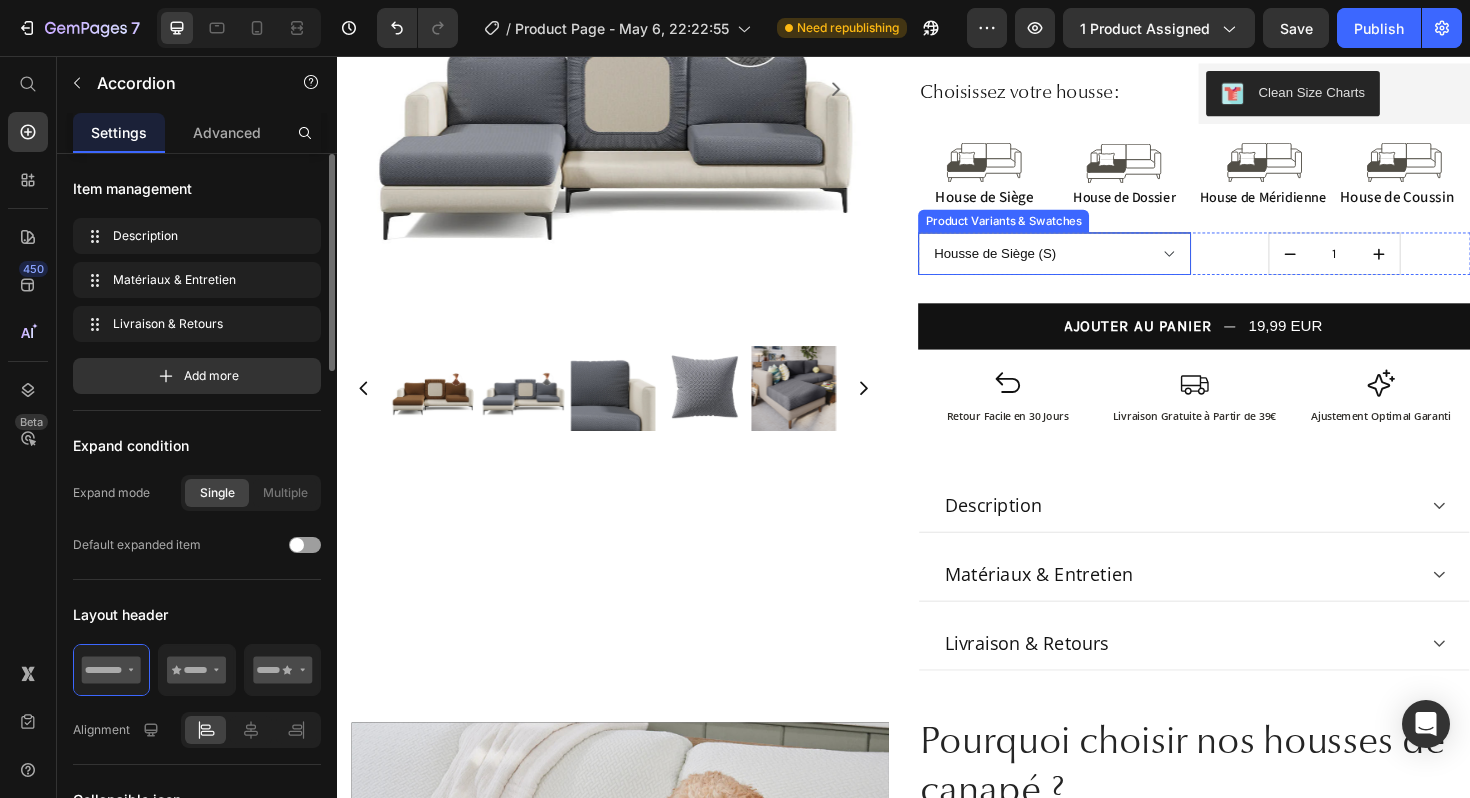 scroll, scrollTop: 340, scrollLeft: 0, axis: vertical 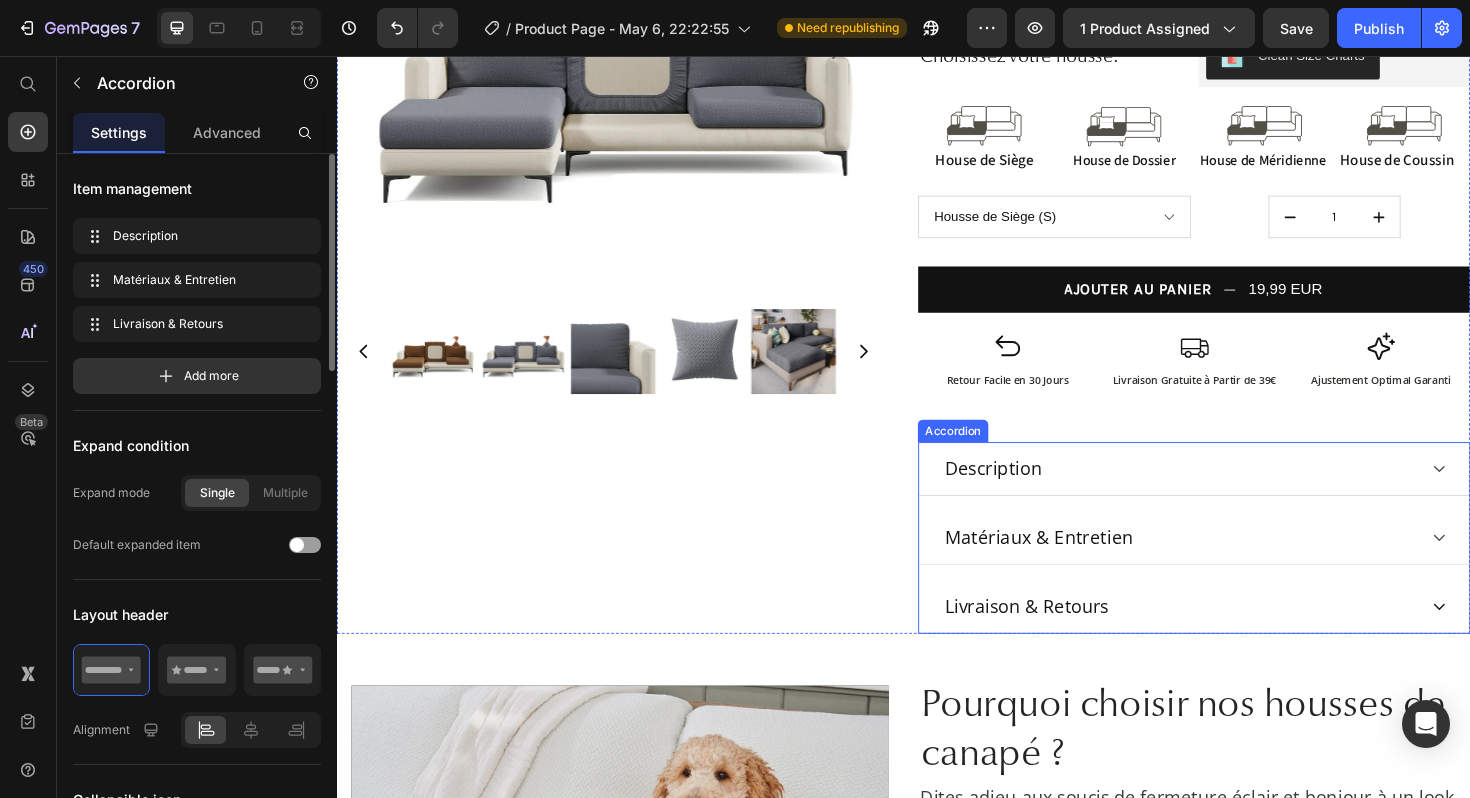 click on "Livraison & Retours" at bounding box center (1244, 639) 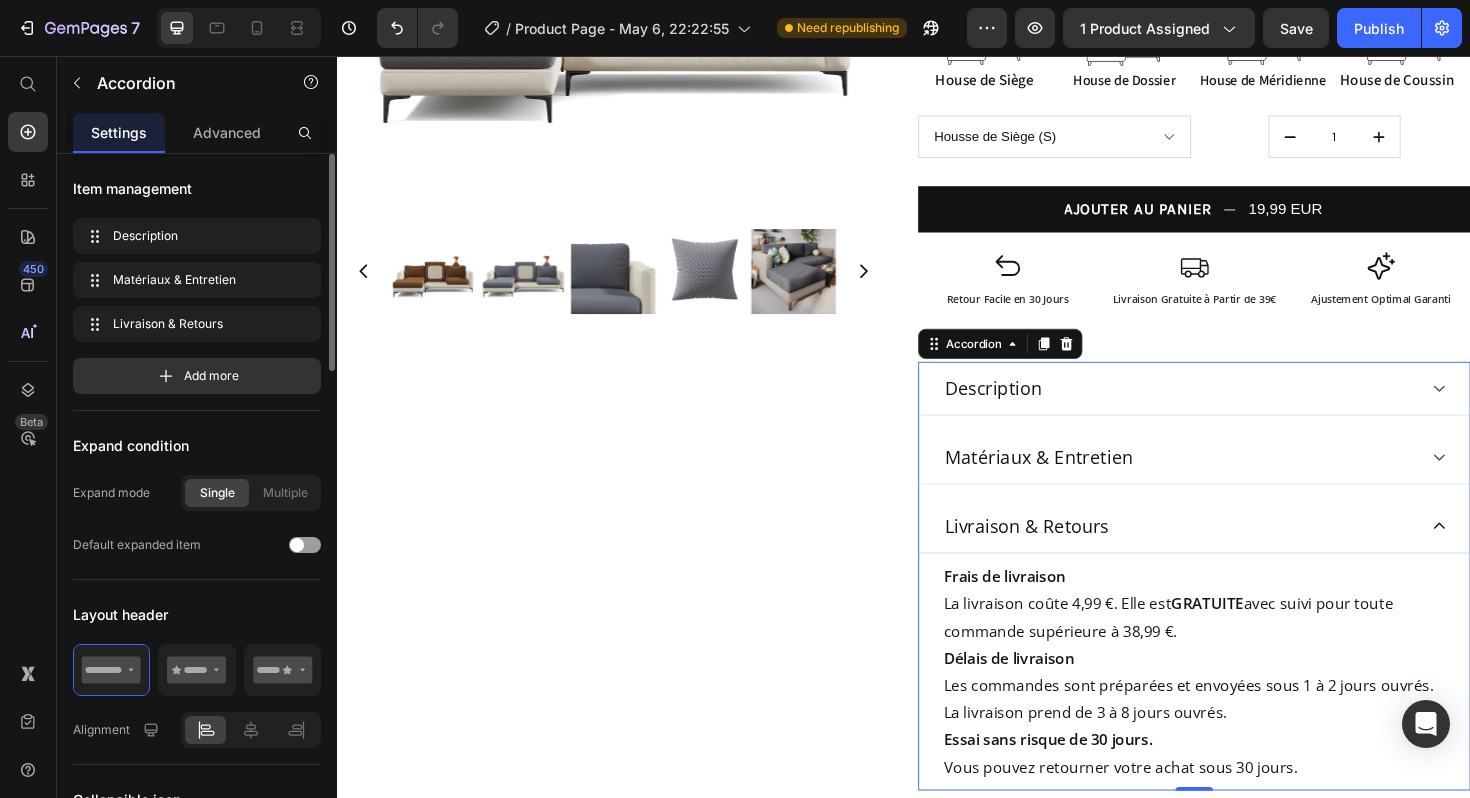 scroll, scrollTop: 569, scrollLeft: 0, axis: vertical 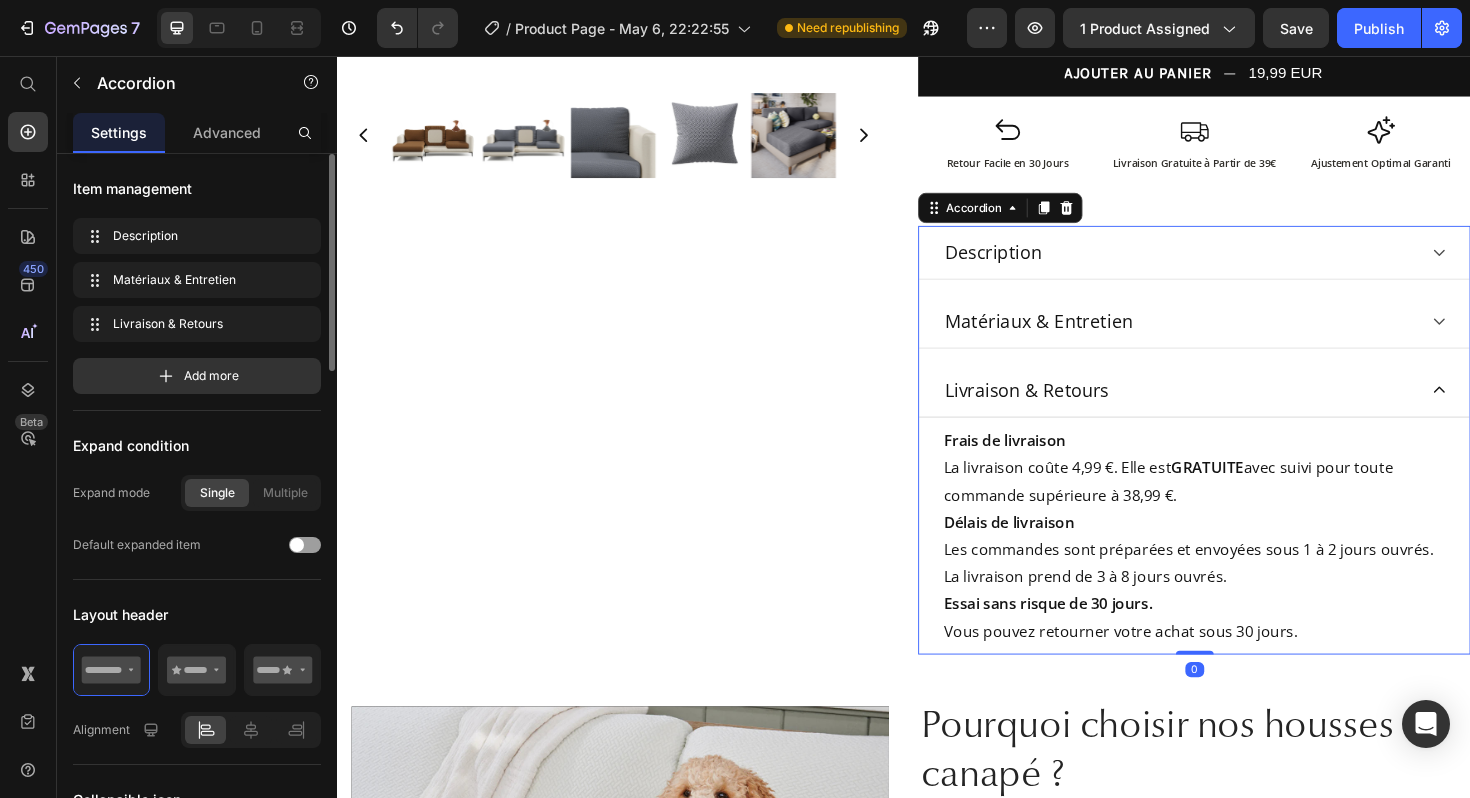 click on "Essai sans risque de 30 jours." at bounding box center [1244, 636] 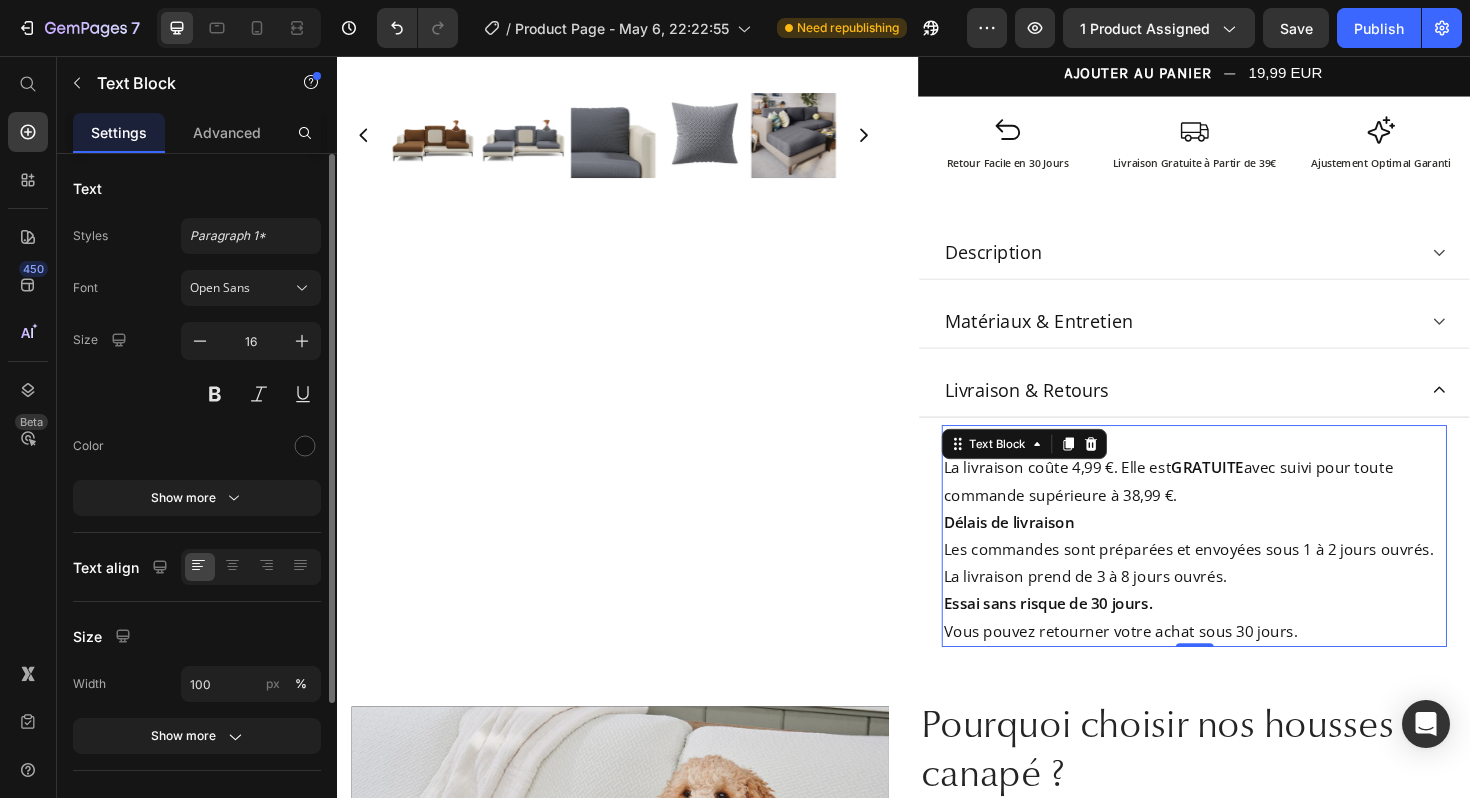 click on "Vous pouvez retourner votre achat sous 30 jours." at bounding box center (1244, 665) 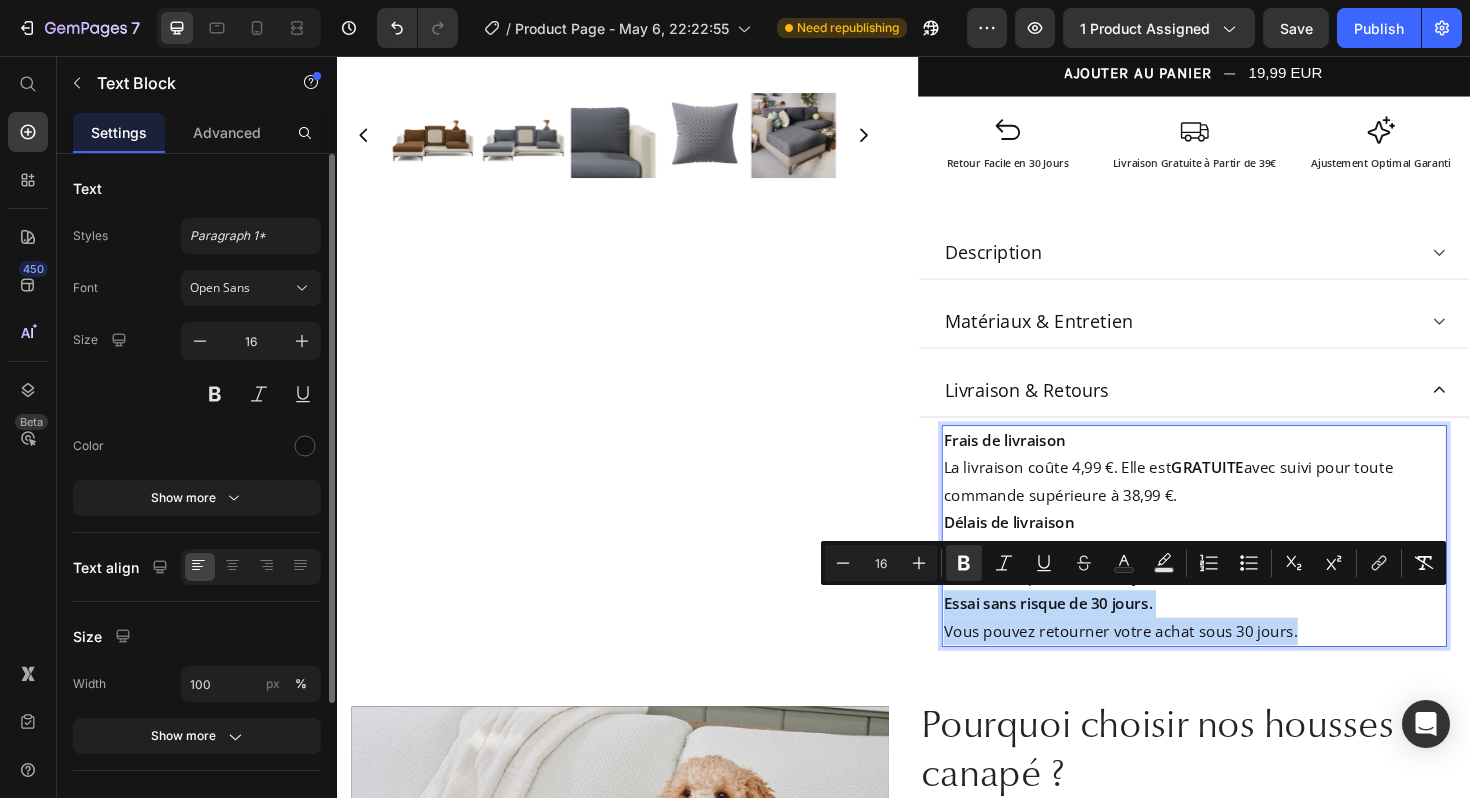 drag, startPoint x: 1357, startPoint y: 654, endPoint x: 982, endPoint y: 638, distance: 375.3412 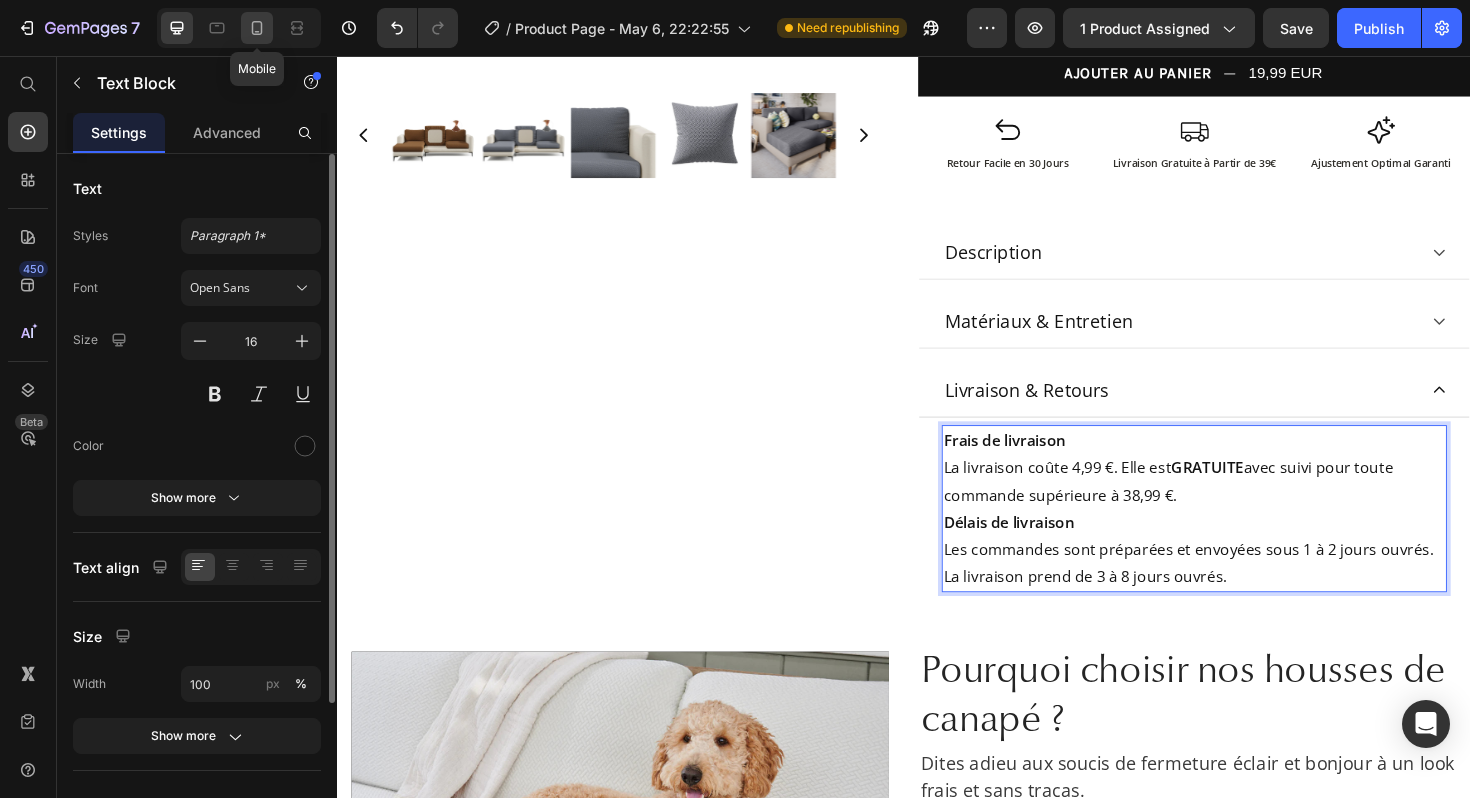 click 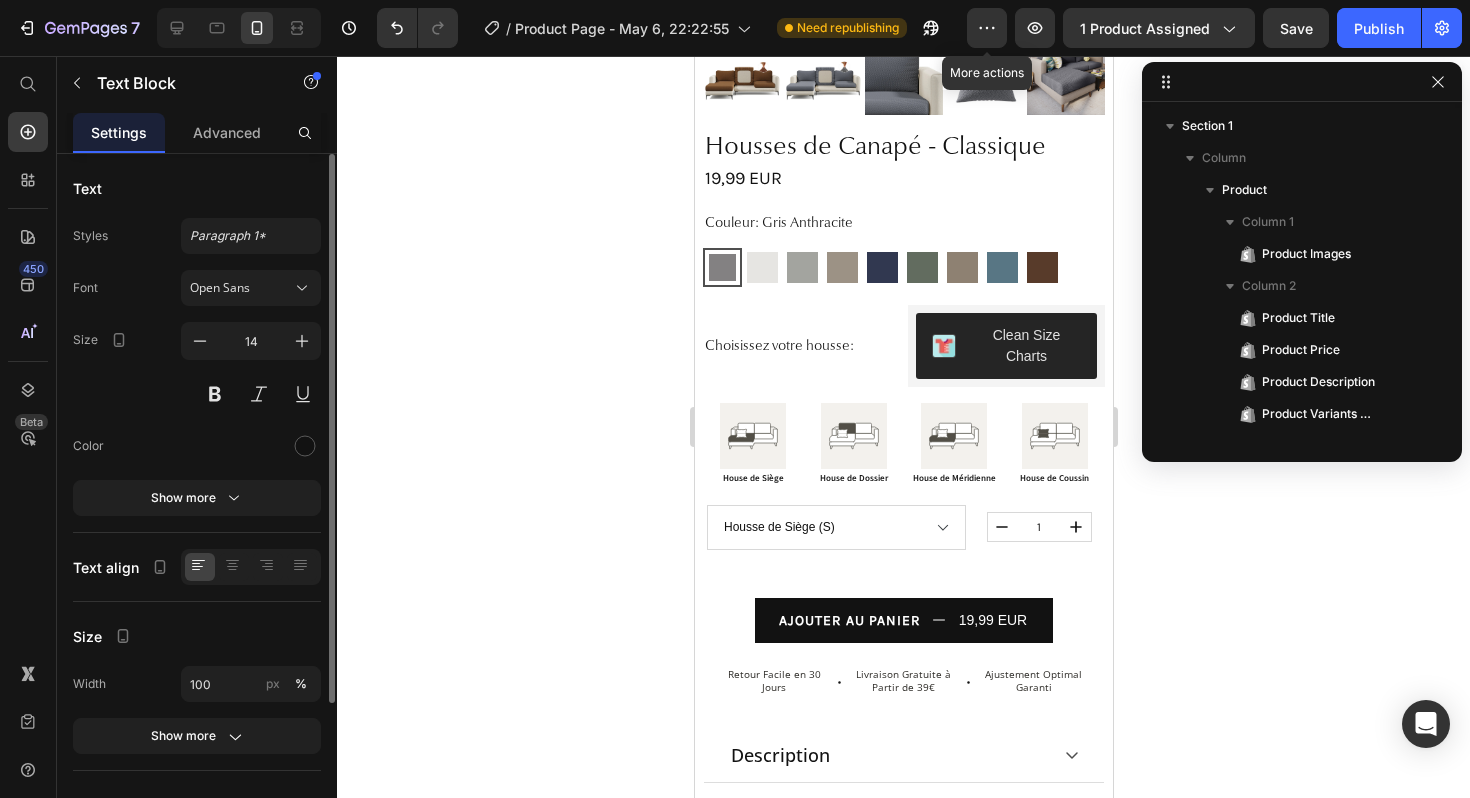 scroll, scrollTop: 400, scrollLeft: 0, axis: vertical 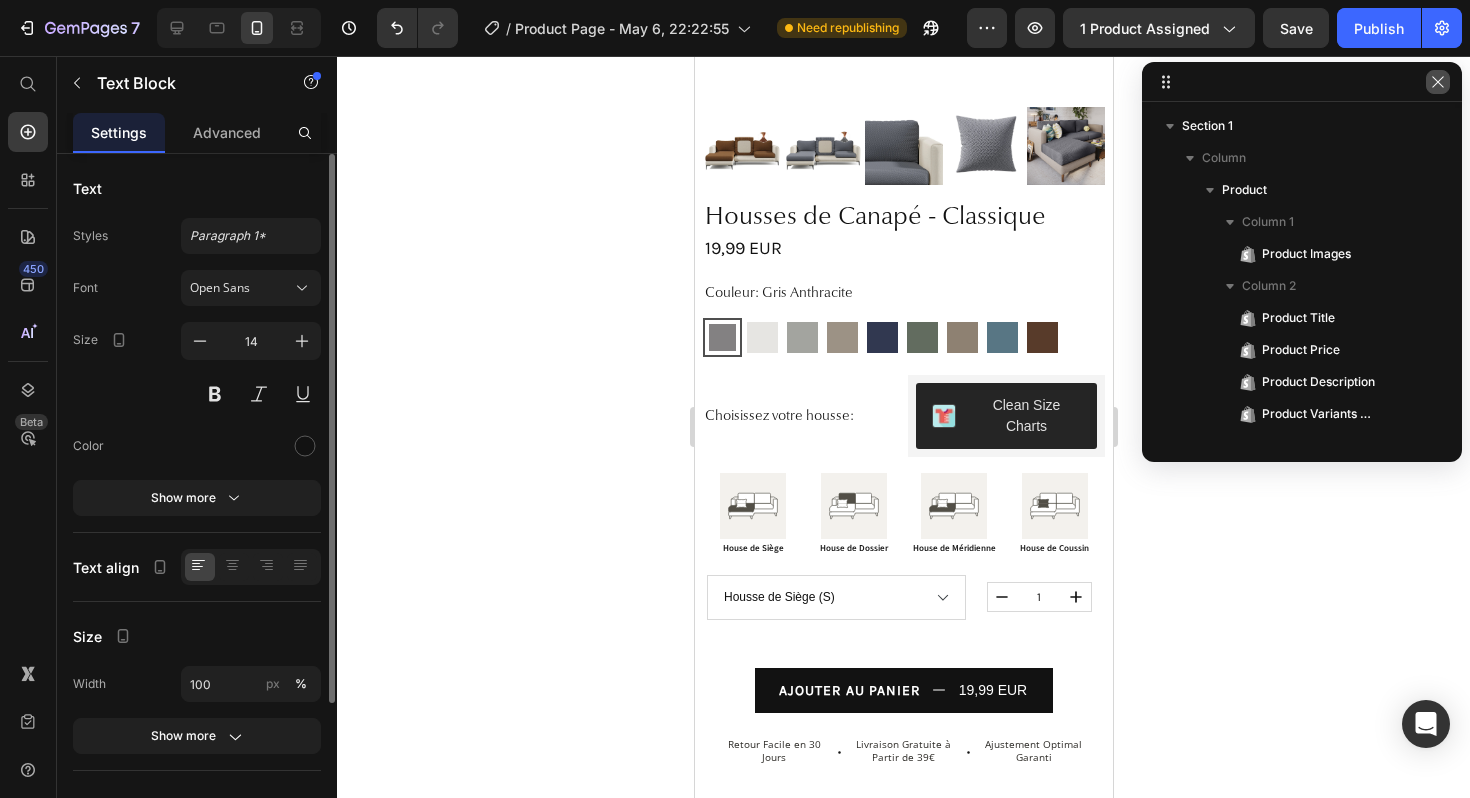 click 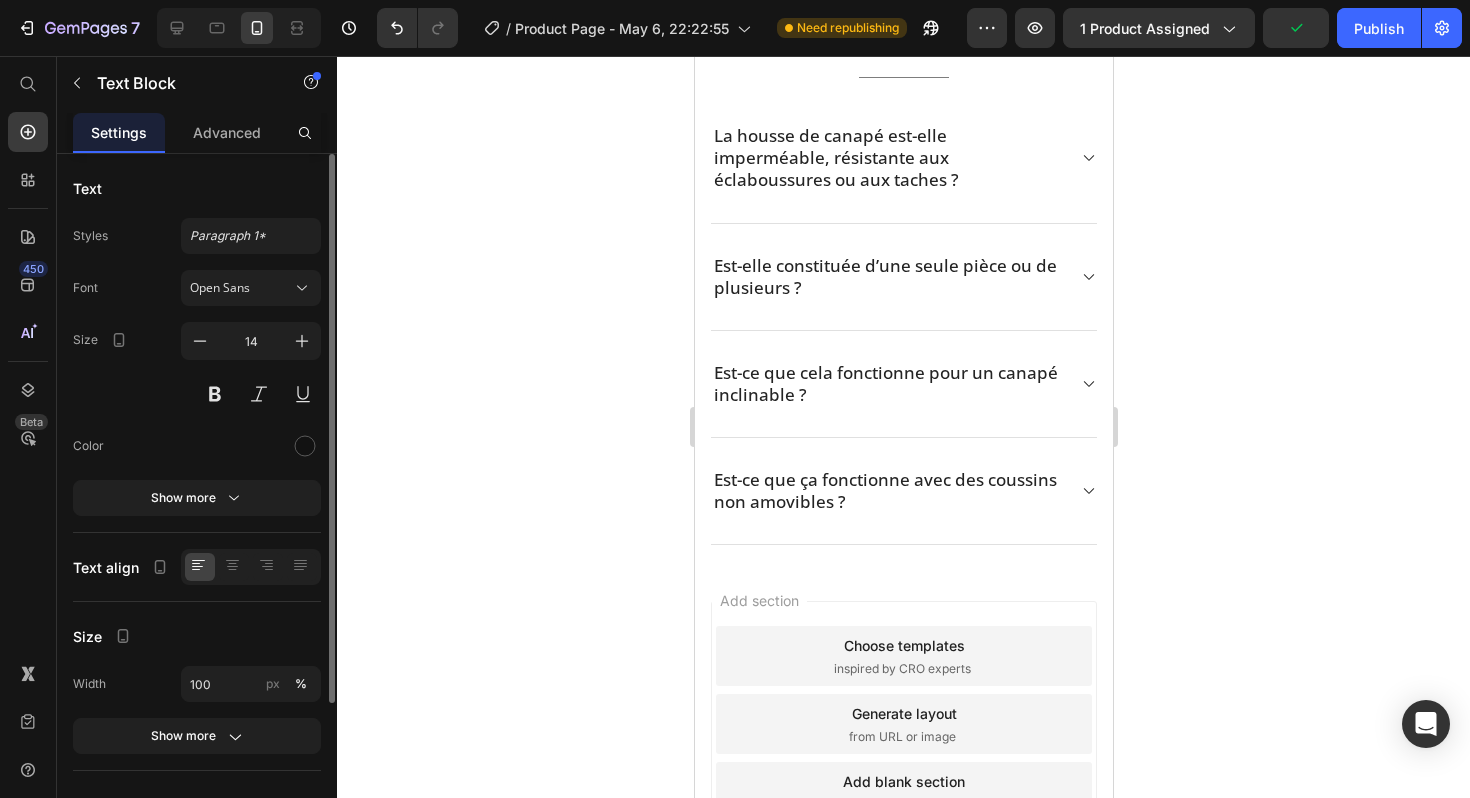 scroll, scrollTop: 4626, scrollLeft: 0, axis: vertical 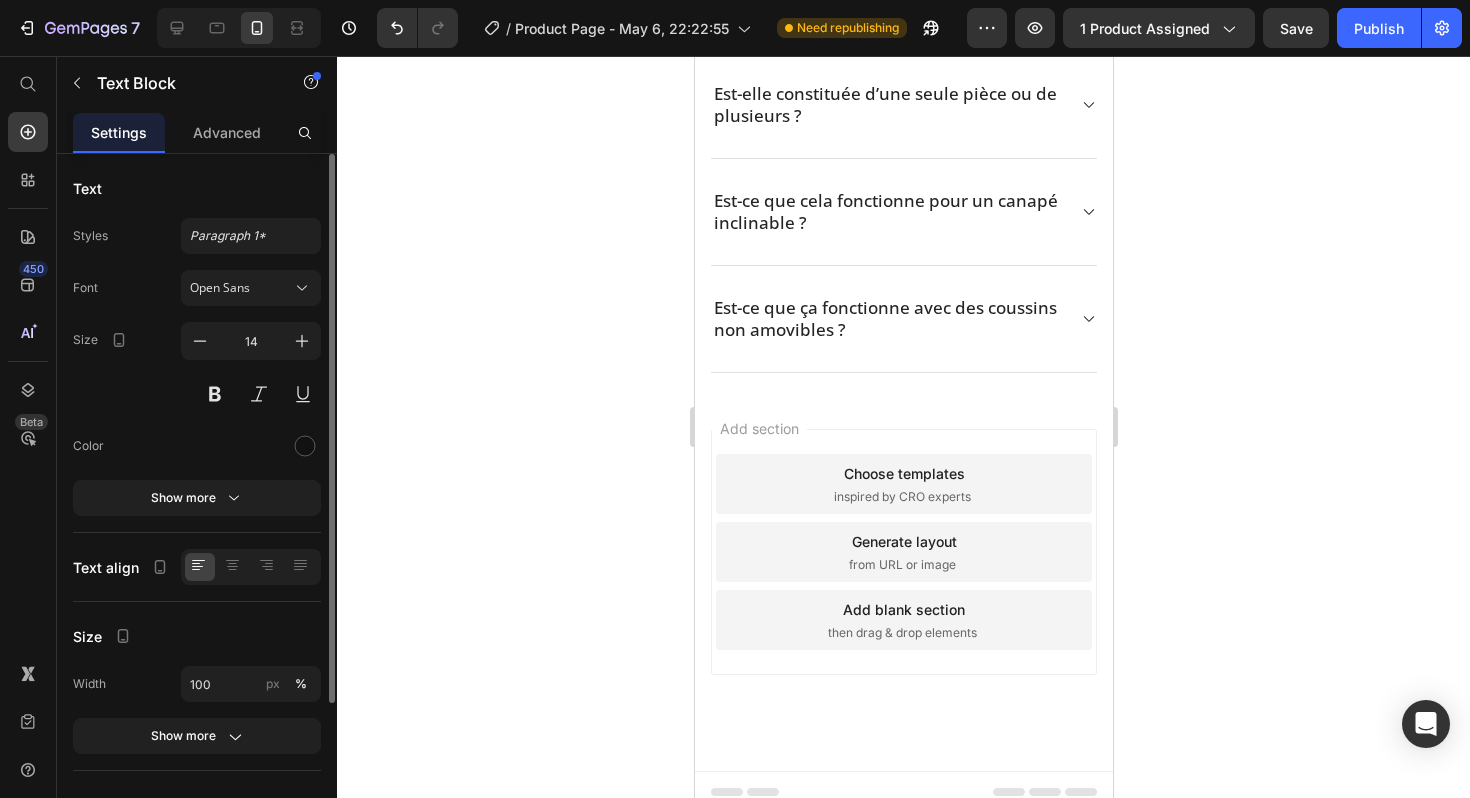 click on "7   /  Product Page - May 6, 22:22:55 Need republishing Preview 1 product assigned  Save   Publish" 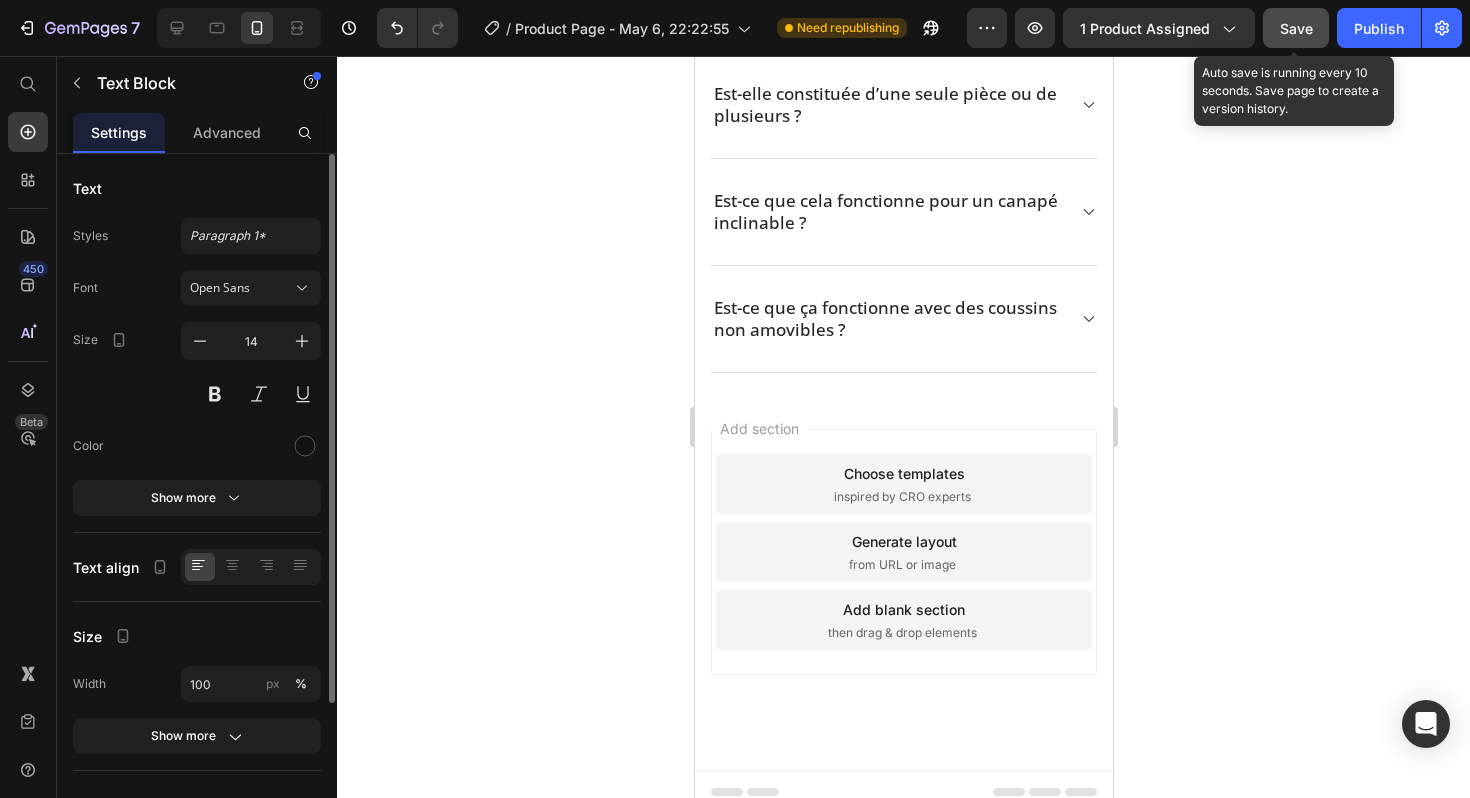 click on "Save" 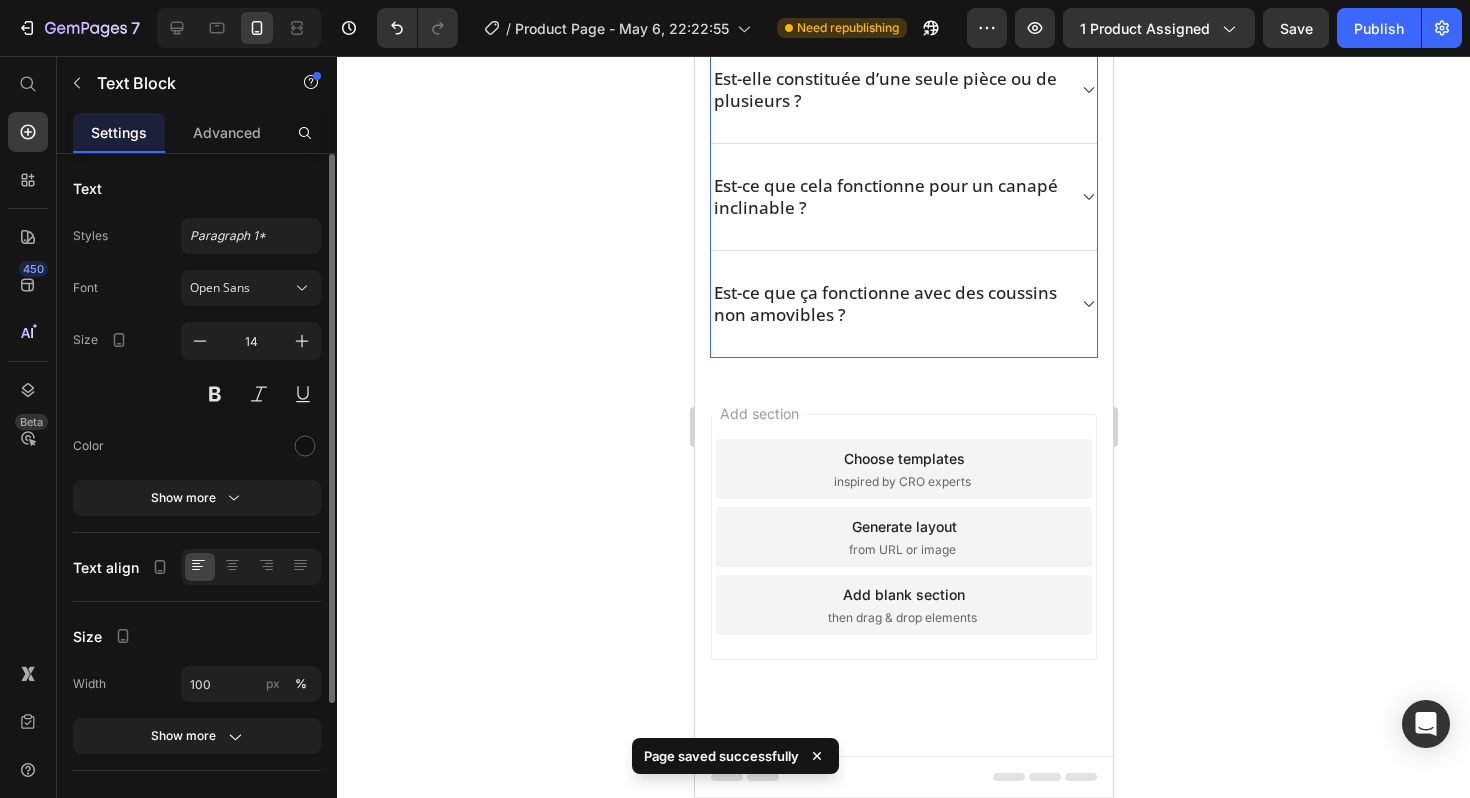 scroll, scrollTop: 4942, scrollLeft: 0, axis: vertical 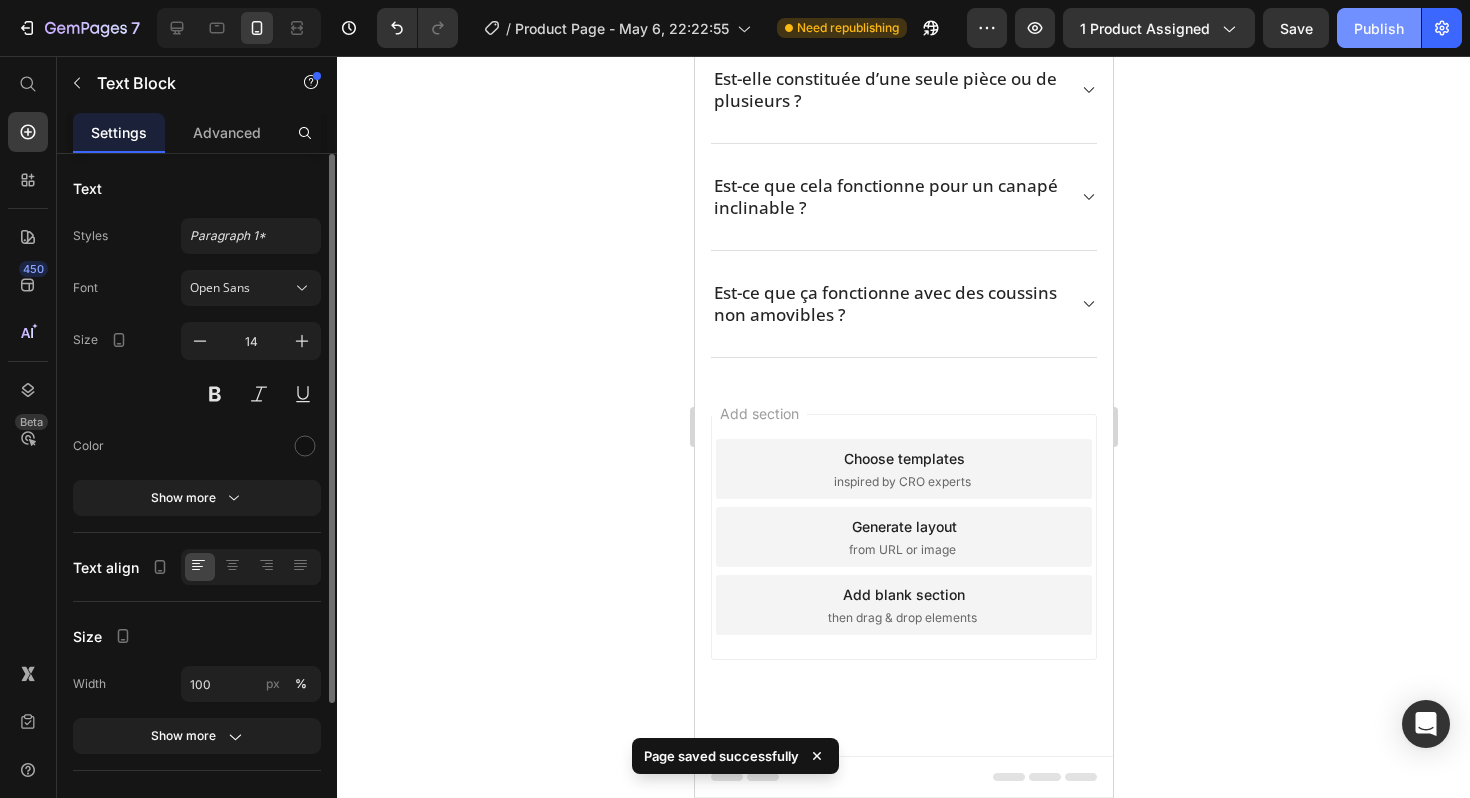 click on "Publish" at bounding box center (1379, 28) 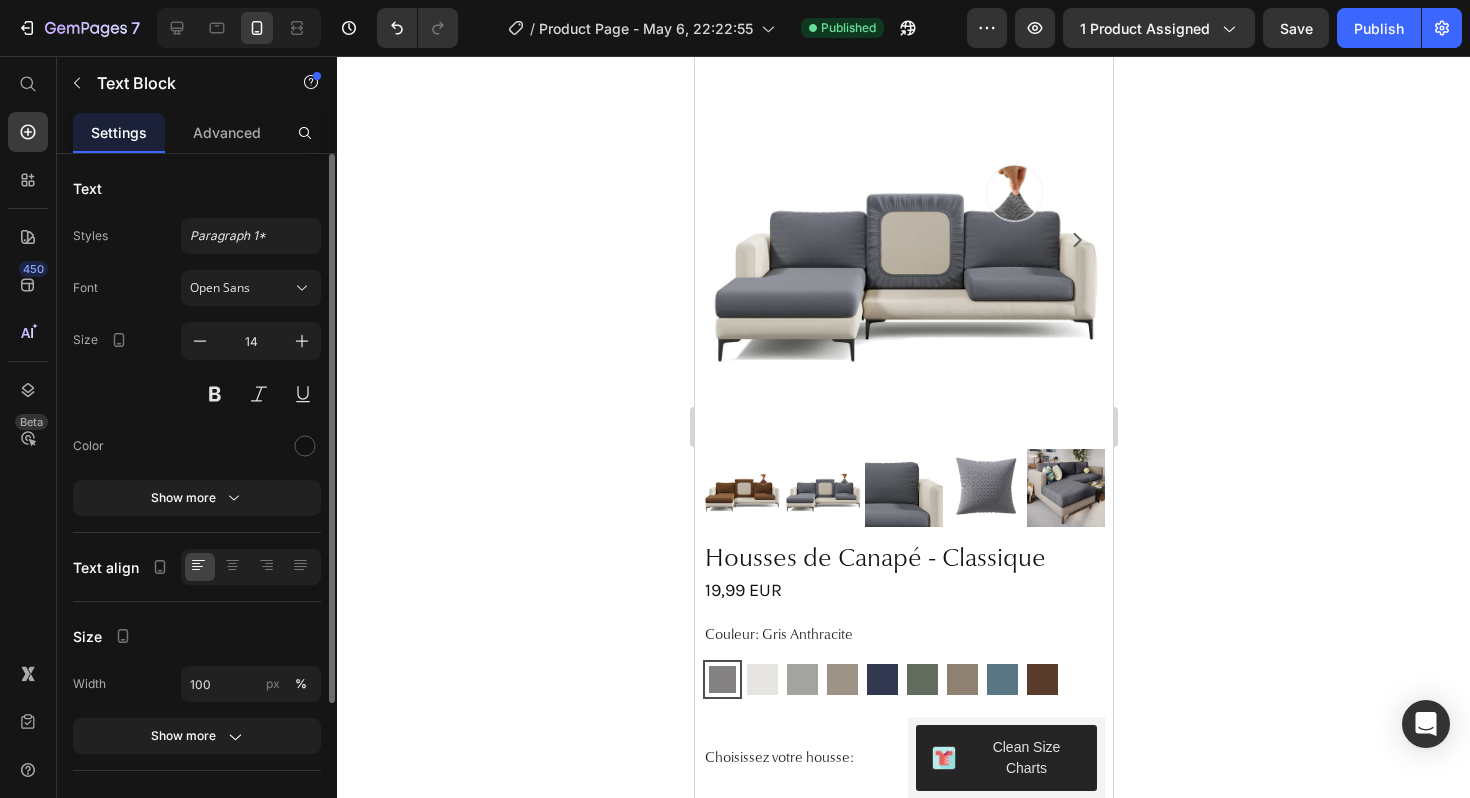 scroll, scrollTop: 0, scrollLeft: 0, axis: both 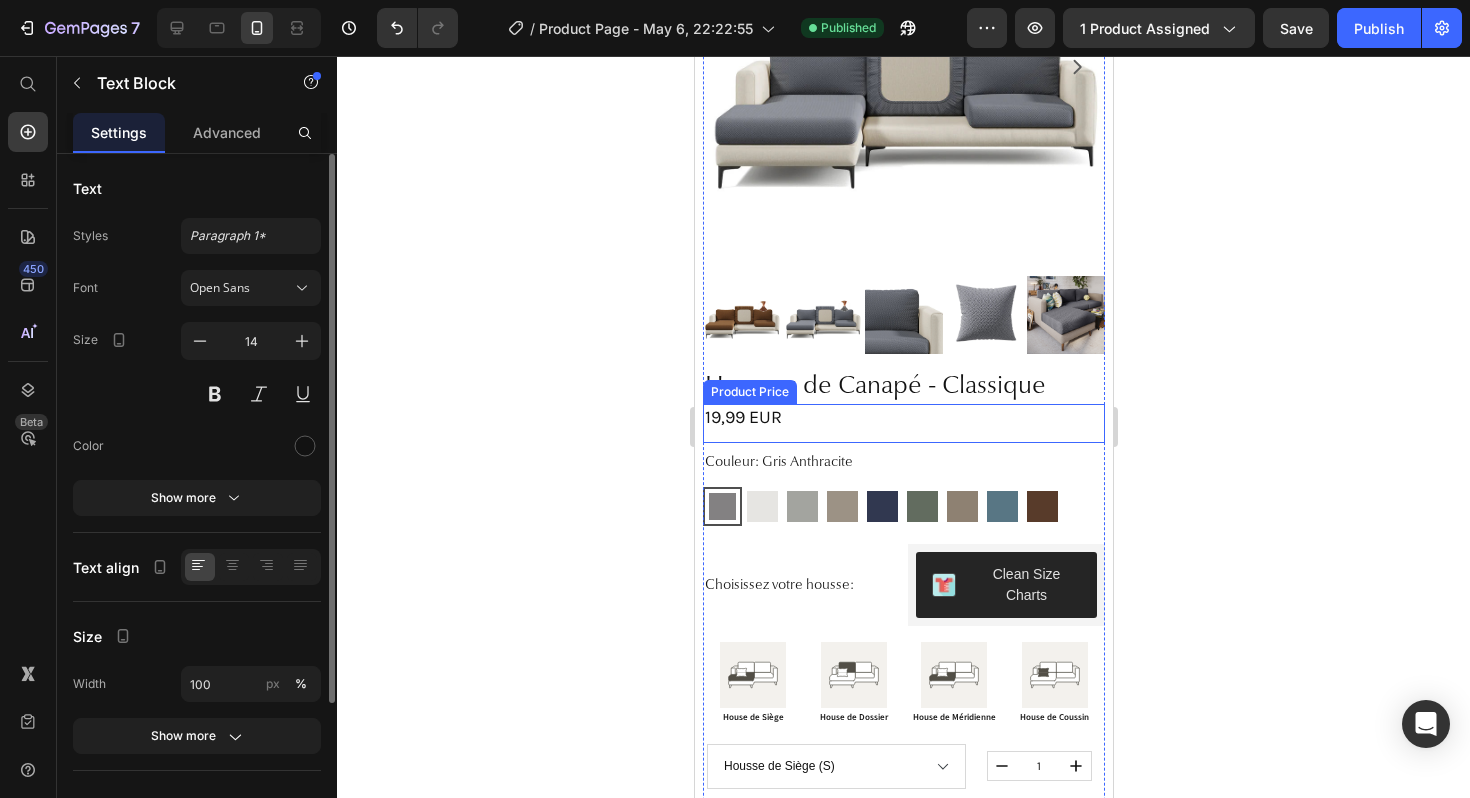 click on "19,99 EUR" at bounding box center [903, 417] 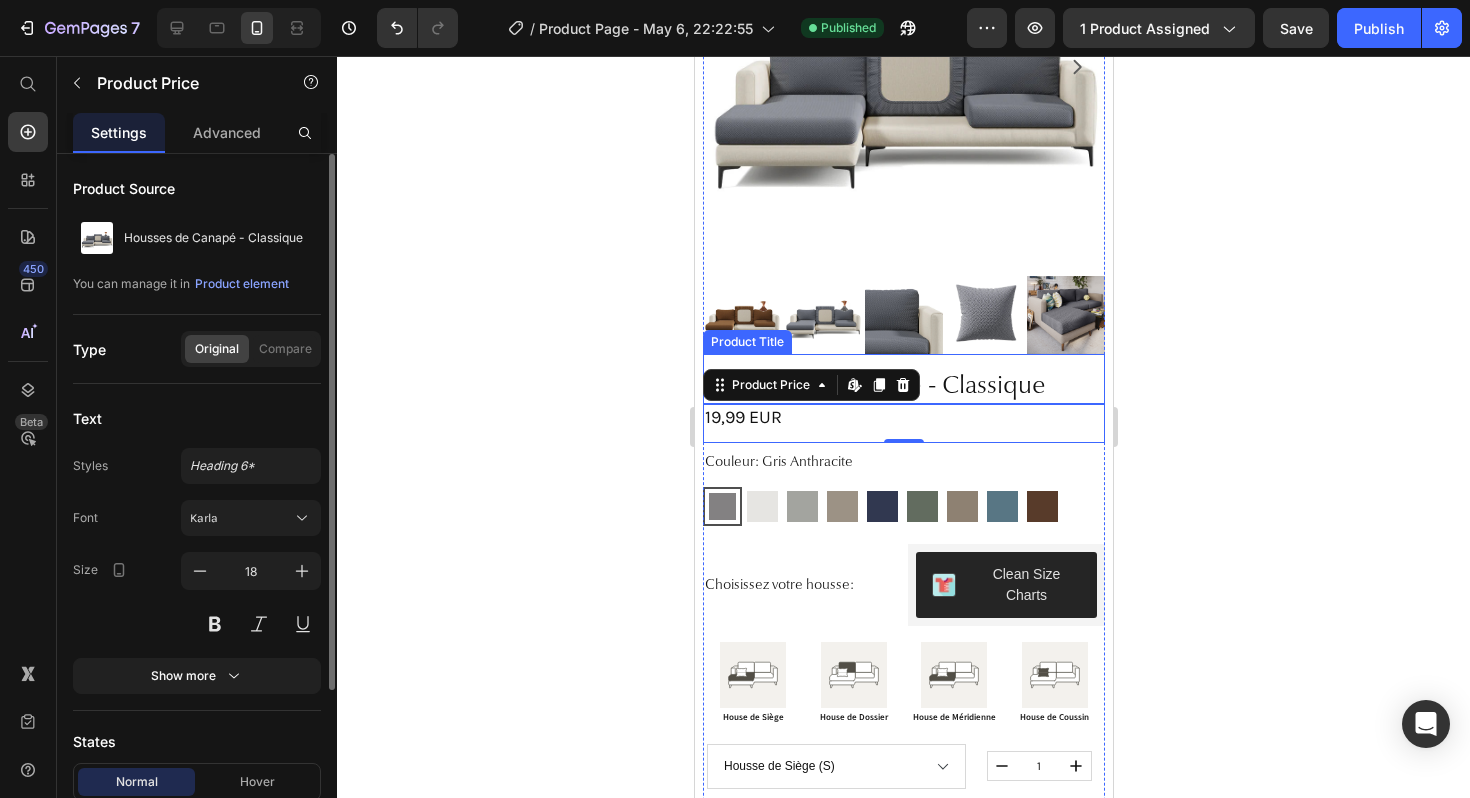 click on "Housses de Canapé - Classique" at bounding box center (903, 387) 